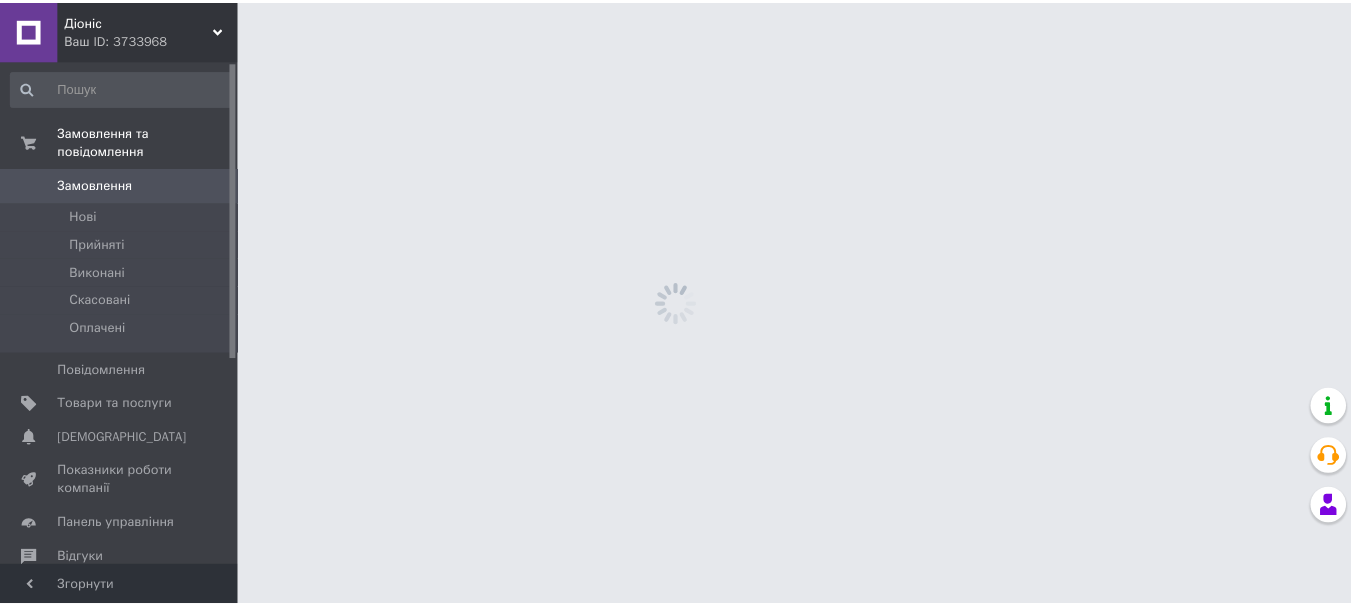 scroll, scrollTop: 0, scrollLeft: 0, axis: both 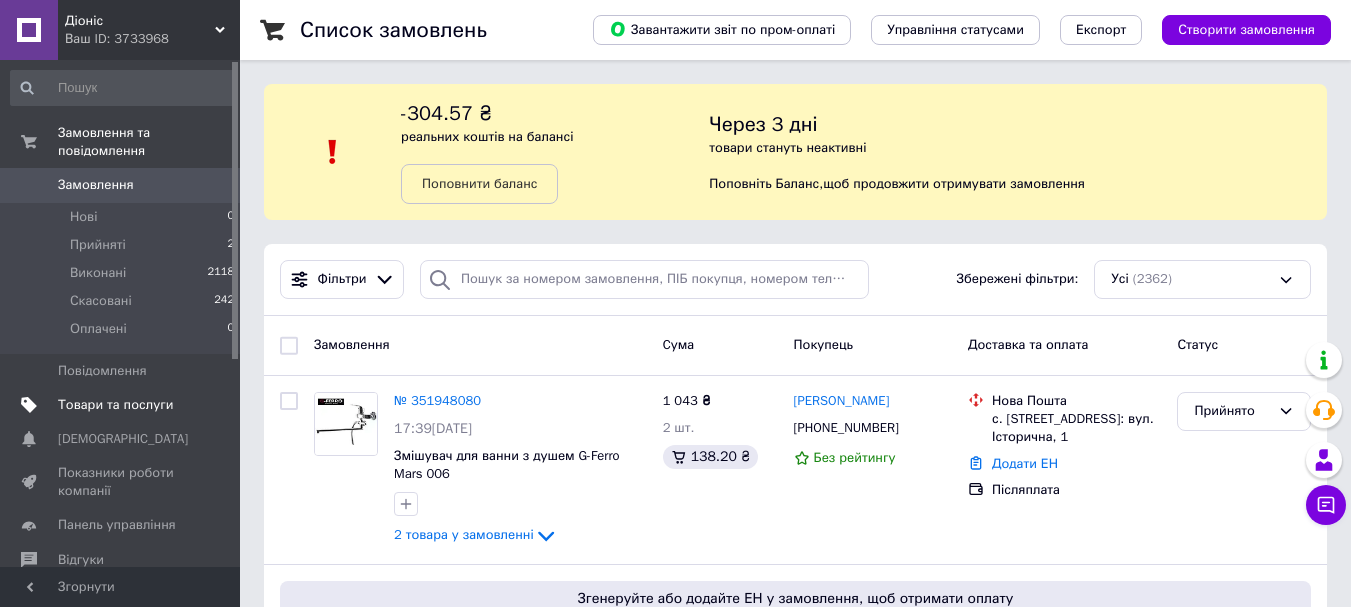 click on "Товари та послуги" at bounding box center [115, 405] 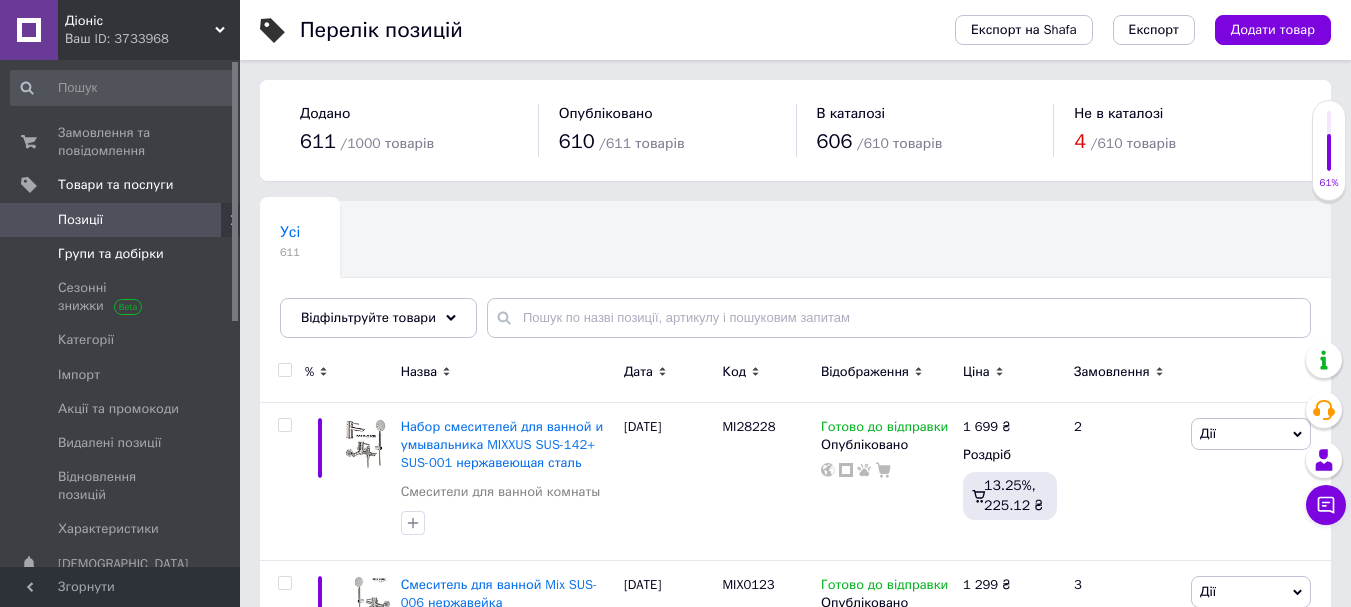 click on "Групи та добірки" at bounding box center (111, 254) 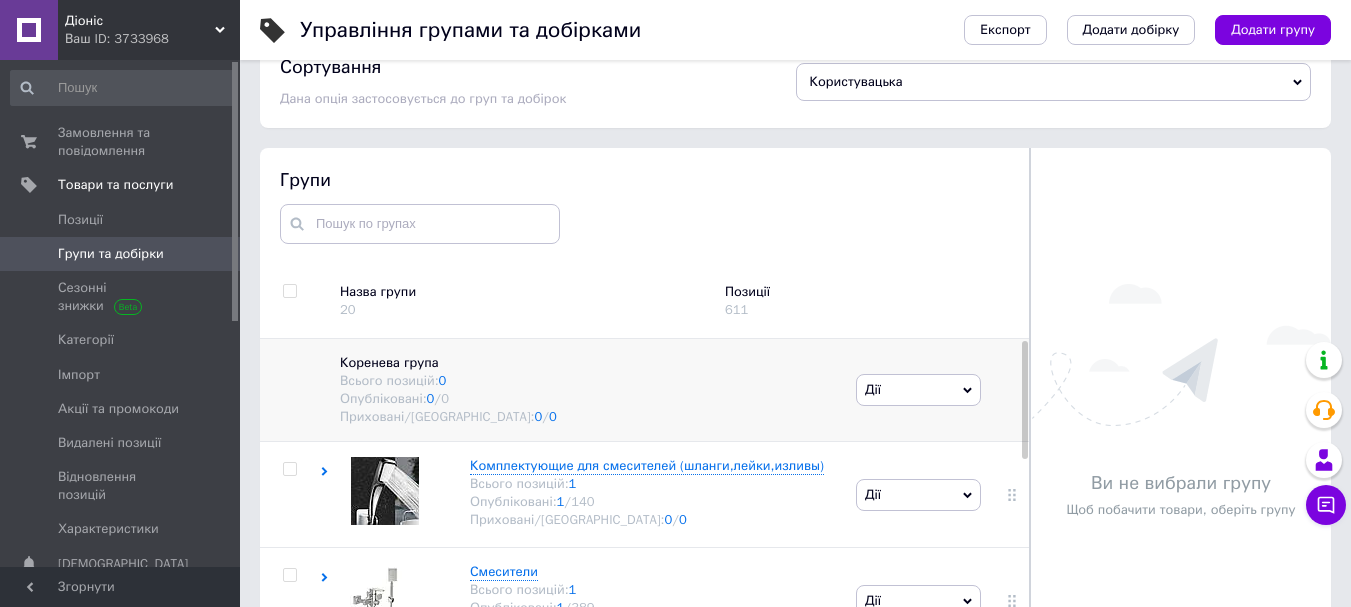scroll, scrollTop: 113, scrollLeft: 0, axis: vertical 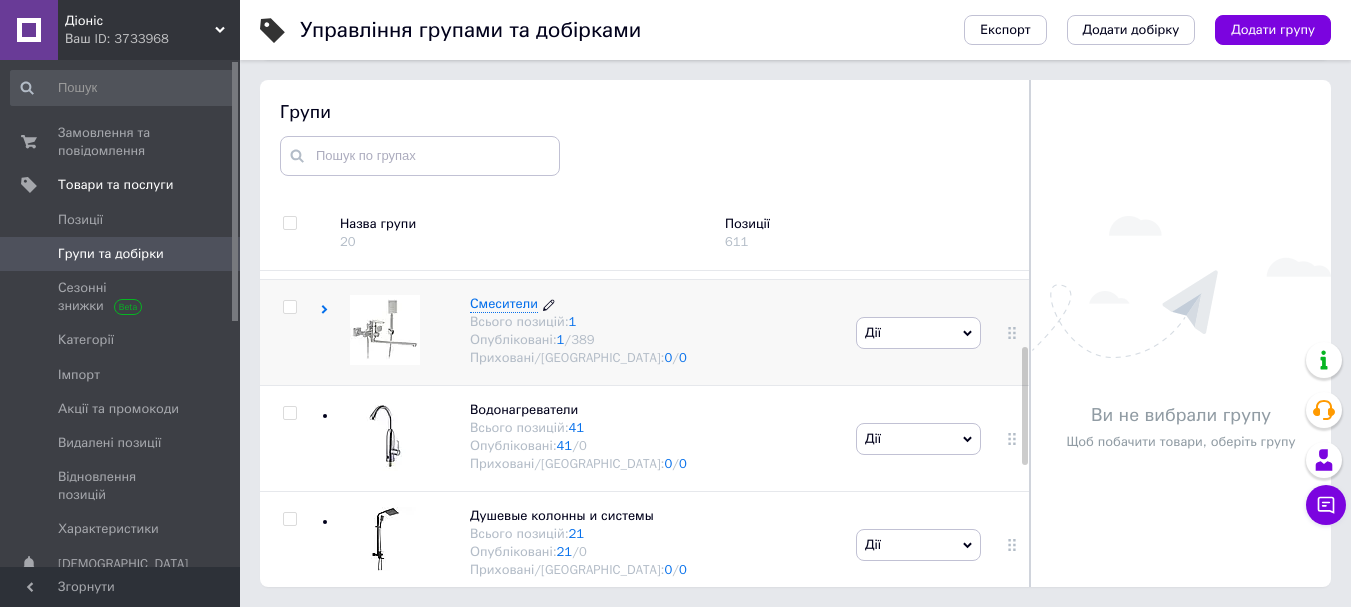 click on "Смесители" at bounding box center (504, 303) 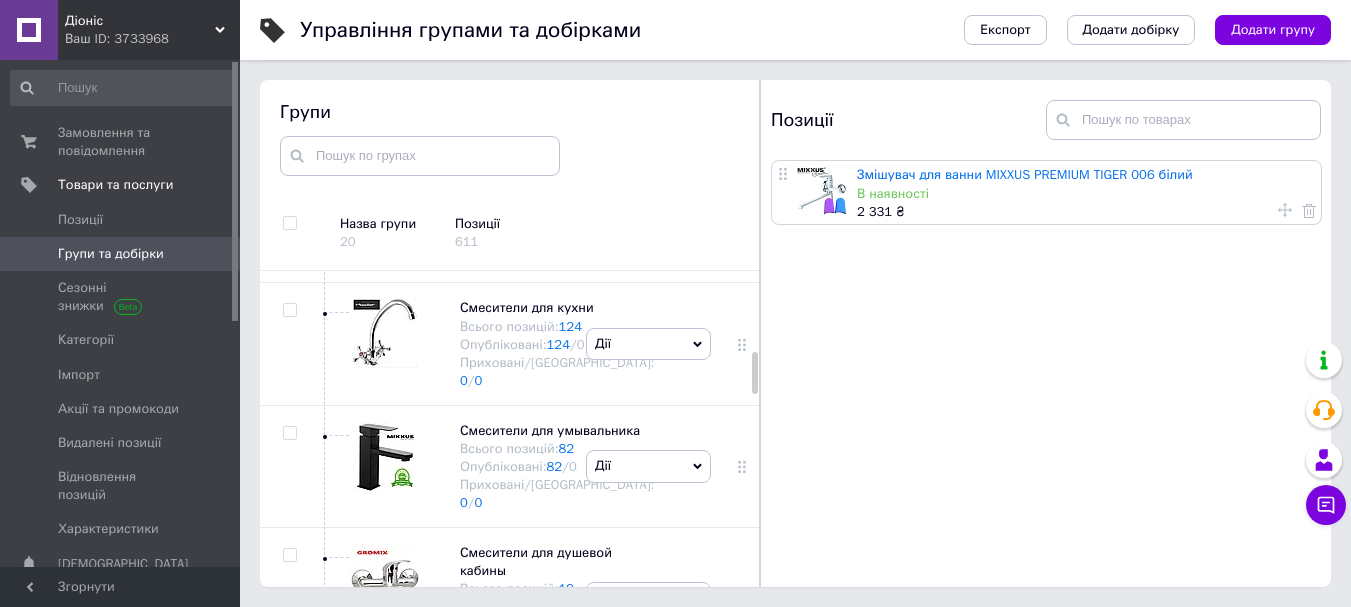 scroll, scrollTop: 600, scrollLeft: 0, axis: vertical 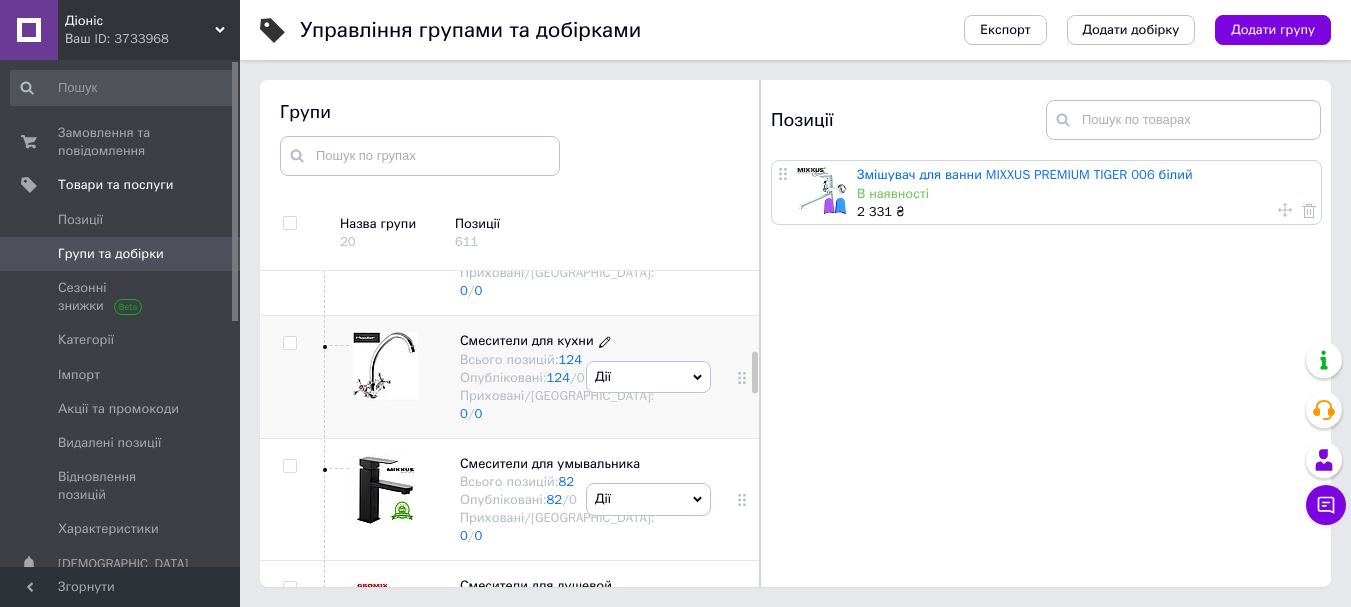 click on "Смесители для кухни" at bounding box center [527, 340] 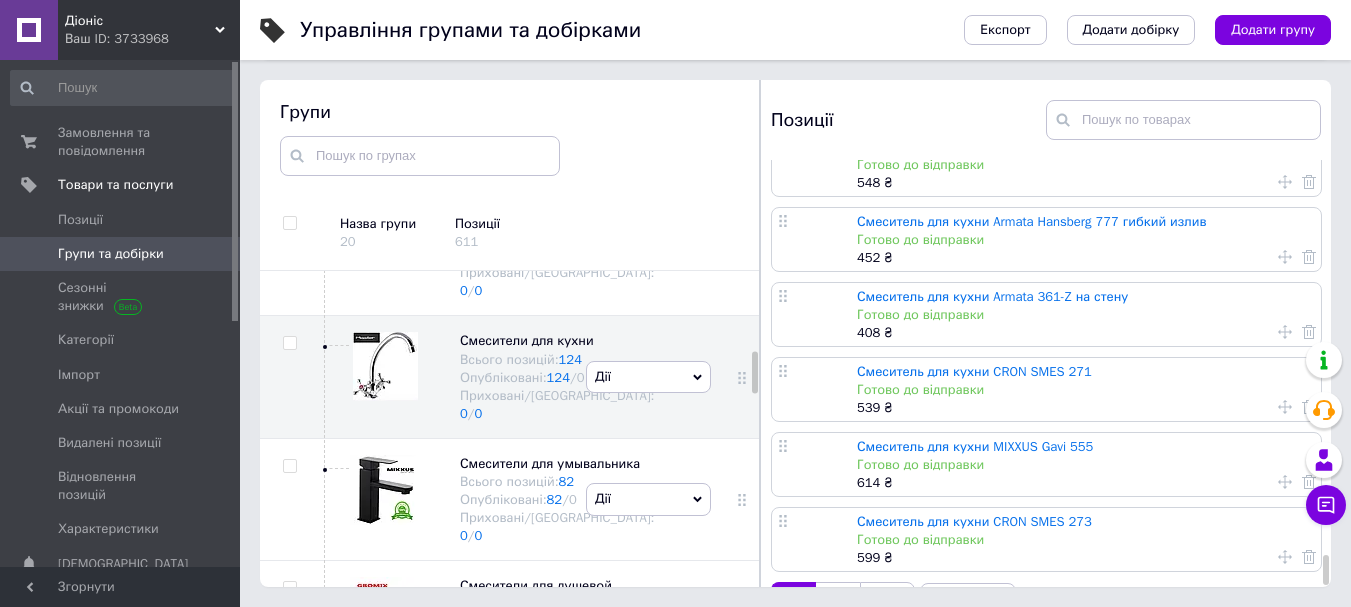 scroll, scrollTop: 7431, scrollLeft: 0, axis: vertical 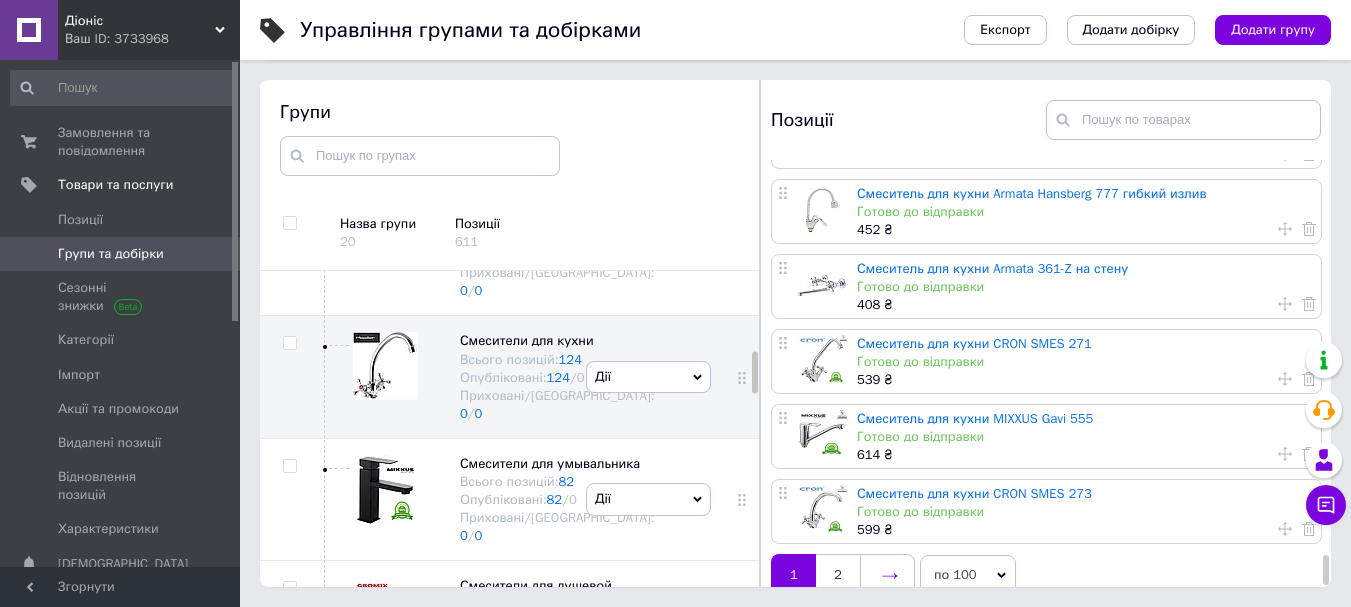 click at bounding box center [887, 575] 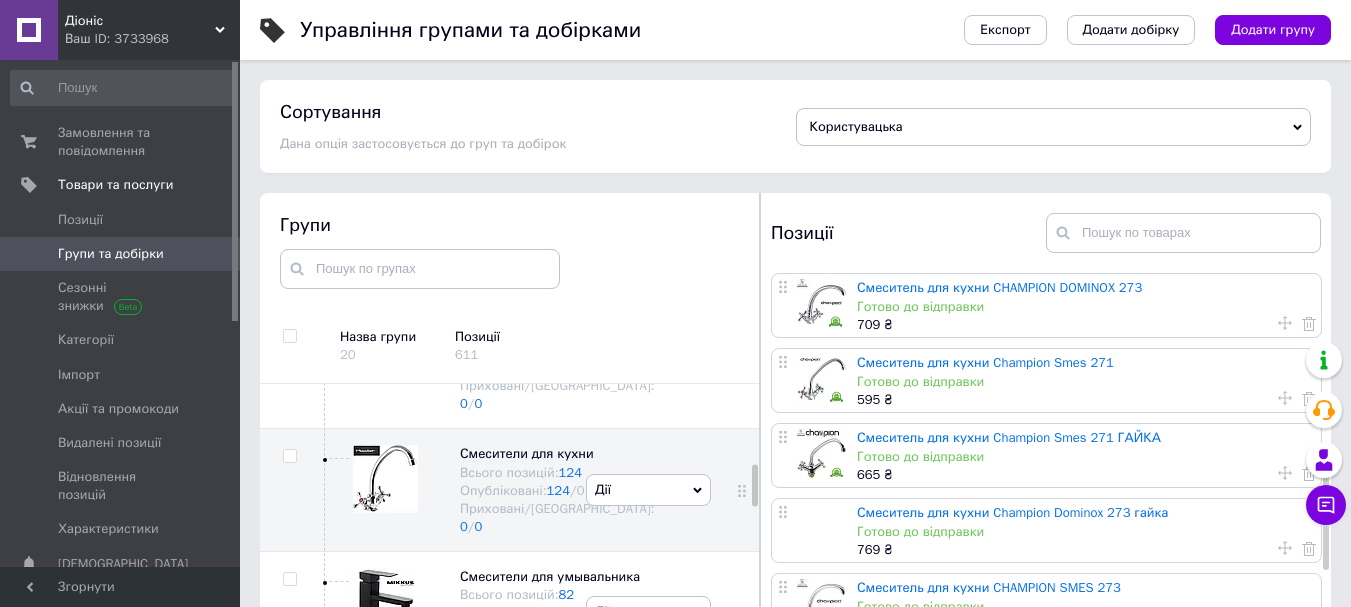 scroll, scrollTop: 800, scrollLeft: 0, axis: vertical 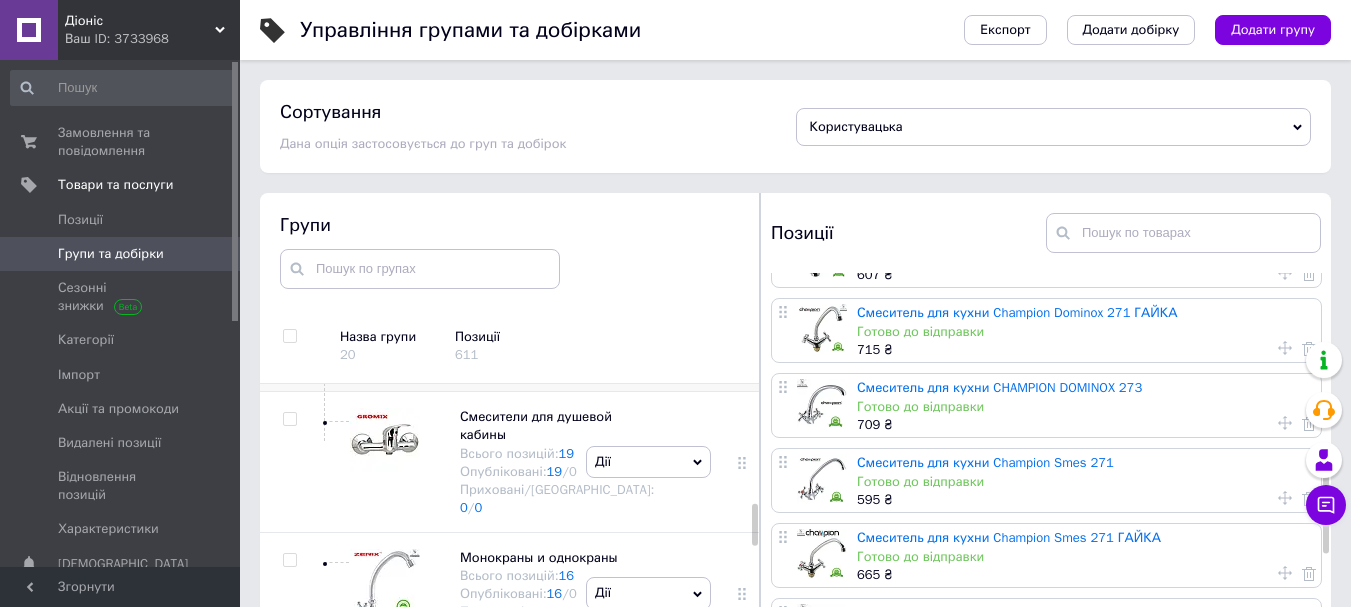 click on "Смесители для умывальника" at bounding box center (550, 276) 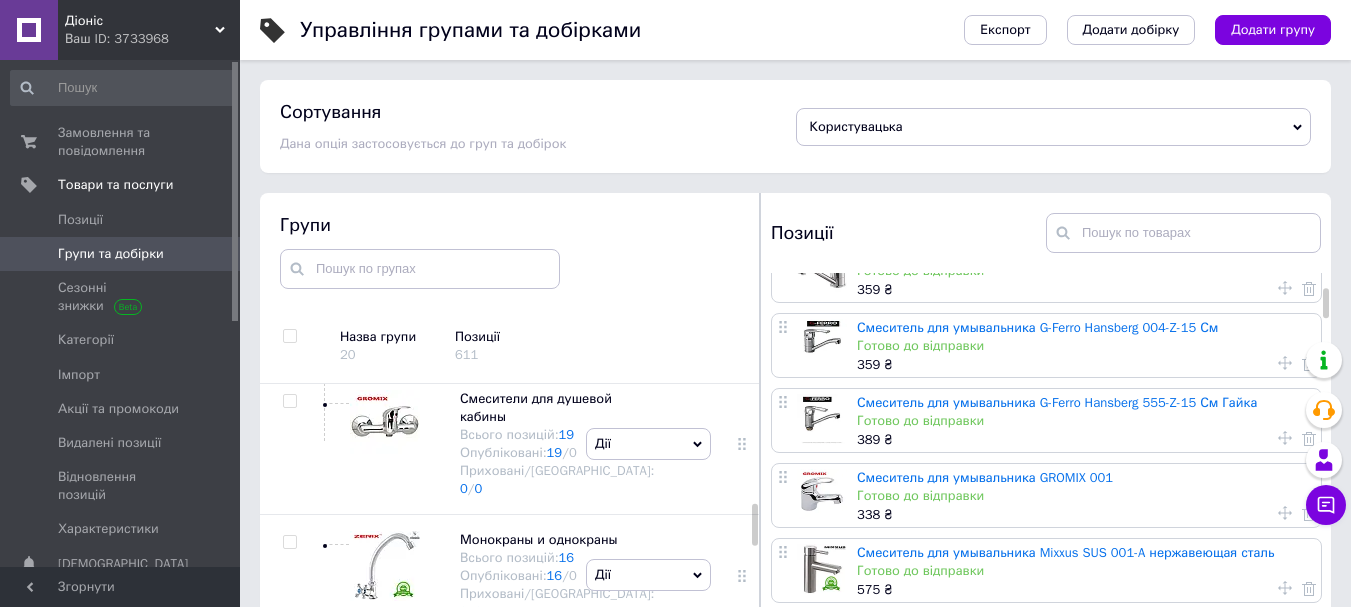 scroll, scrollTop: 300, scrollLeft: 0, axis: vertical 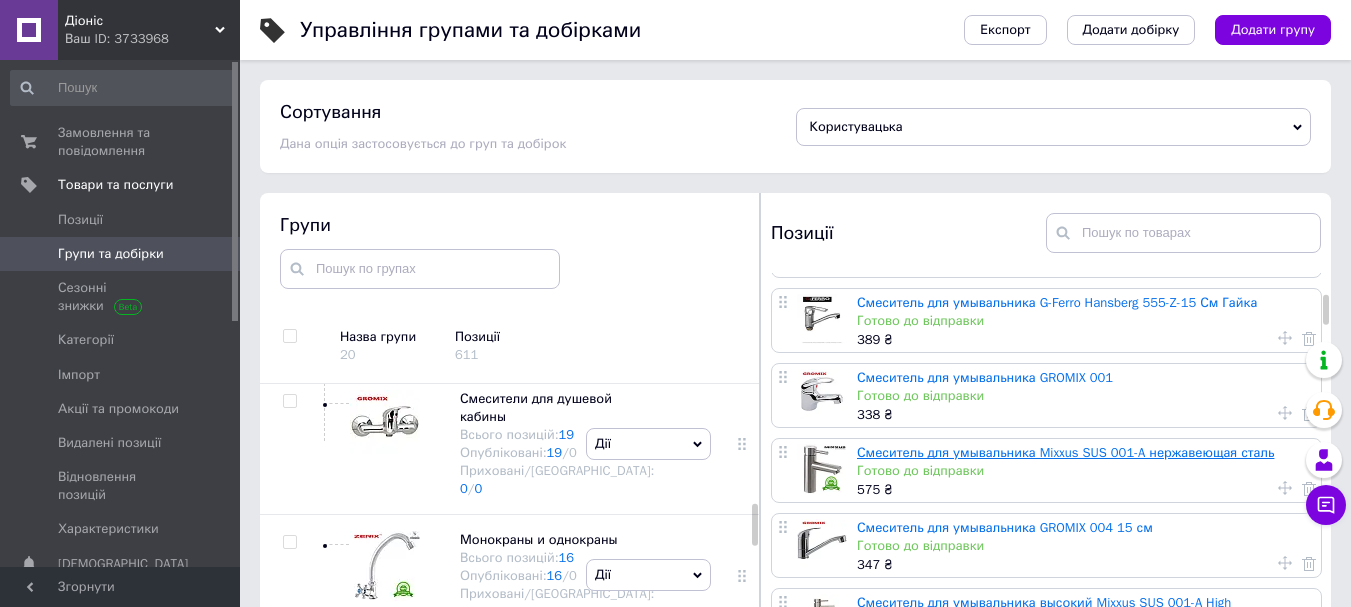 click on "Смеситель для умывальника Mixxus SUS 001-A нержавеющая сталь" at bounding box center [1065, 452] 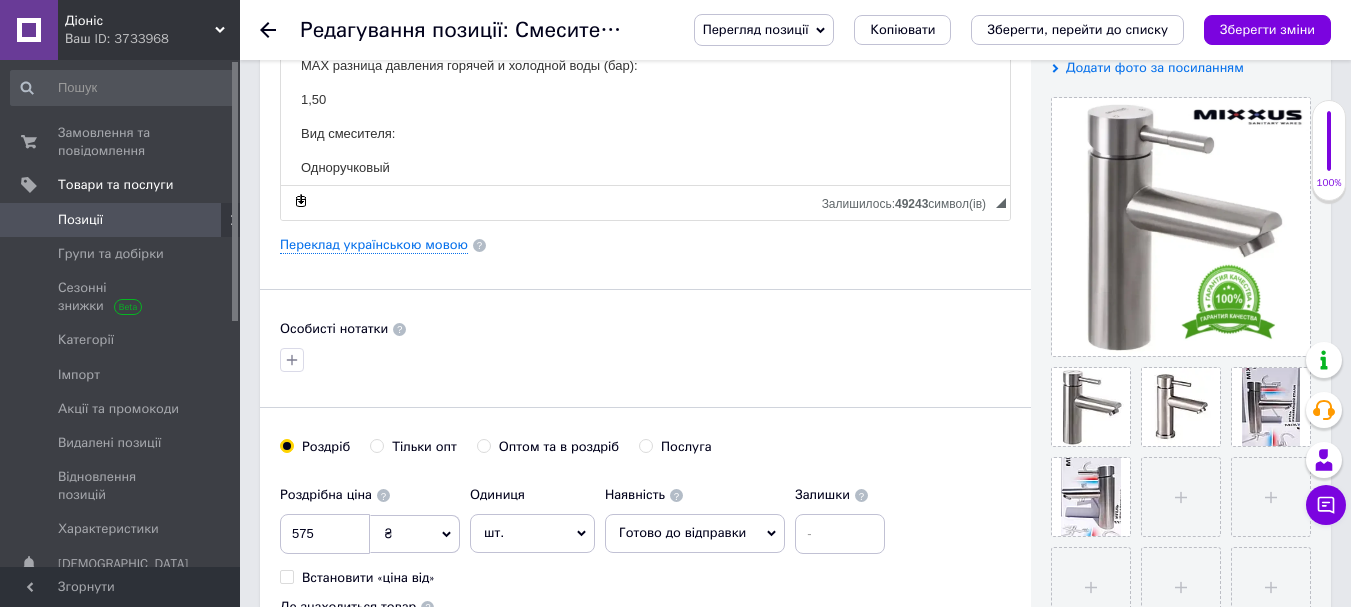 scroll, scrollTop: 600, scrollLeft: 0, axis: vertical 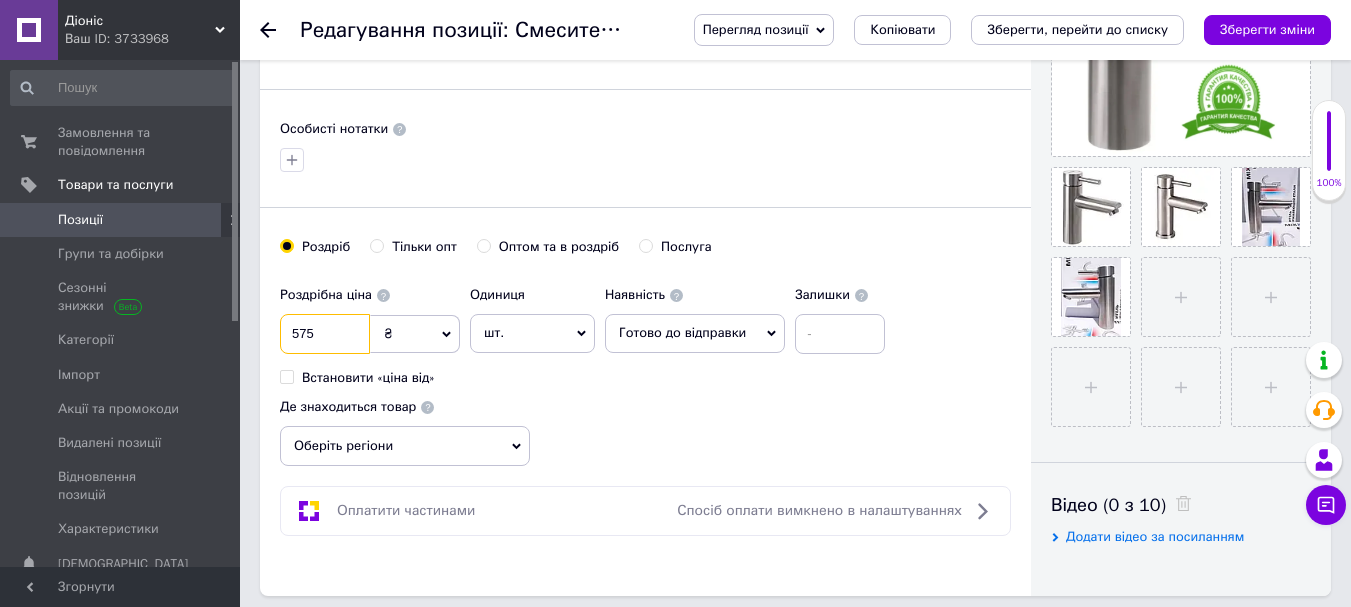 click on "575" at bounding box center (325, 334) 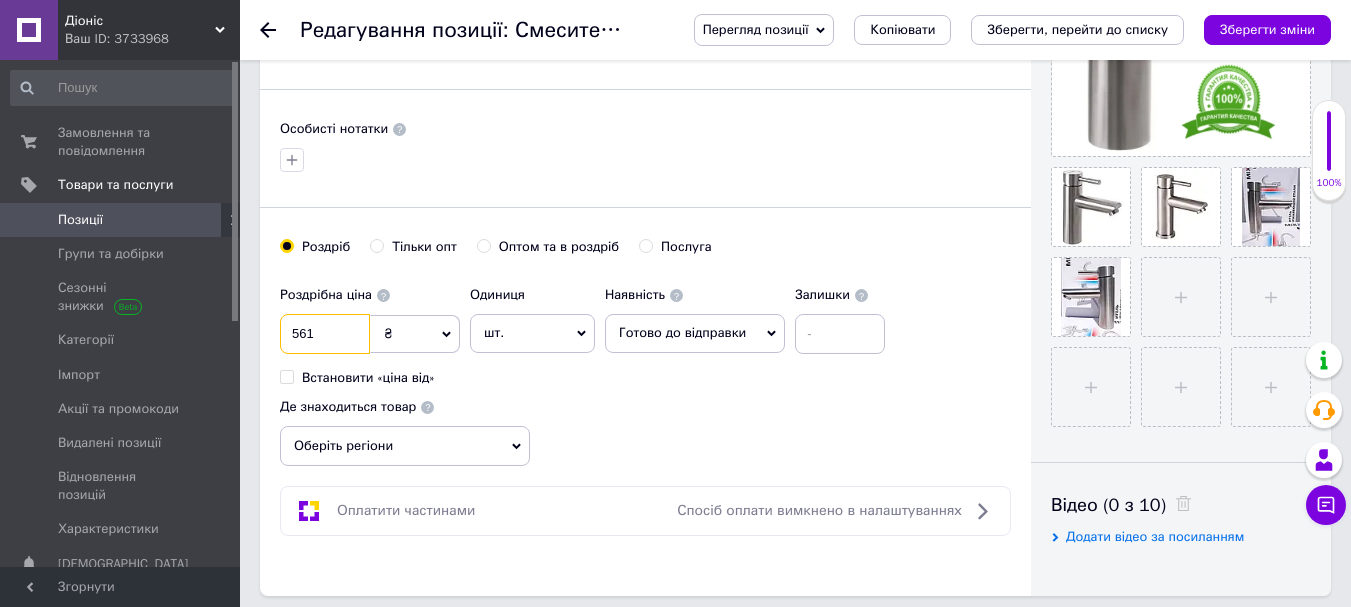 type on "561" 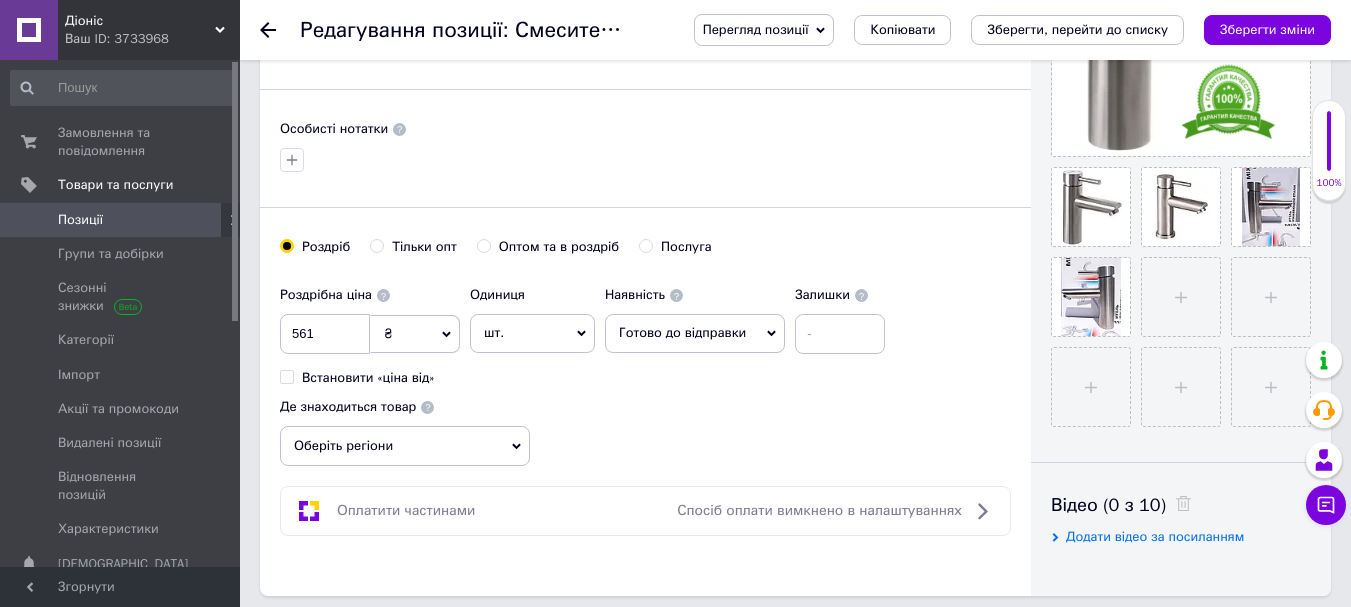 click on "Зберегти зміни" at bounding box center [1267, 29] 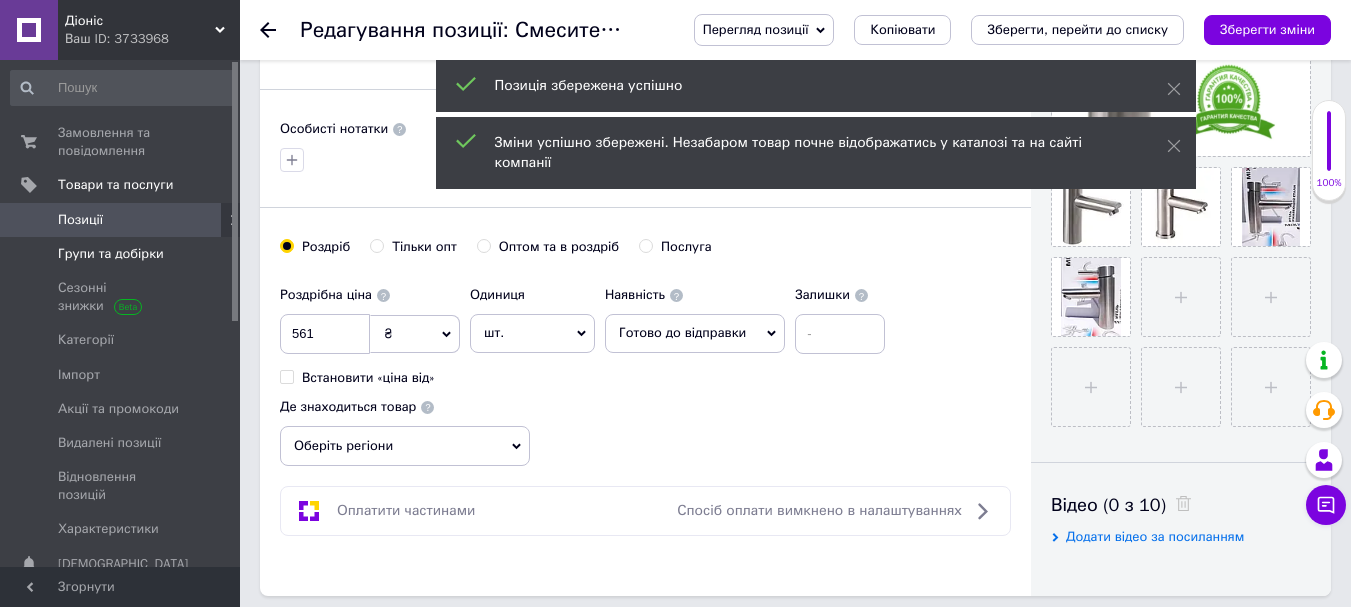 click on "Групи та добірки" at bounding box center [111, 254] 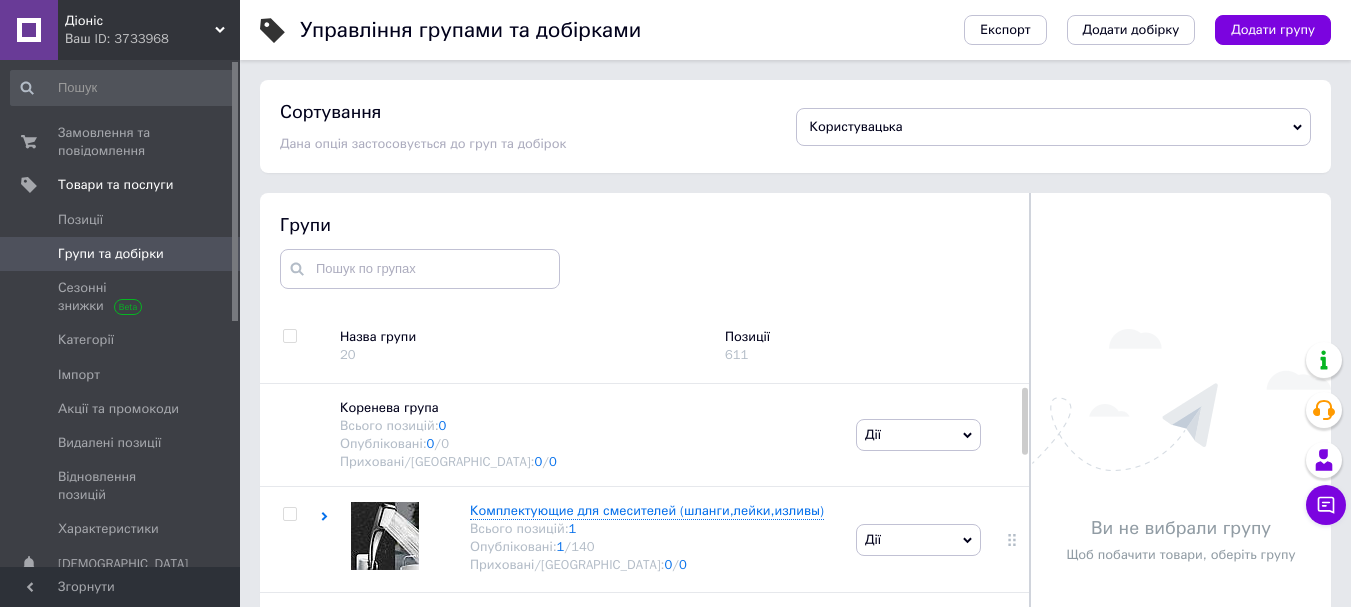 scroll, scrollTop: 113, scrollLeft: 0, axis: vertical 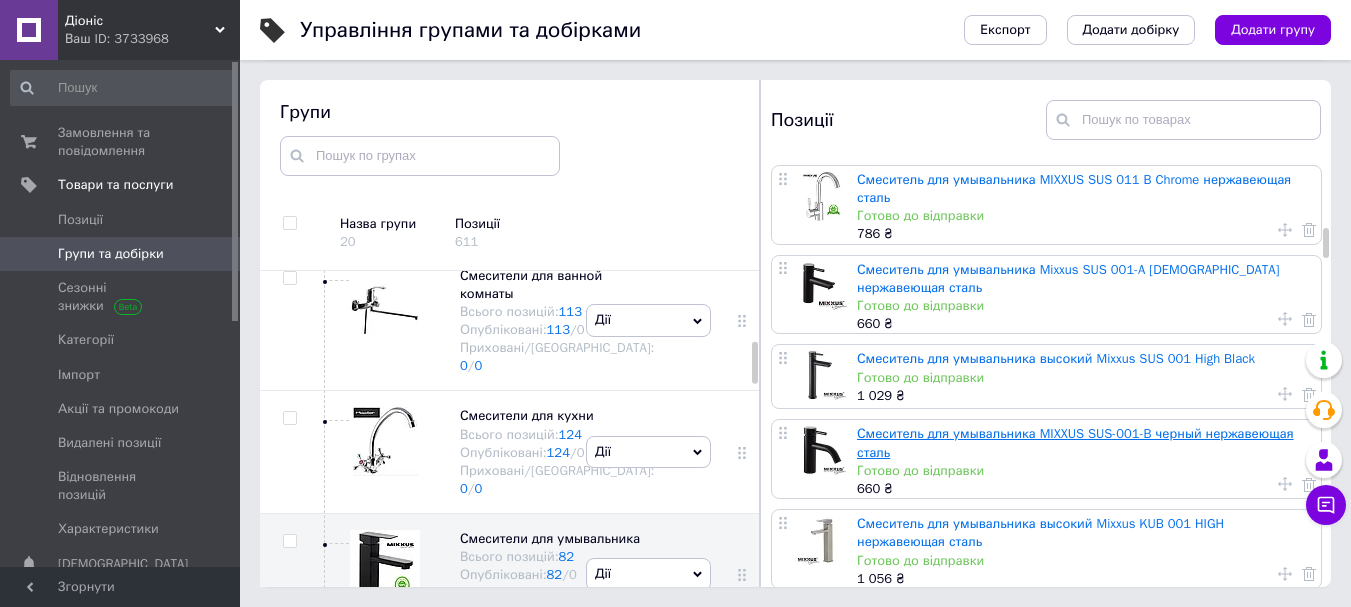 click on "Смеситель для умывальника MIXXUS SUS-001-B черный нержавеющая сталь" at bounding box center [1075, 442] 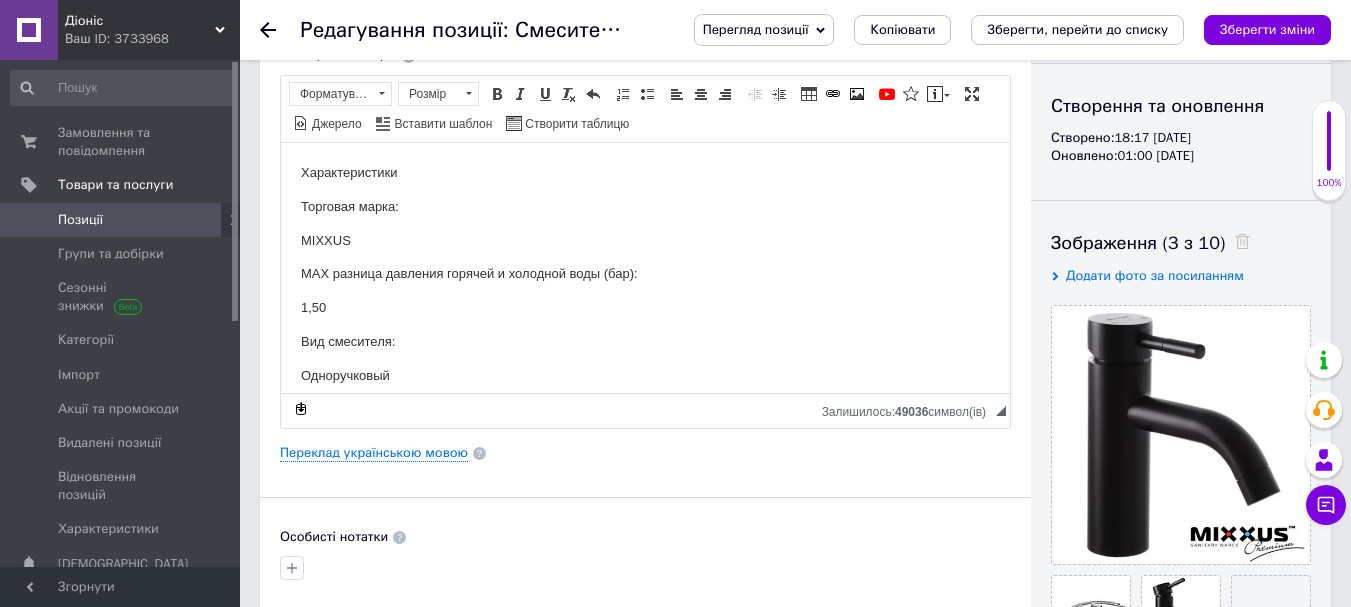 scroll, scrollTop: 500, scrollLeft: 0, axis: vertical 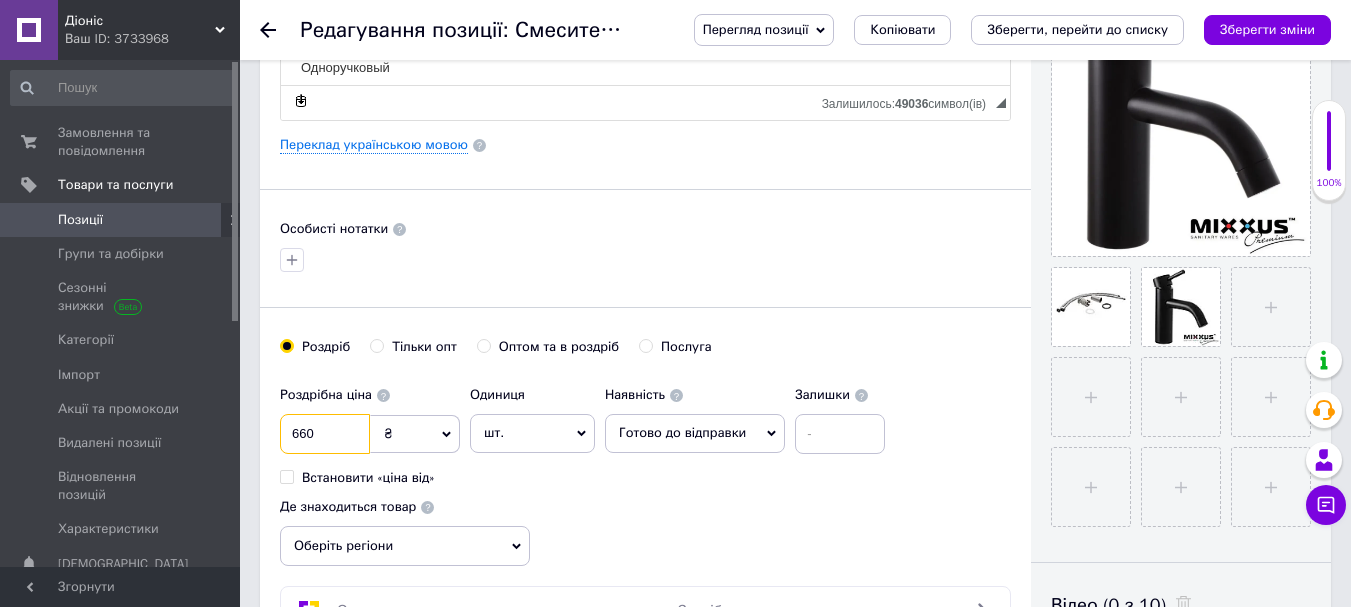 click on "660" at bounding box center (325, 434) 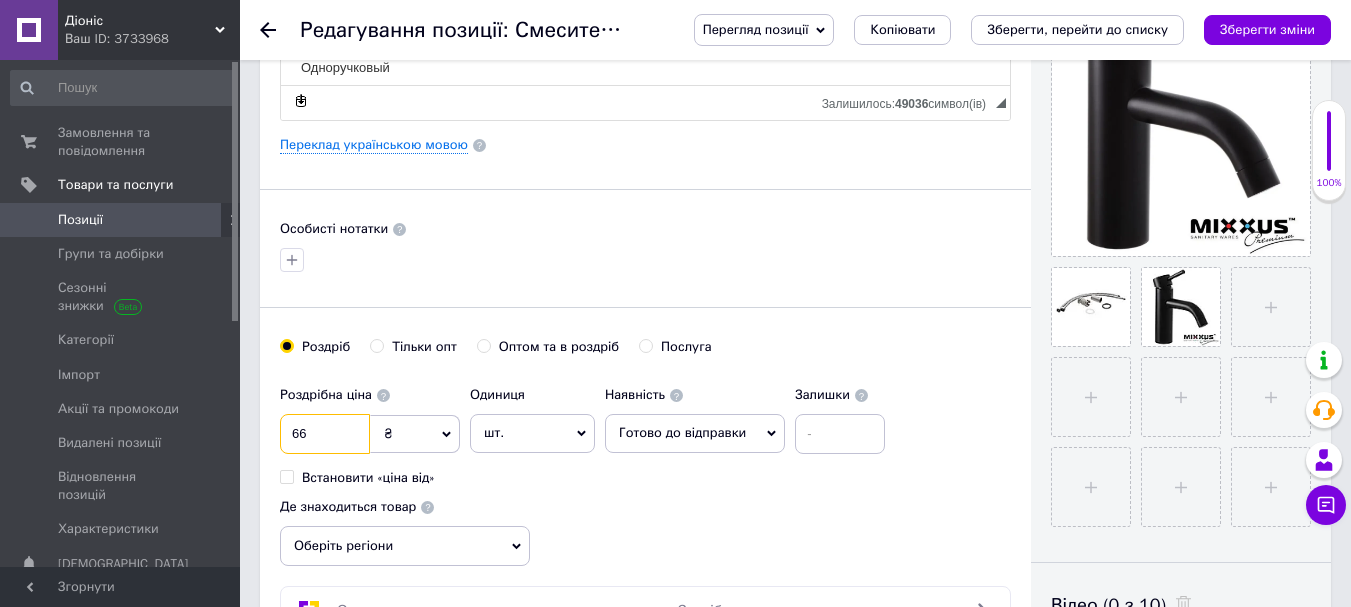 type on "6" 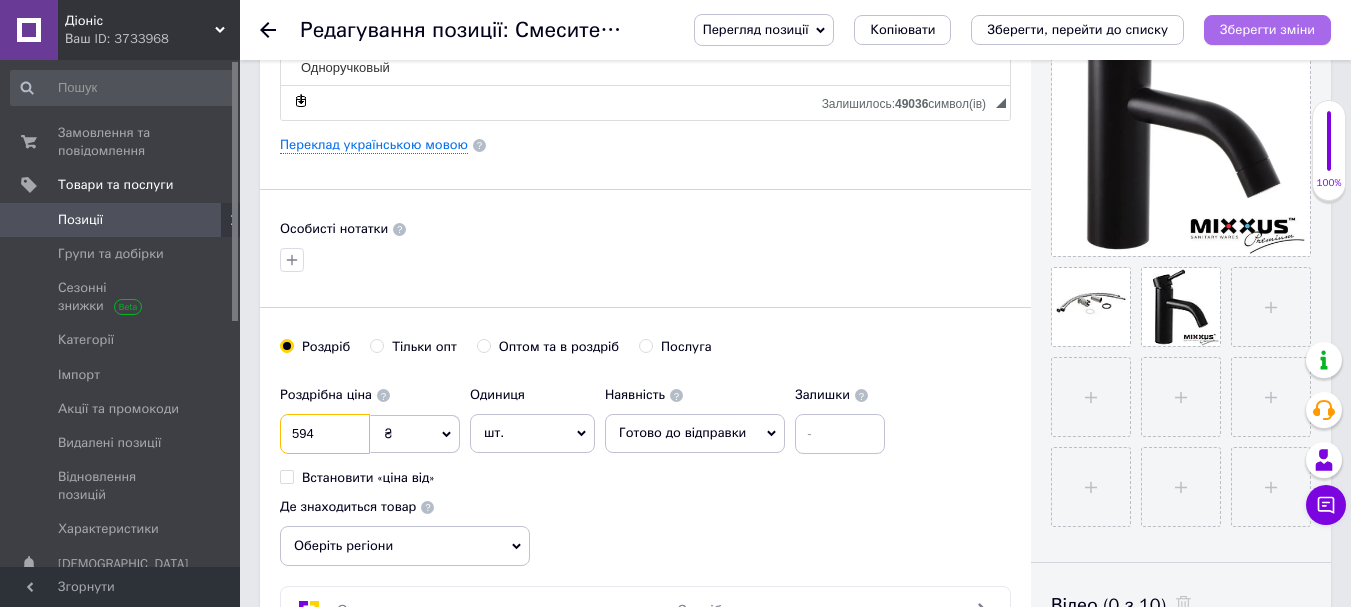 type on "594" 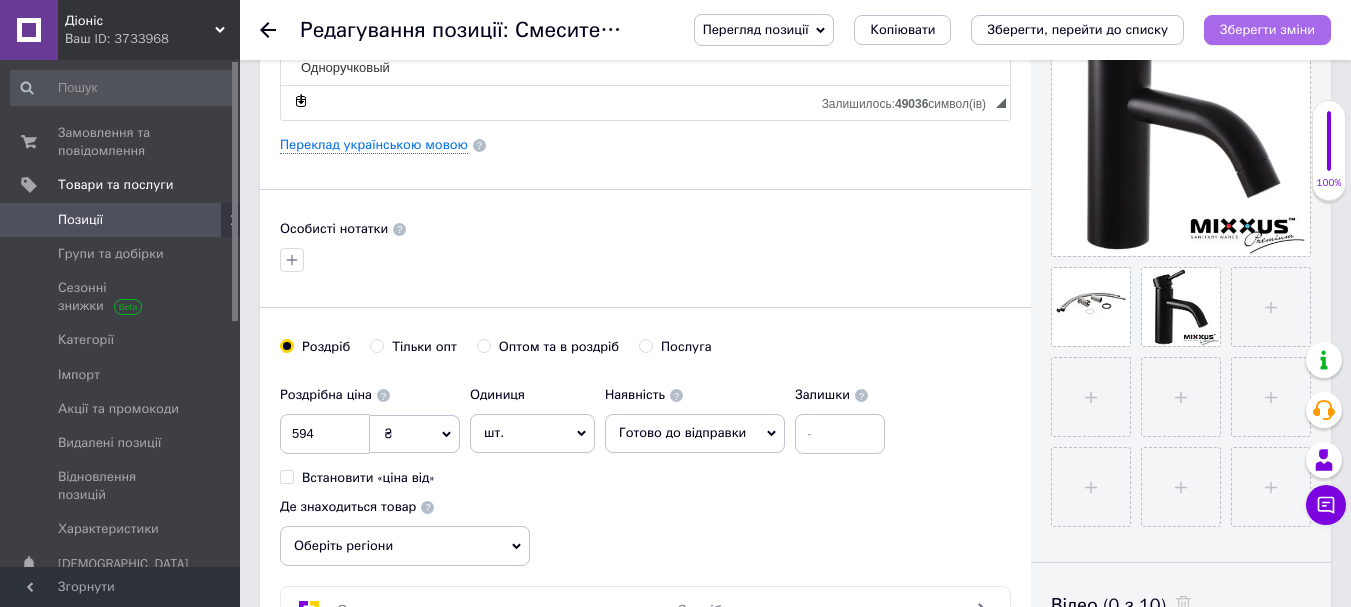 click on "Зберегти зміни" at bounding box center (1267, 29) 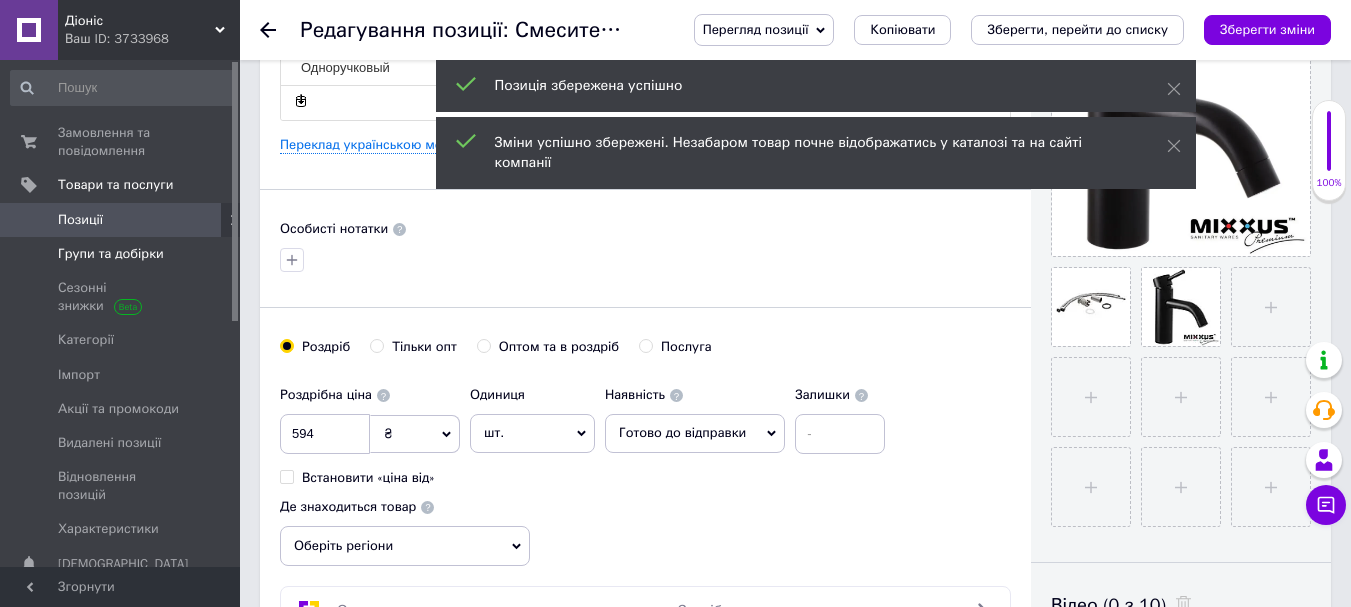 click on "Групи та добірки" at bounding box center [111, 254] 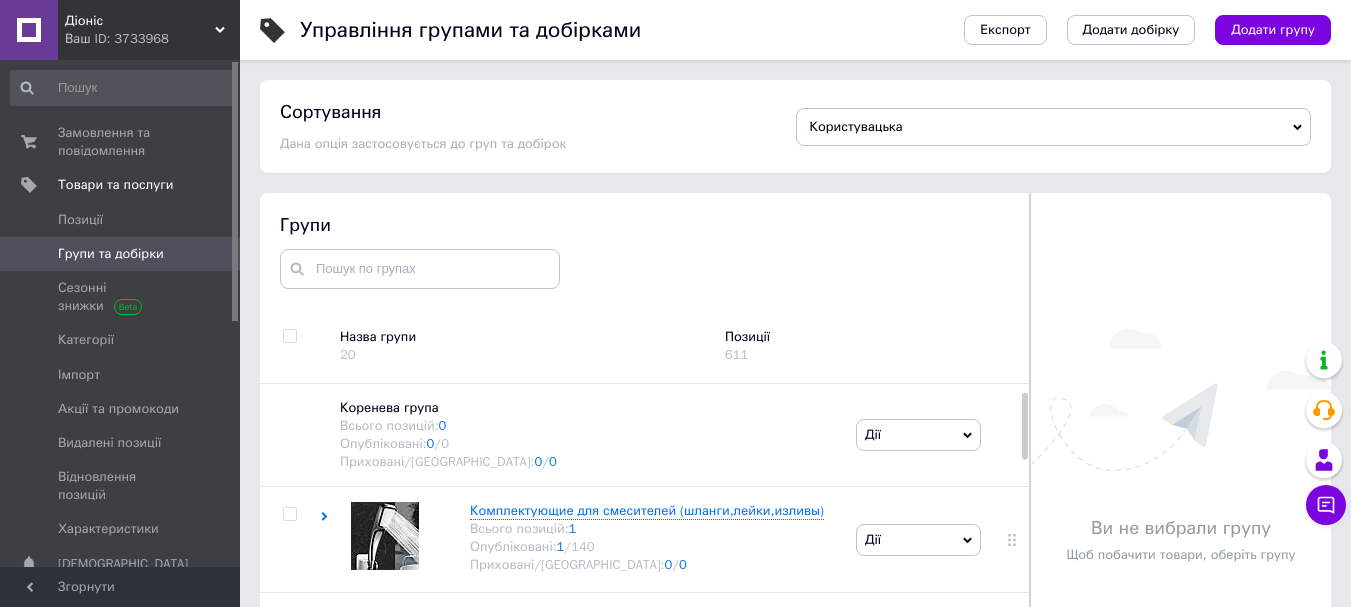 scroll, scrollTop: 113, scrollLeft: 0, axis: vertical 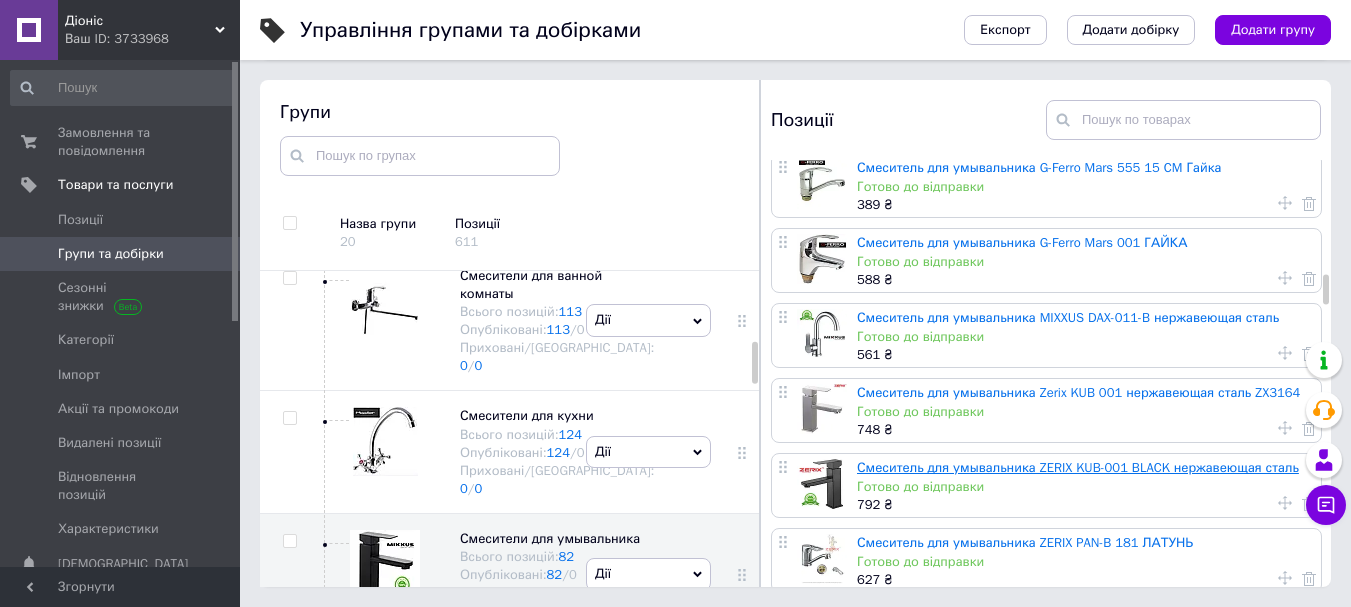 click on "Смеситель для умывальника ZERIX KUB-001 BLACK нержавеющая сталь" at bounding box center [1078, 467] 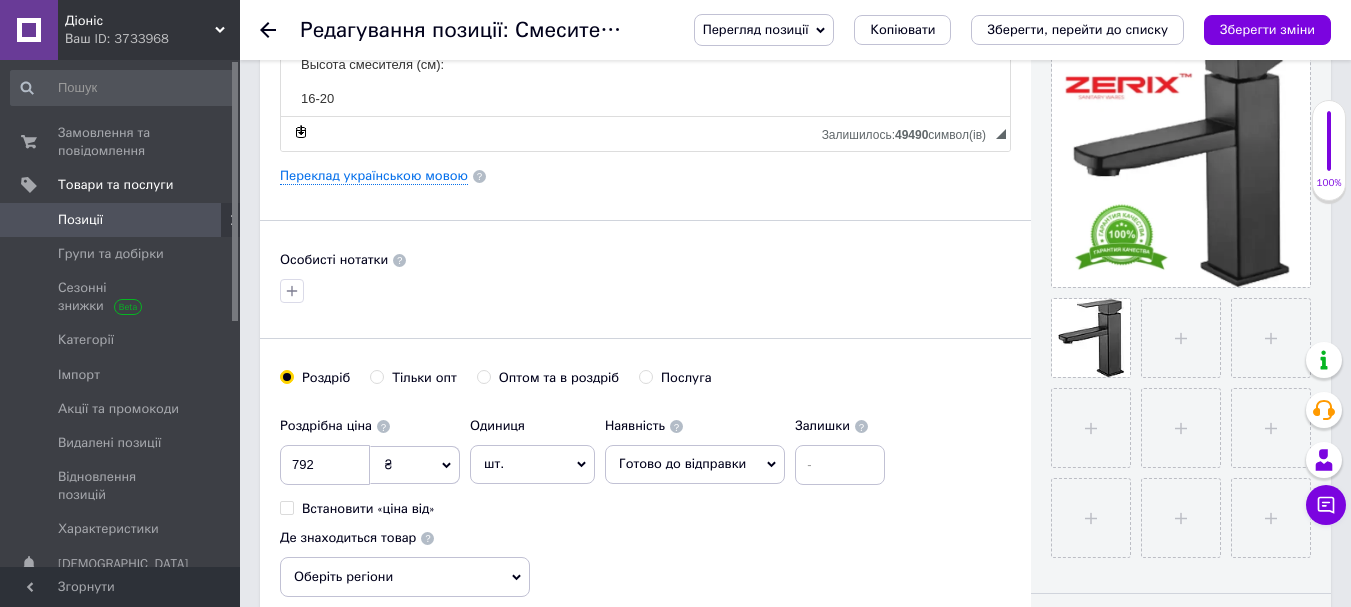 scroll, scrollTop: 500, scrollLeft: 0, axis: vertical 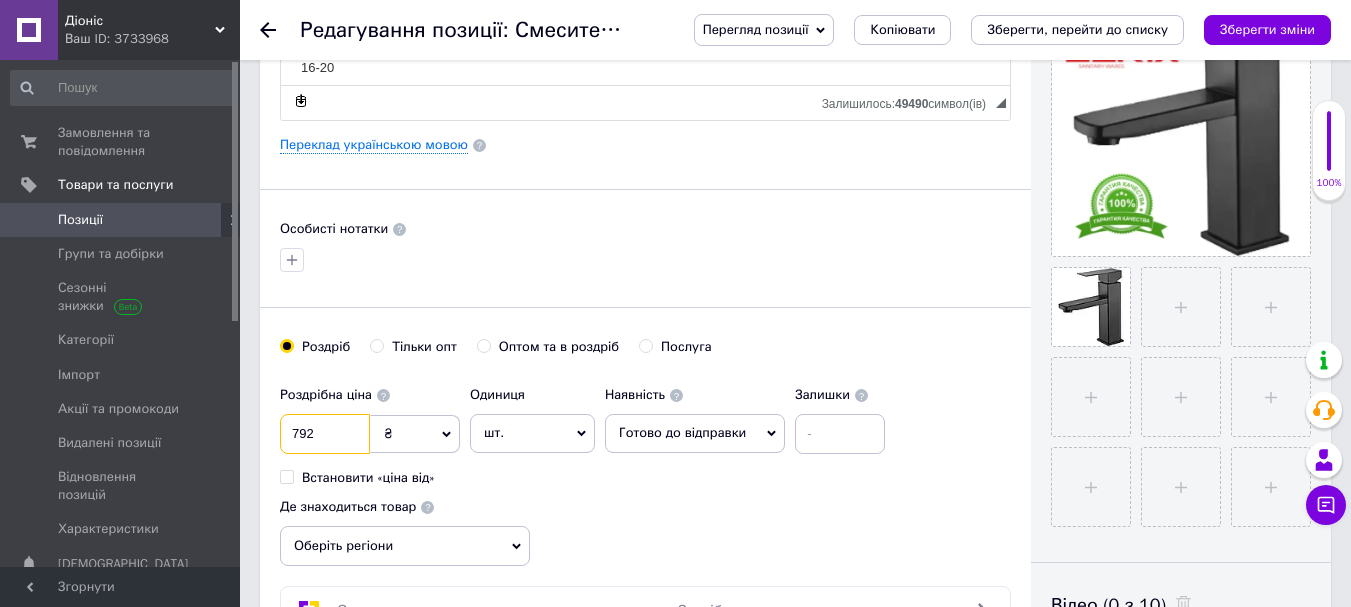 click on "792" at bounding box center (325, 434) 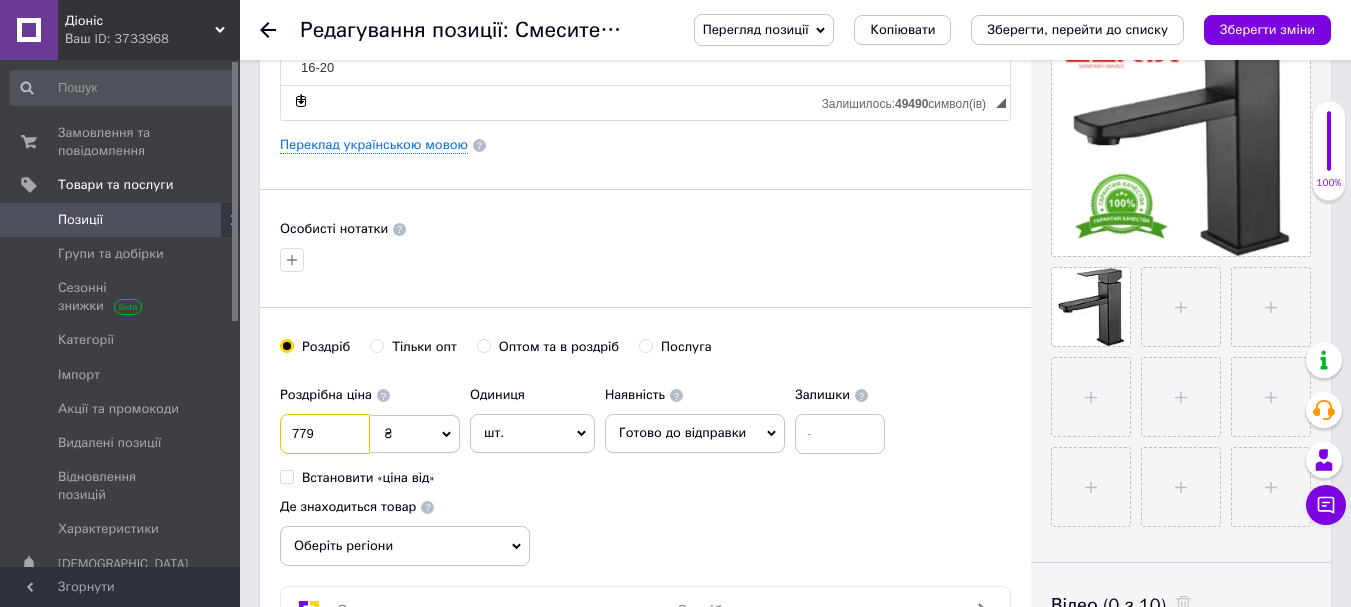 type on "779" 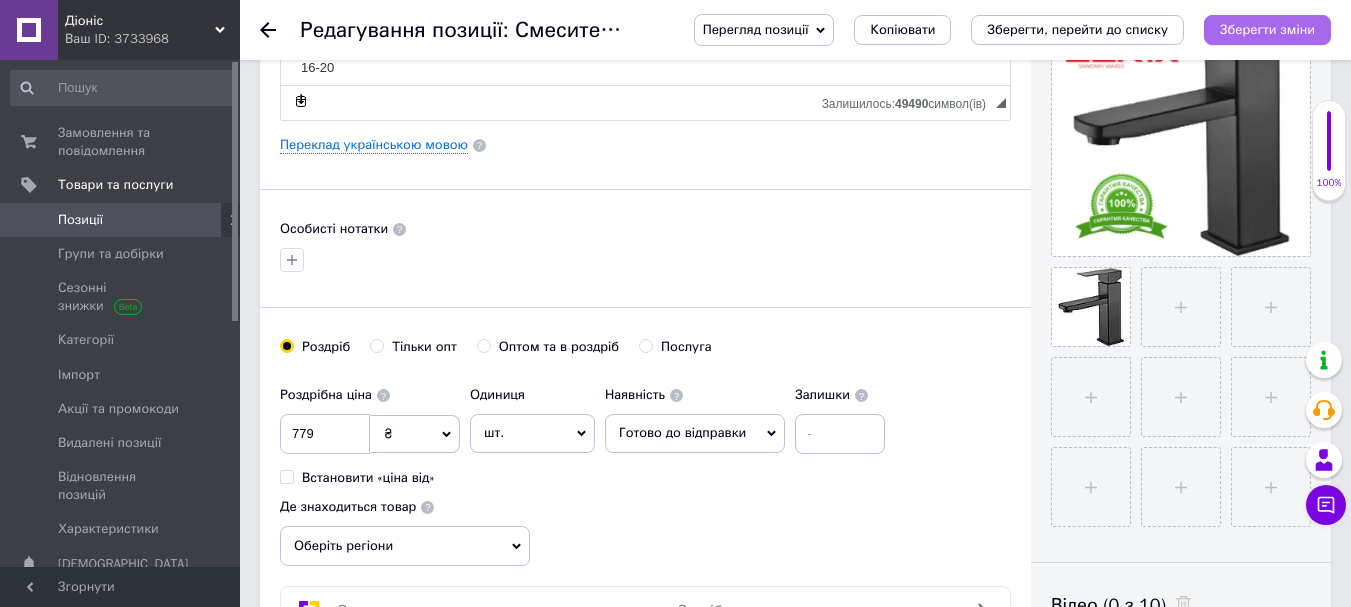 click on "Зберегти зміни" at bounding box center (1267, 30) 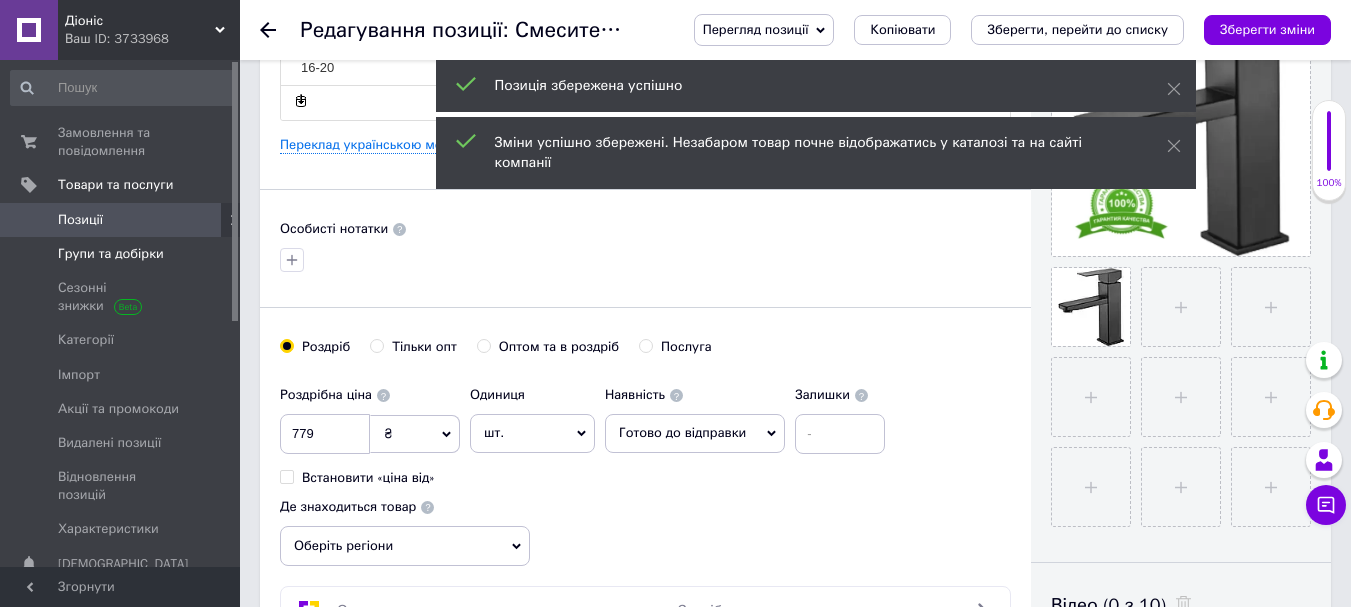 click on "Групи та добірки" at bounding box center (111, 254) 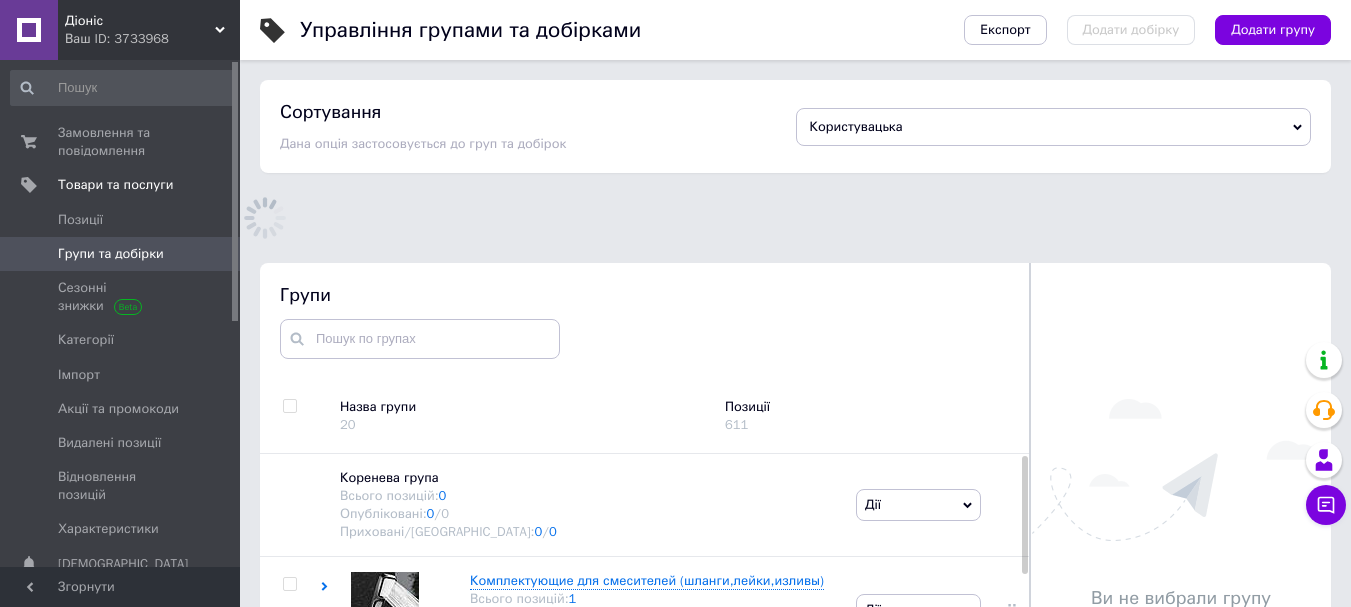 scroll, scrollTop: 97, scrollLeft: 0, axis: vertical 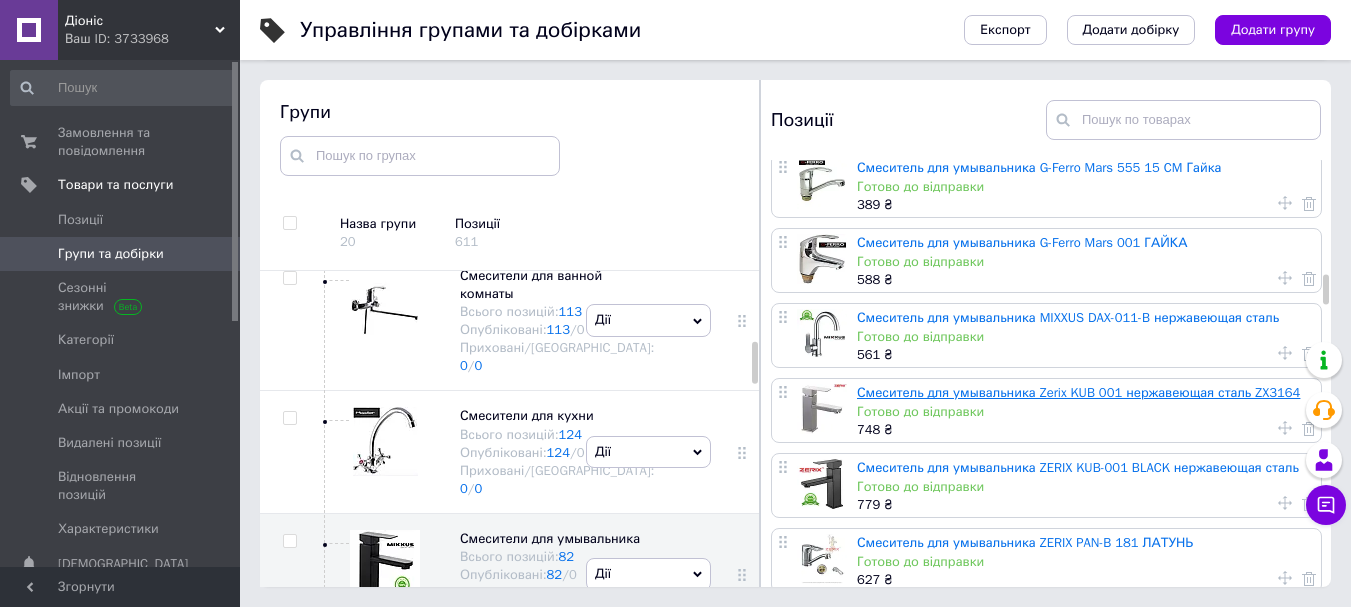 click on "Смеситель для умывальника Zerix KUB 001 нержавеющая сталь ZX3164" at bounding box center [1078, 392] 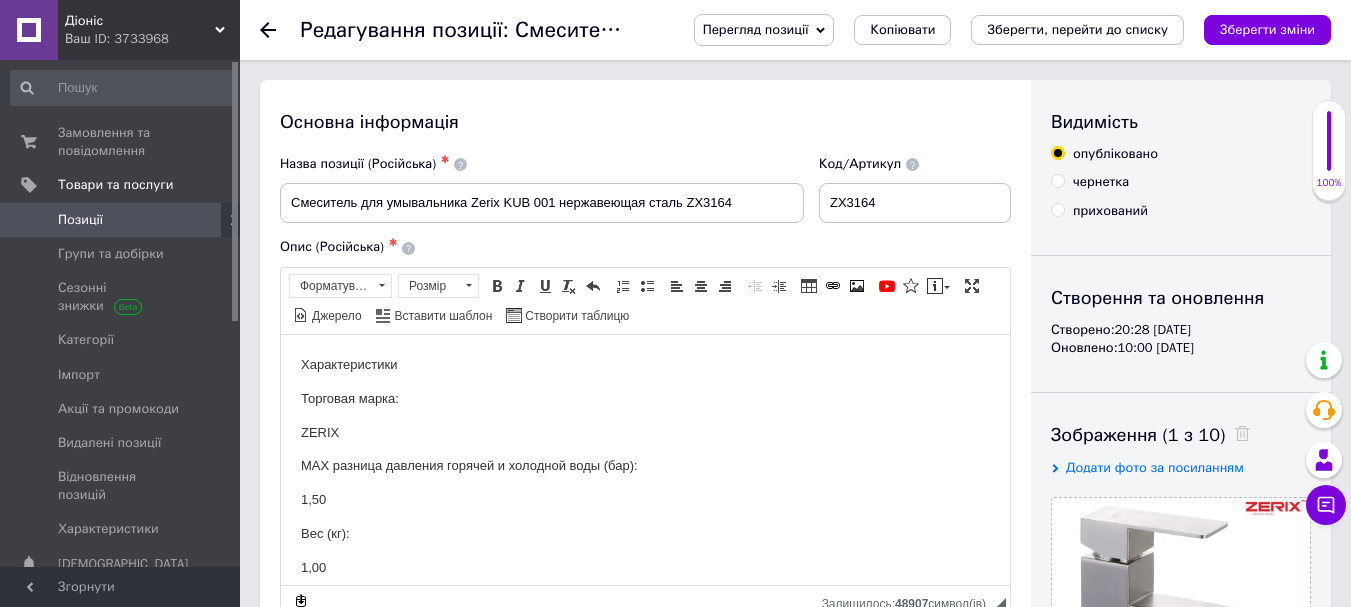 scroll, scrollTop: 400, scrollLeft: 0, axis: vertical 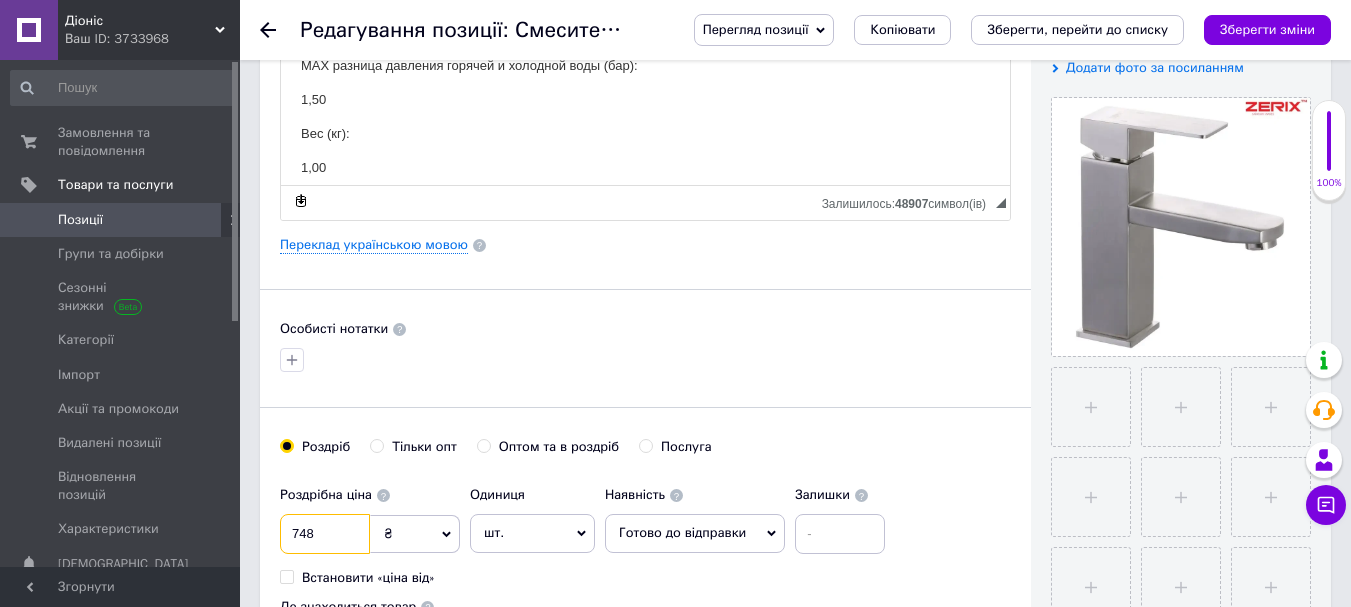 click on "748" at bounding box center [325, 534] 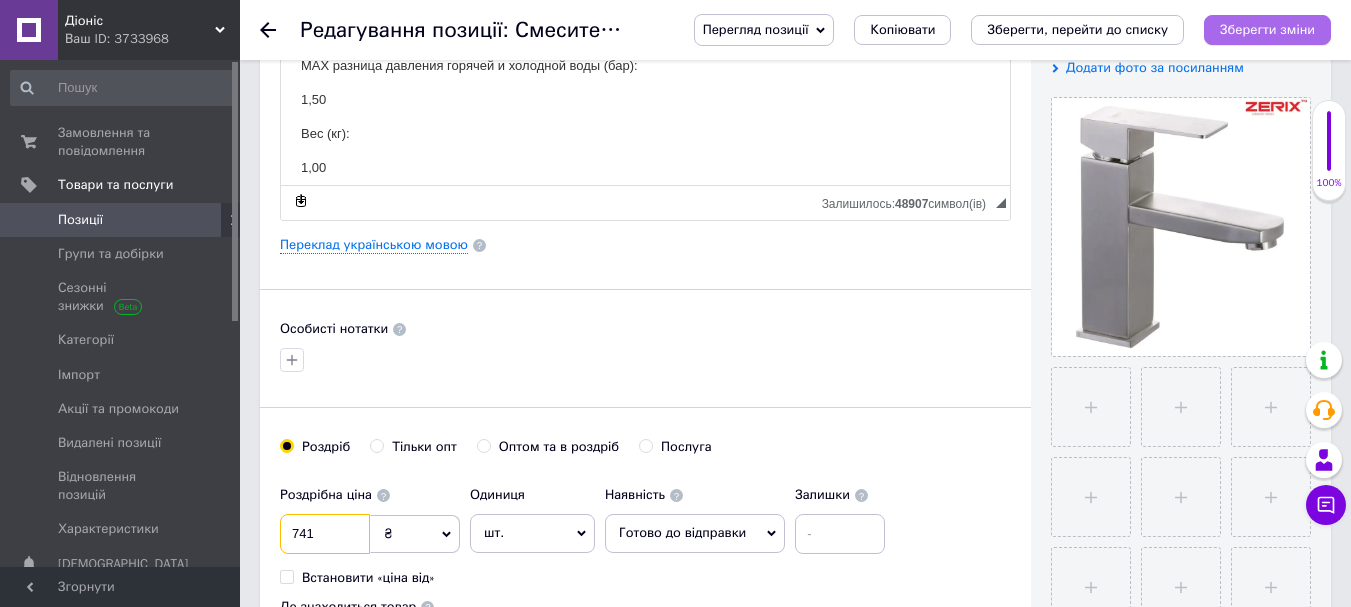 type on "741" 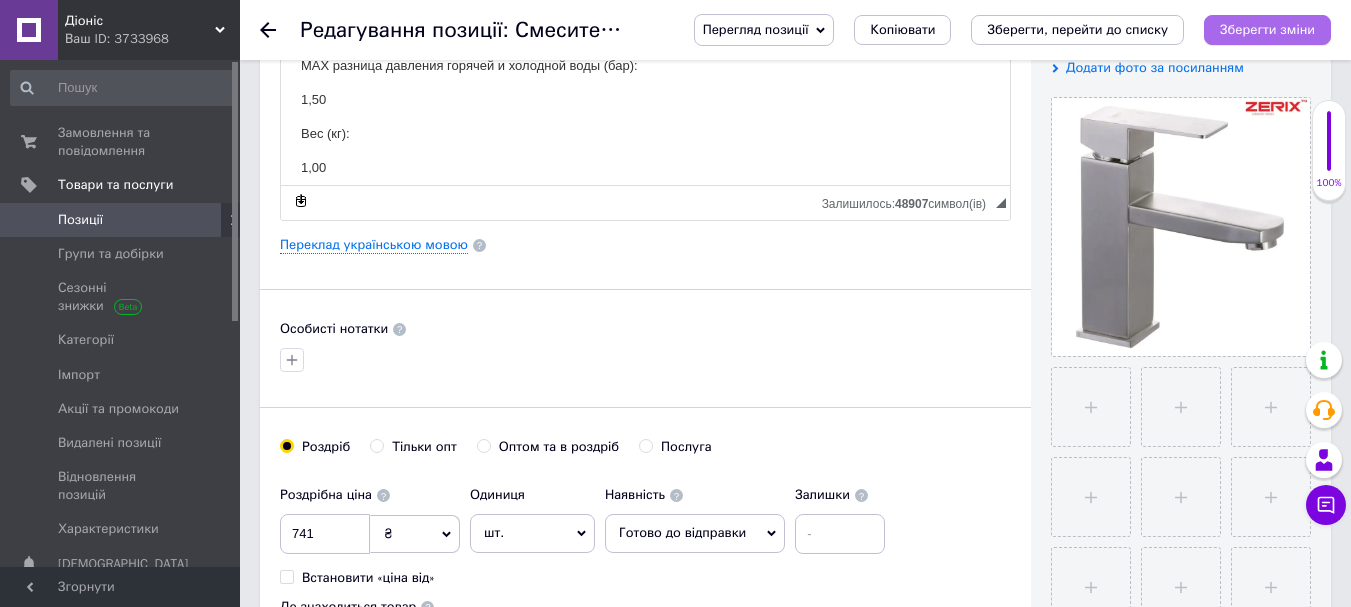 click on "Зберегти зміни" at bounding box center [1267, 29] 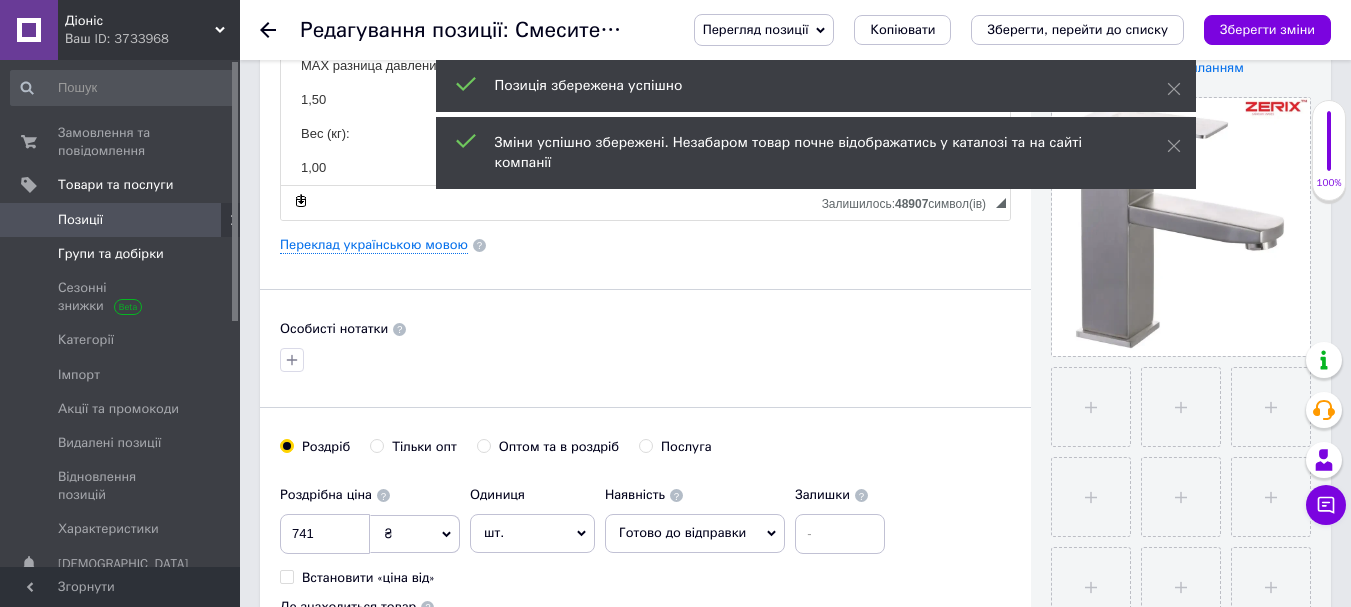 click on "Групи та добірки" at bounding box center [111, 254] 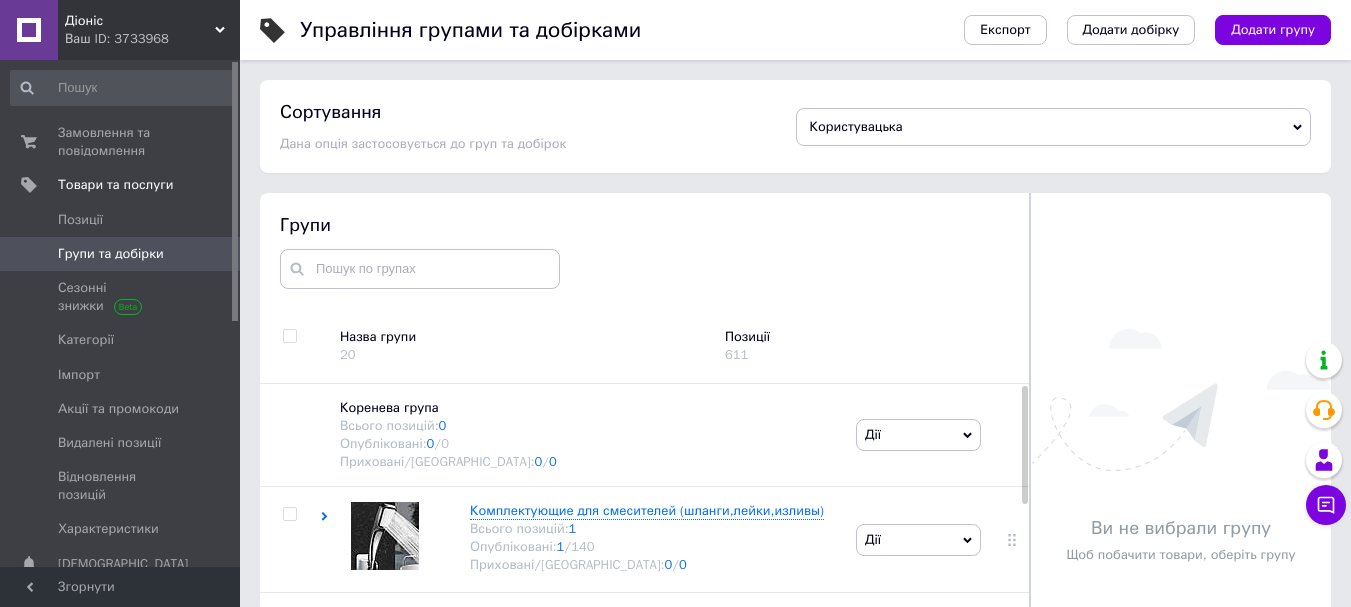 scroll, scrollTop: 86, scrollLeft: 0, axis: vertical 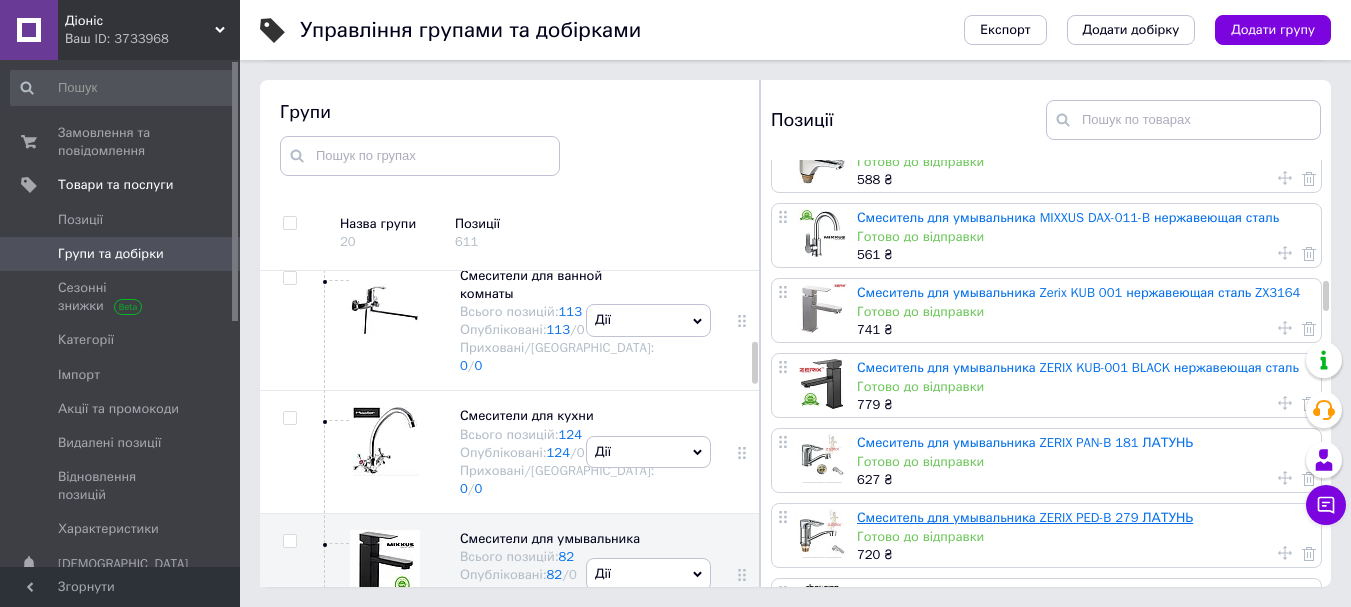 click on "Смеситель для умывальника ZERIX PED-B 279 ЛАТУНЬ" at bounding box center (1025, 517) 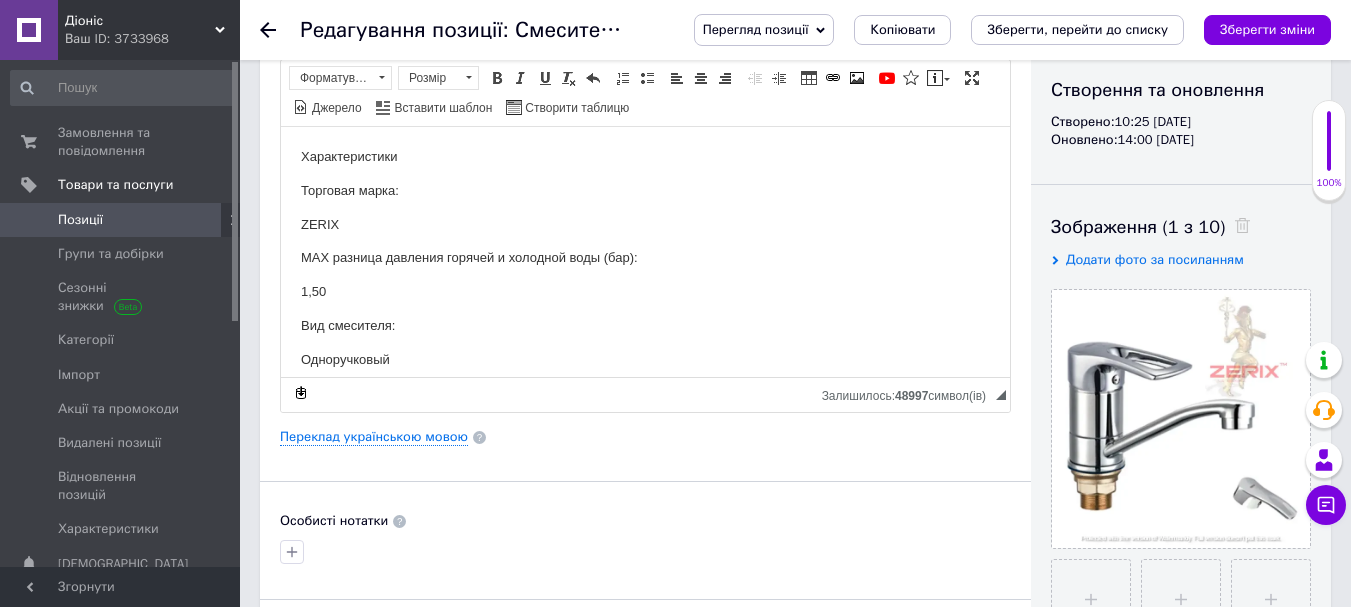scroll, scrollTop: 500, scrollLeft: 0, axis: vertical 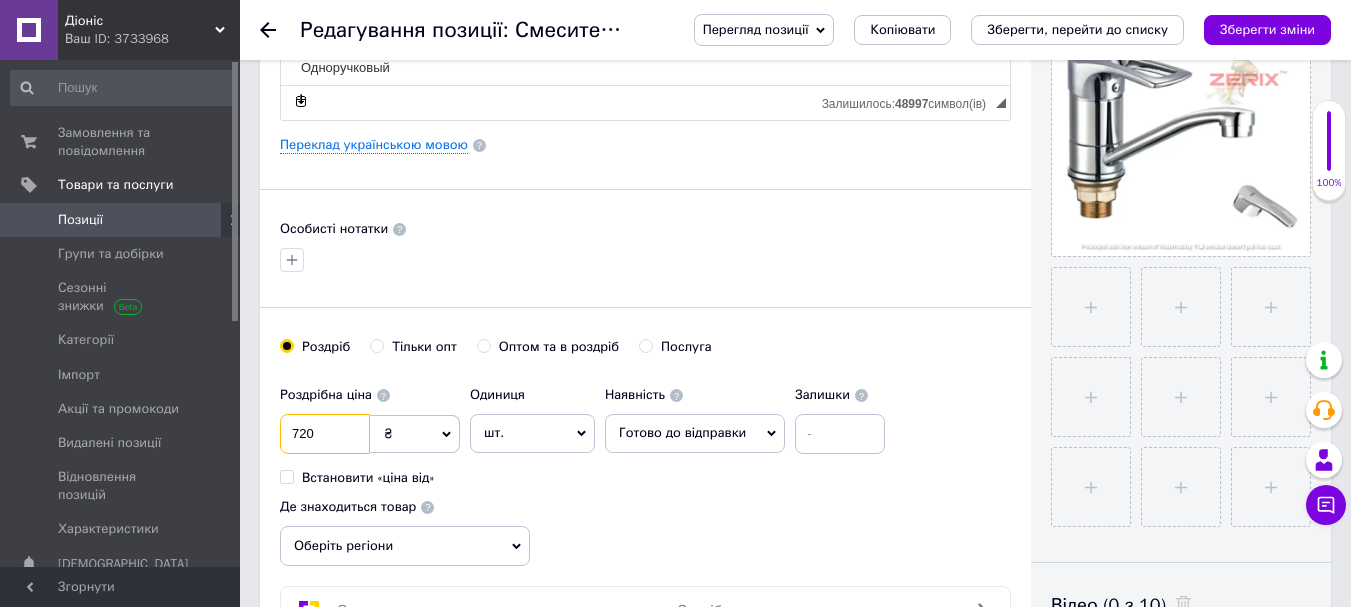 click on "720" at bounding box center [325, 434] 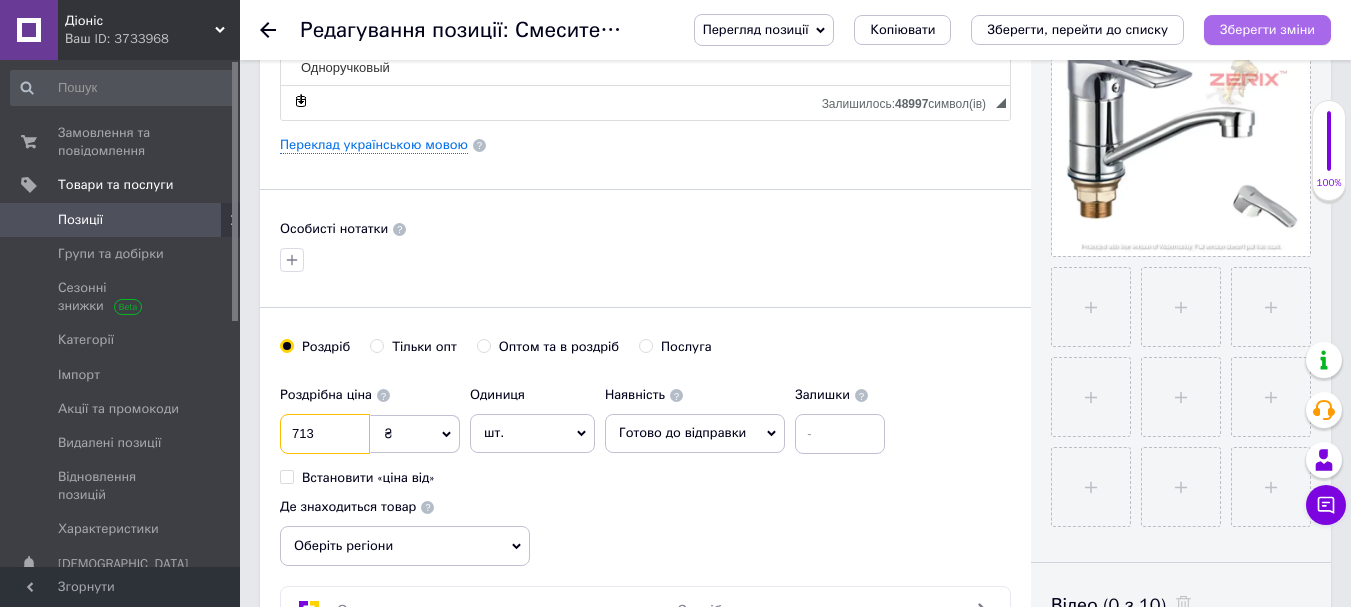 type on "713" 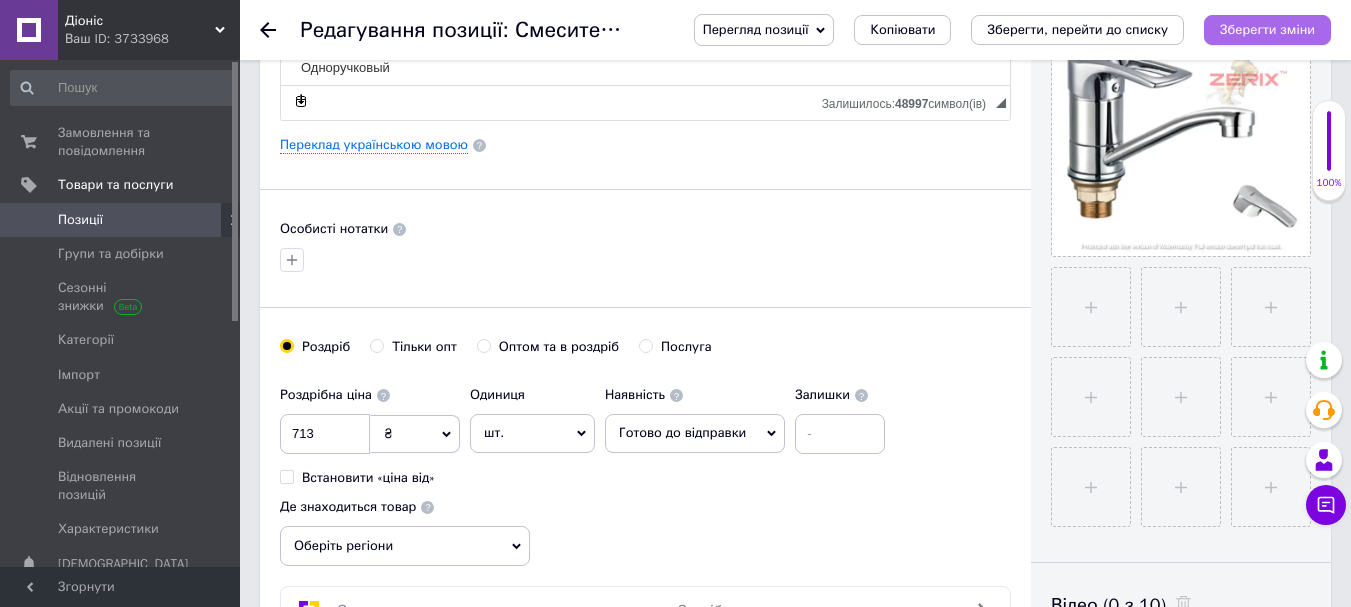click on "Зберегти зміни" at bounding box center [1267, 29] 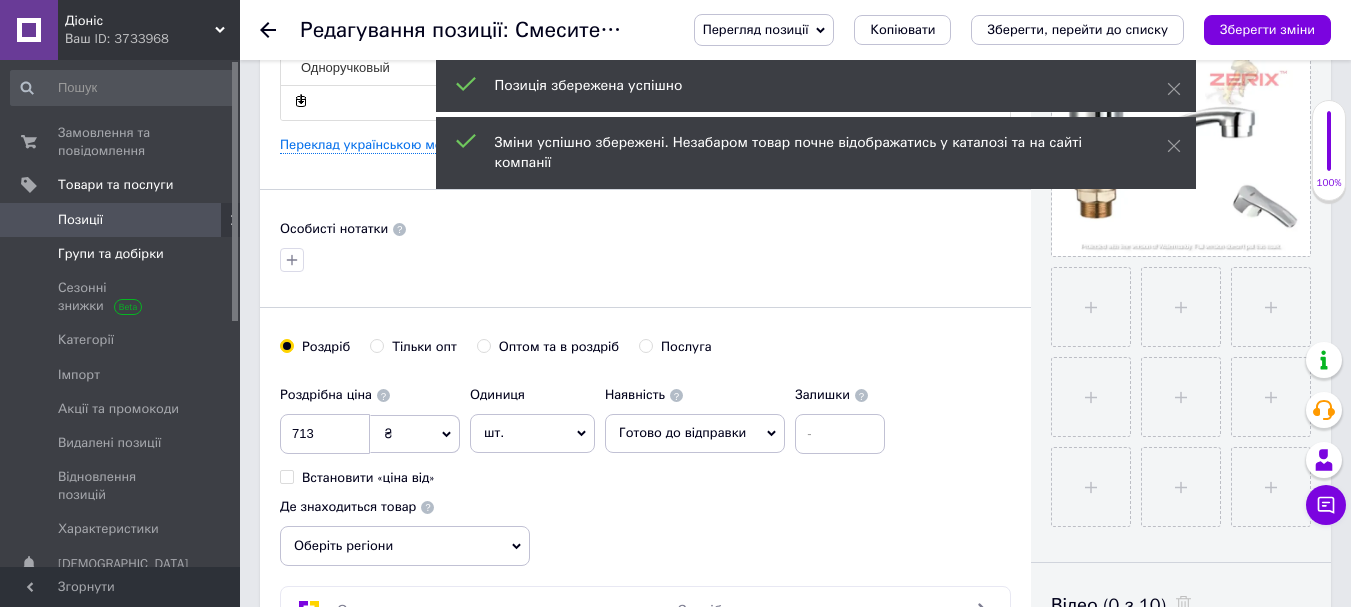 click on "Групи та добірки" at bounding box center (121, 254) 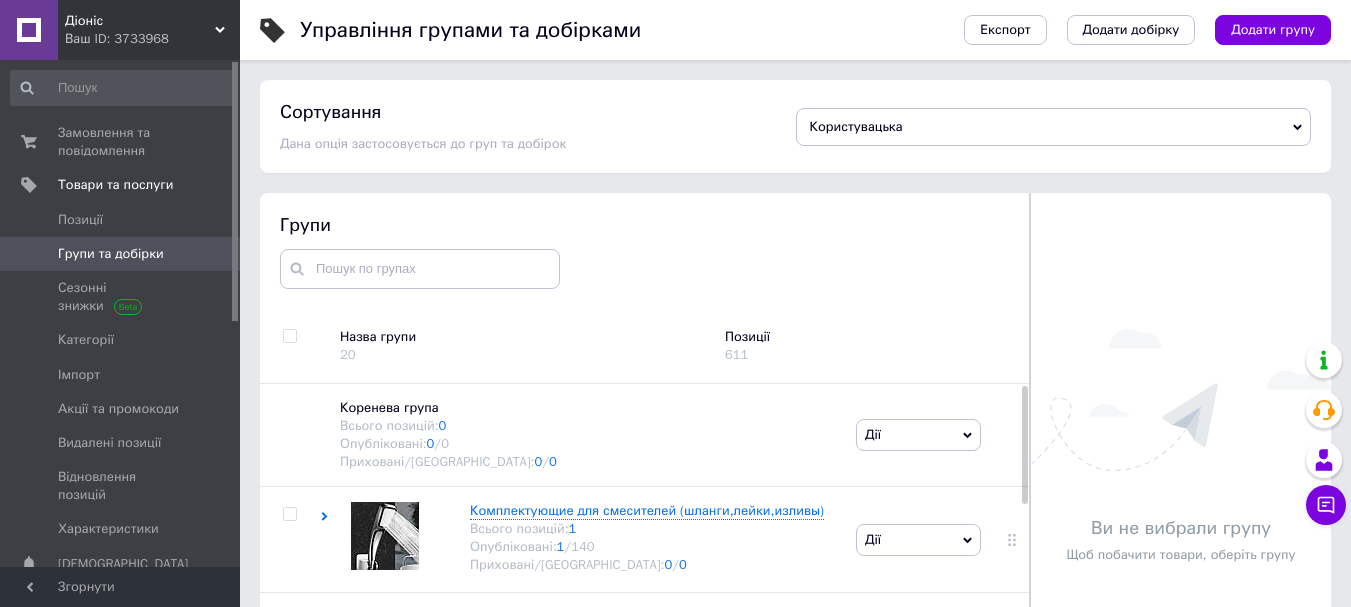 scroll, scrollTop: 86, scrollLeft: 0, axis: vertical 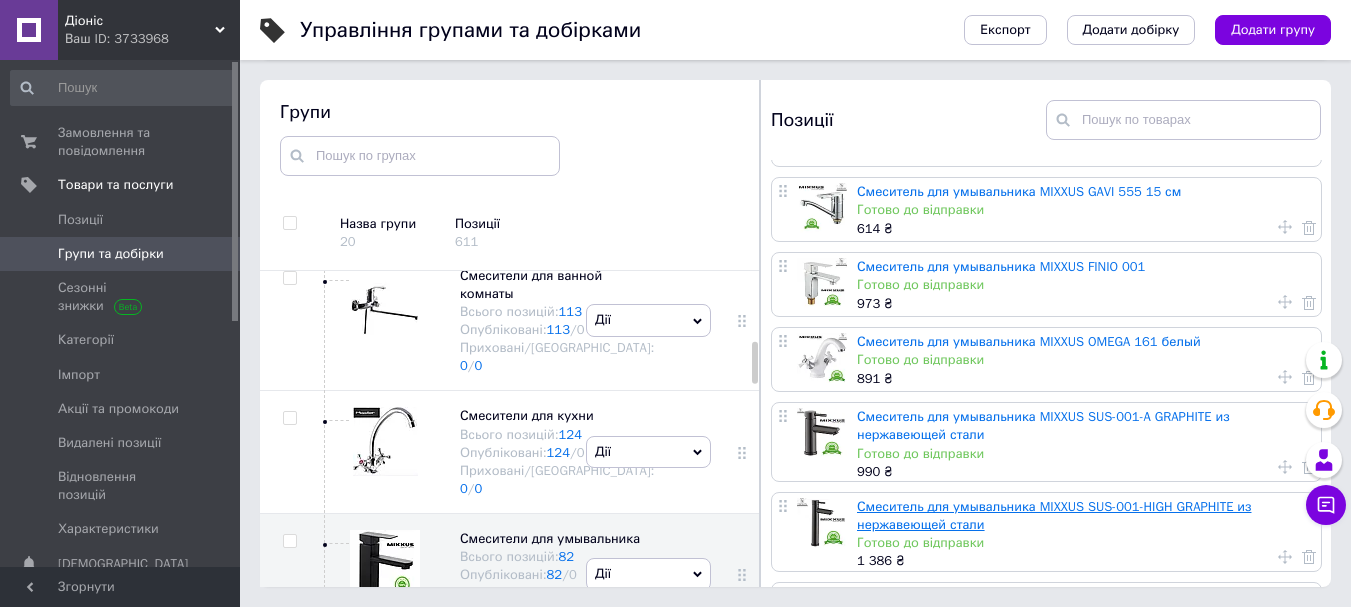 click on "Смеситель для умывальника MIXXUS SUS-001-HIGH GRAPHITE из нержавеющей стали" at bounding box center (1054, 515) 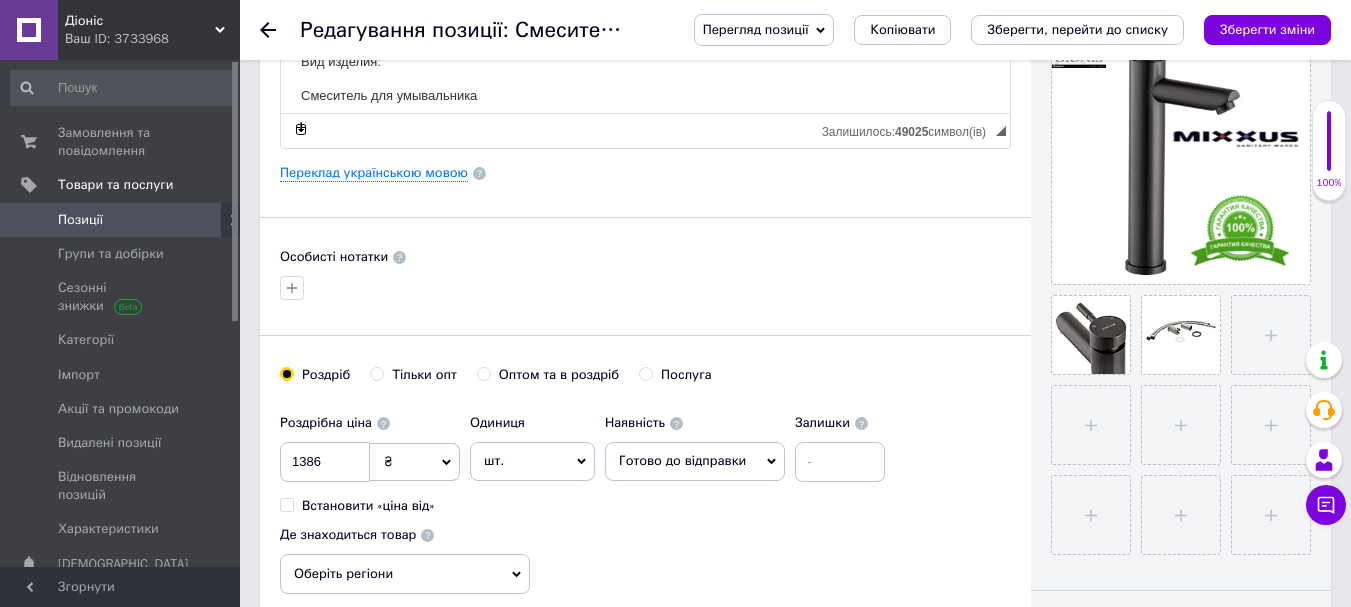 scroll, scrollTop: 500, scrollLeft: 0, axis: vertical 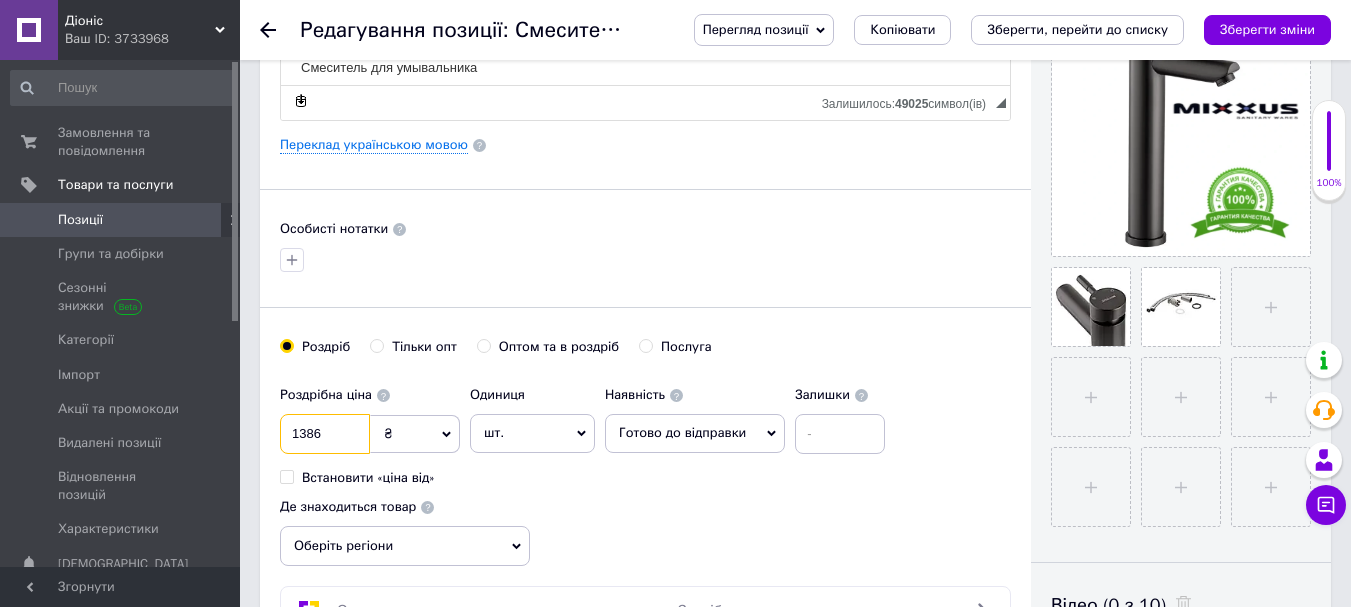 click on "1386" at bounding box center (325, 434) 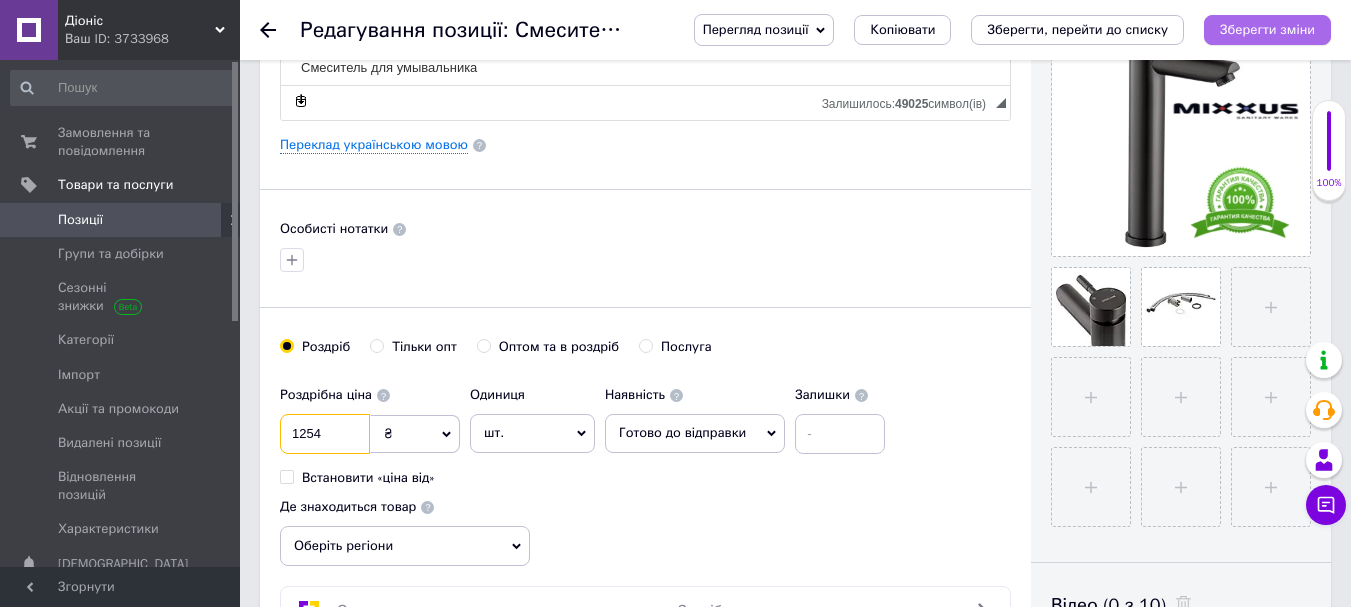 type on "1254" 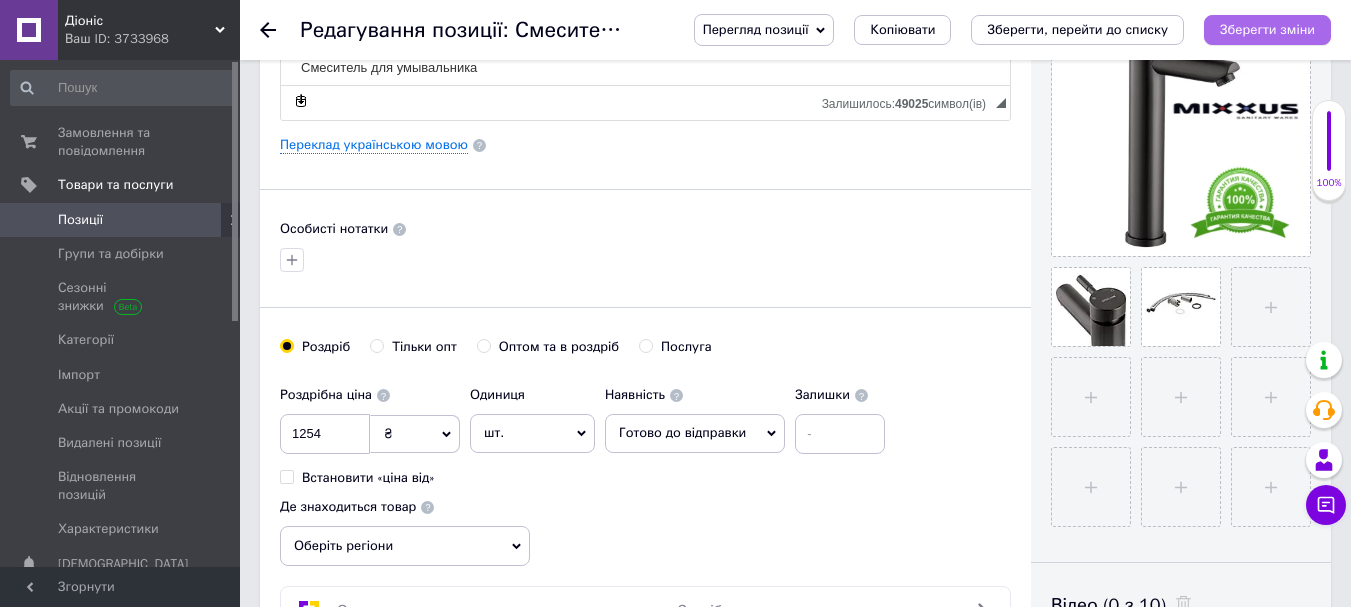click on "Зберегти зміни" at bounding box center [1267, 29] 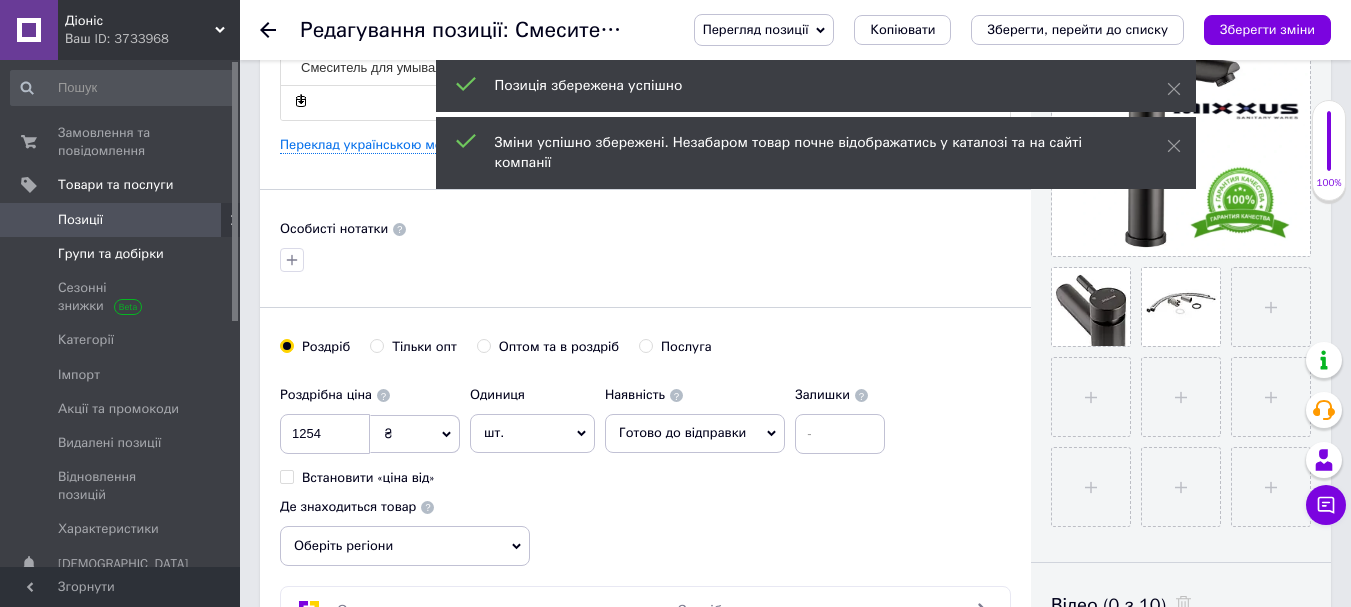 click on "Групи та добірки" at bounding box center (121, 254) 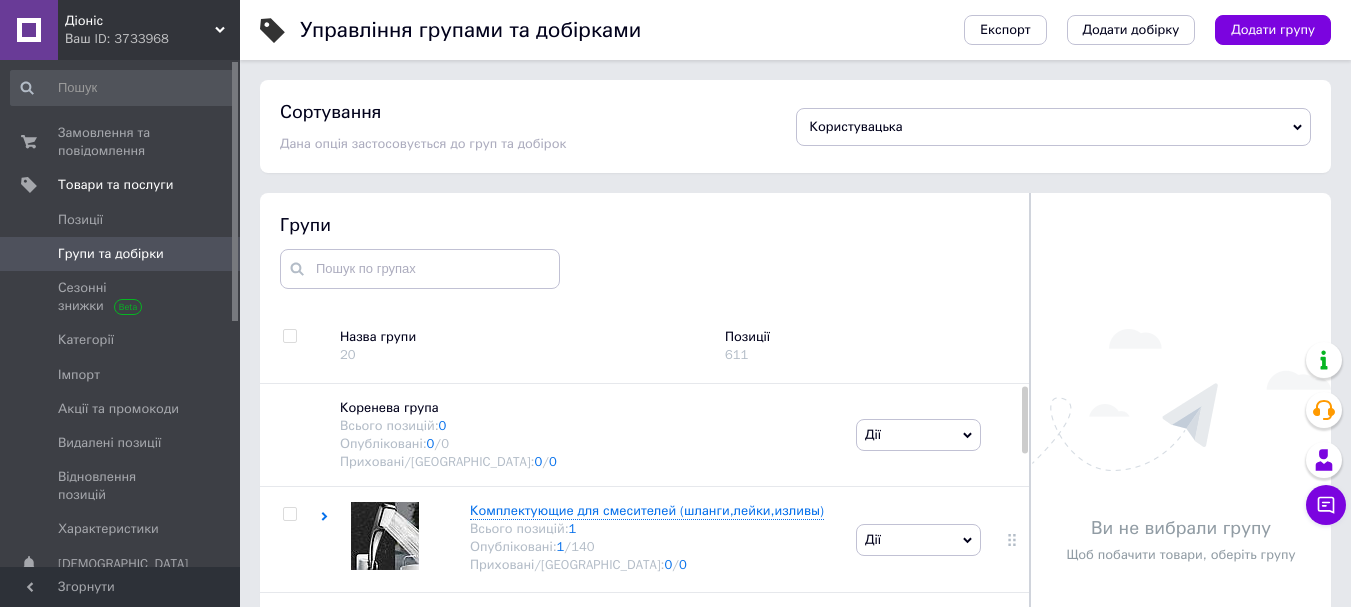 scroll, scrollTop: 112, scrollLeft: 0, axis: vertical 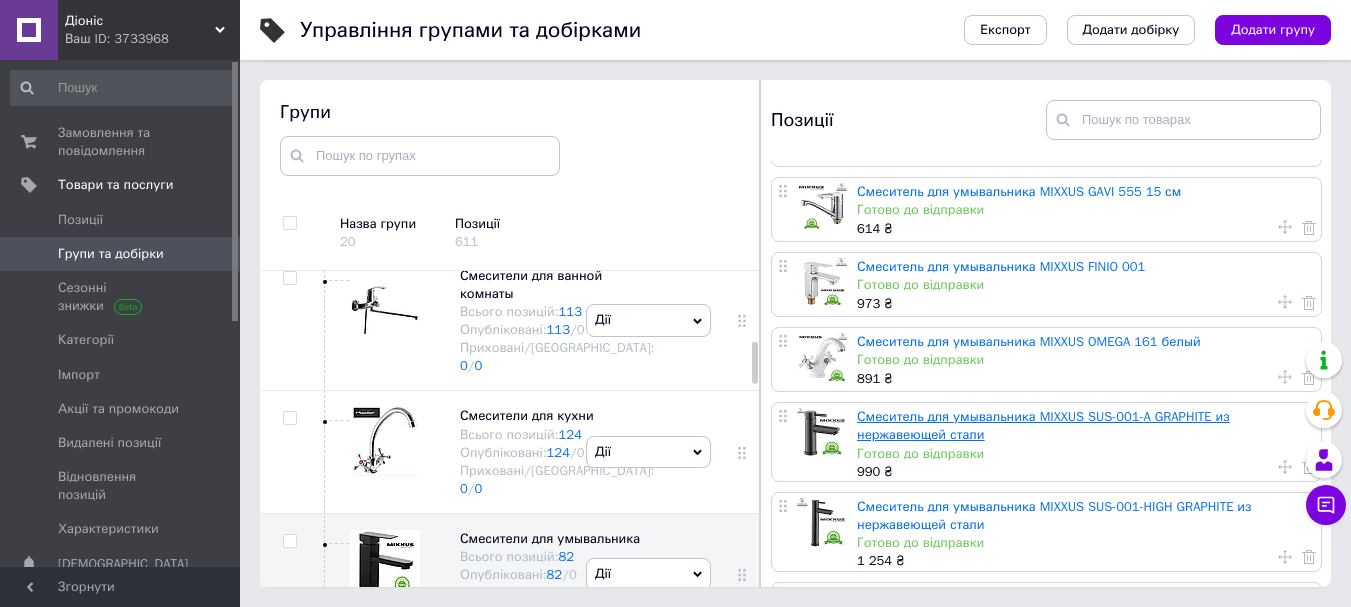 click on "Смеситель для умывальника MIXXUS SUS-001-A GRAPHITE из нержавеющей стали" at bounding box center (1043, 425) 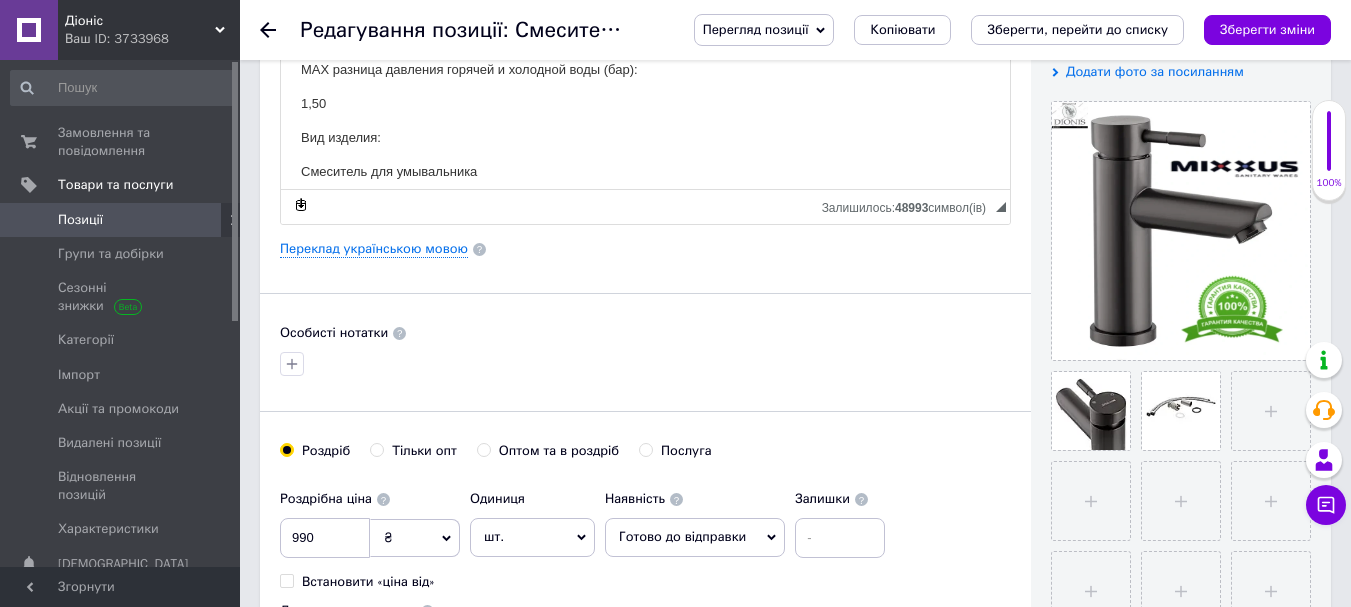 scroll, scrollTop: 400, scrollLeft: 0, axis: vertical 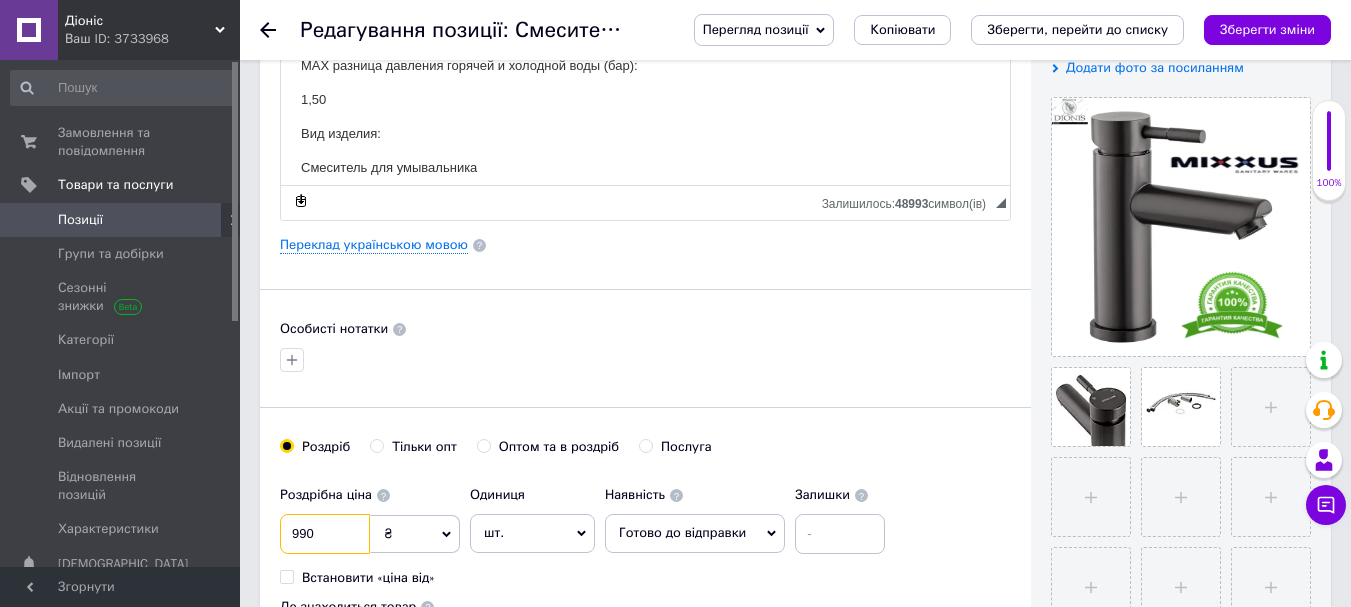 drag, startPoint x: 331, startPoint y: 540, endPoint x: 408, endPoint y: 549, distance: 77.52419 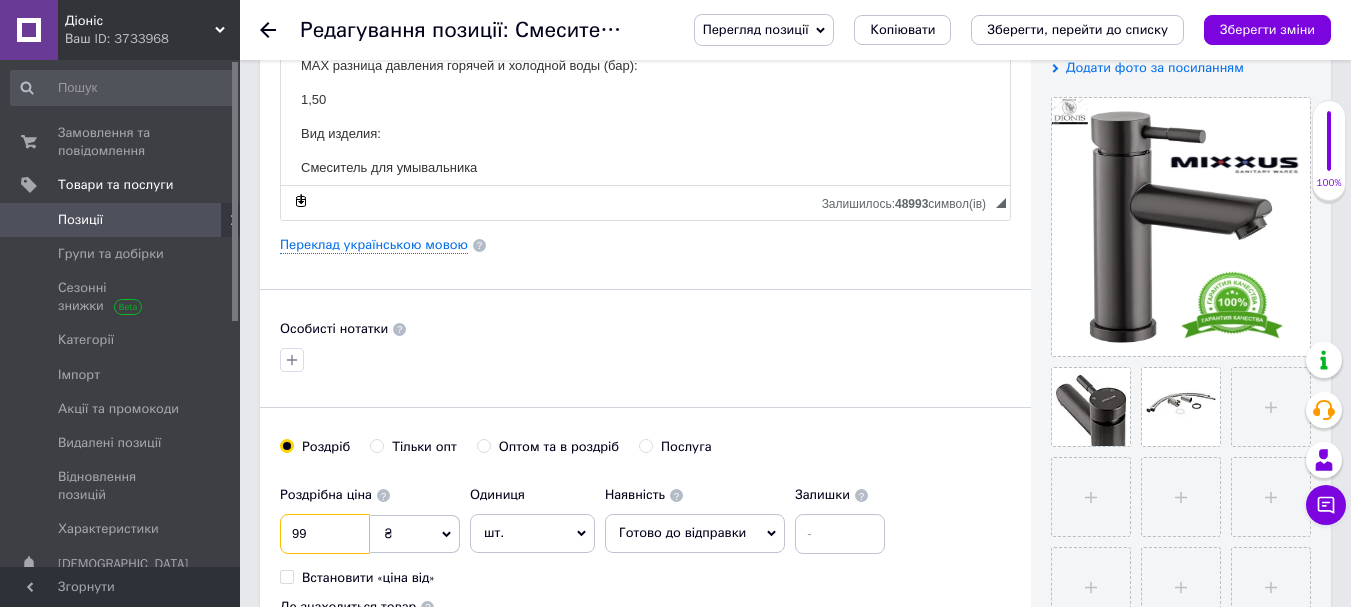 type on "9" 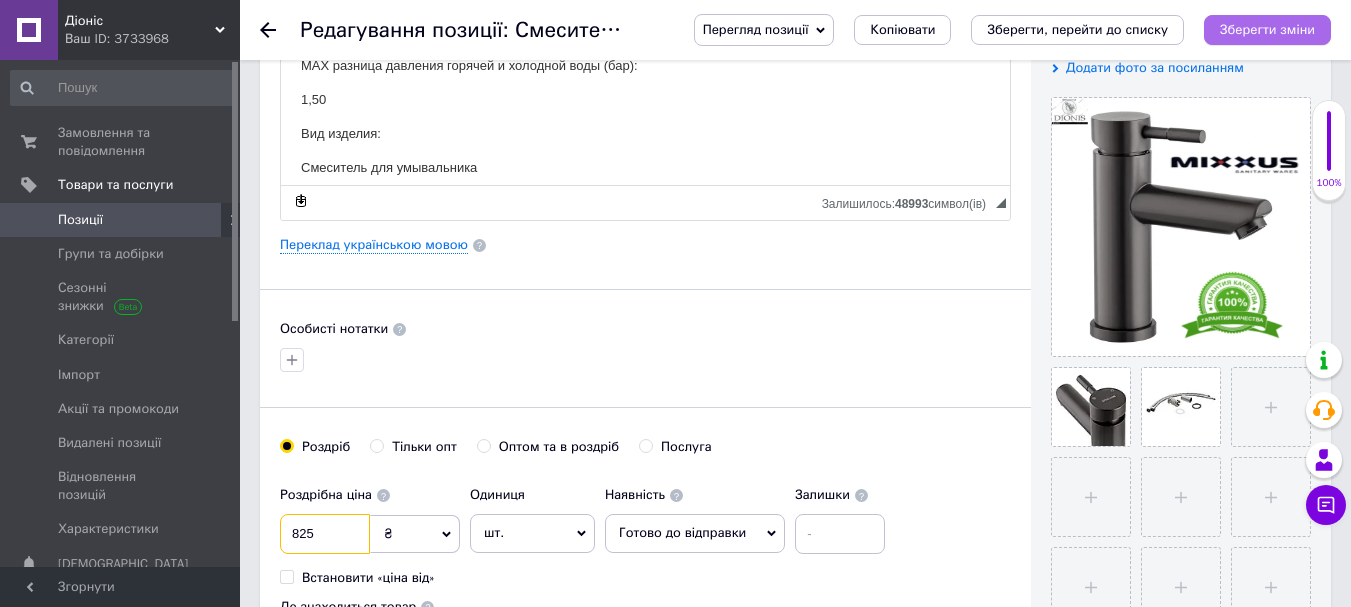 type on "825" 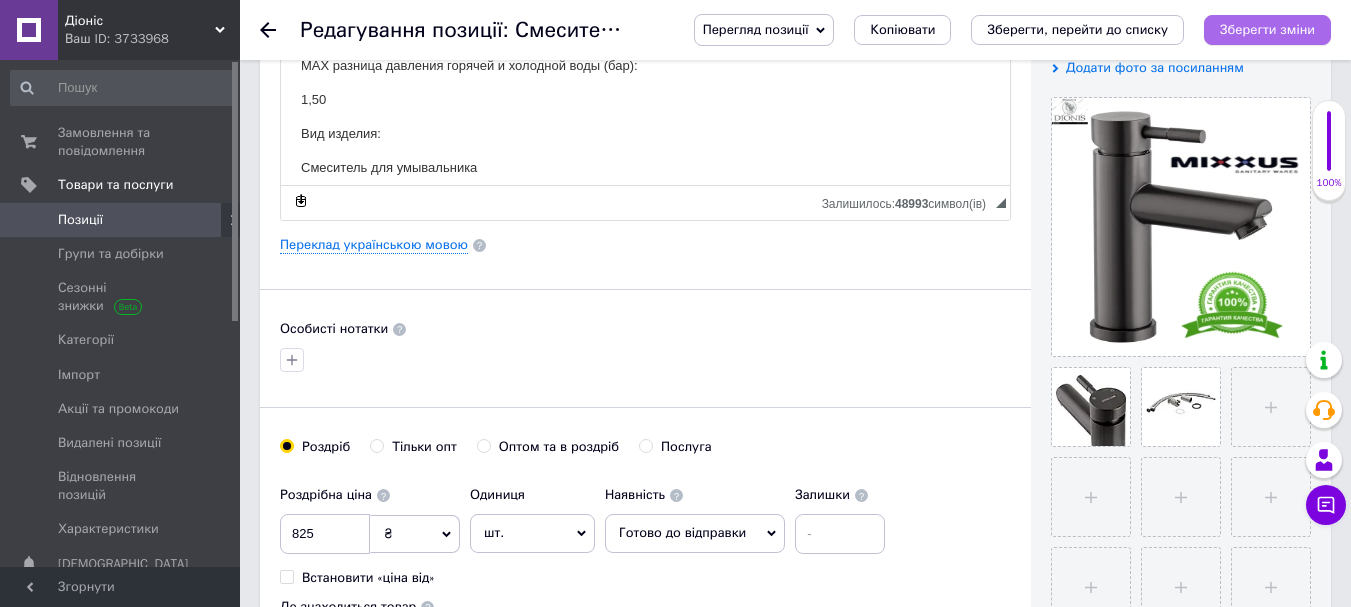 click on "Зберегти зміни" at bounding box center [1267, 29] 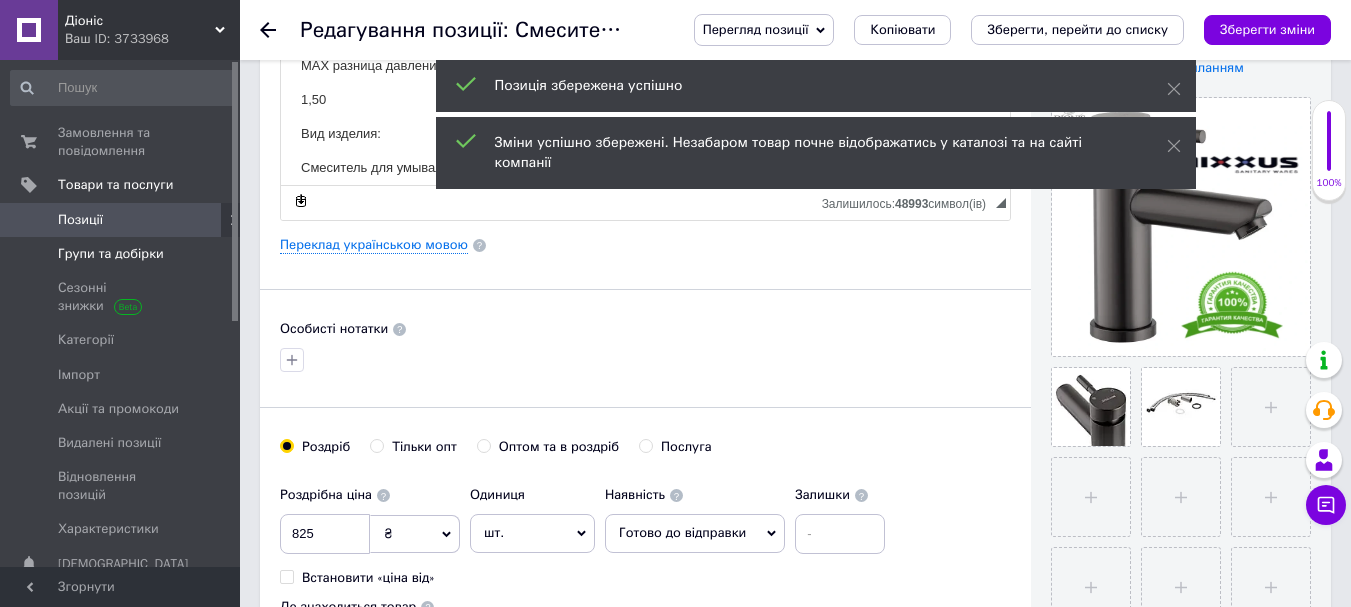click on "Групи та добірки" at bounding box center [111, 254] 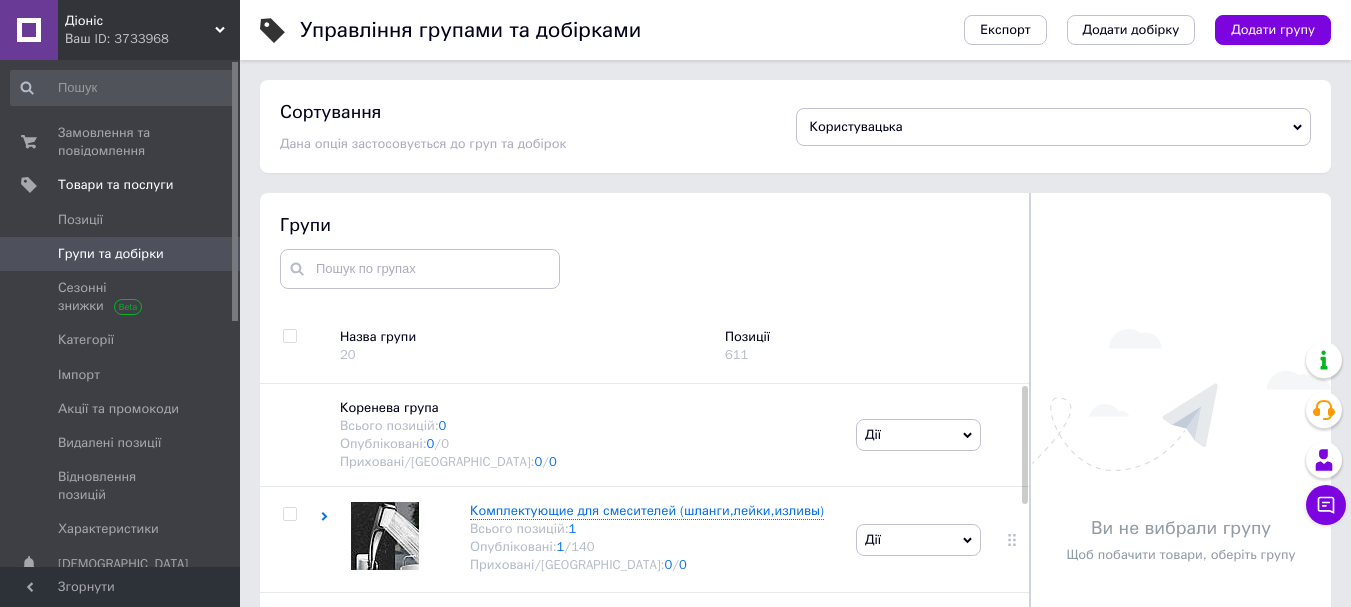 scroll, scrollTop: 86, scrollLeft: 0, axis: vertical 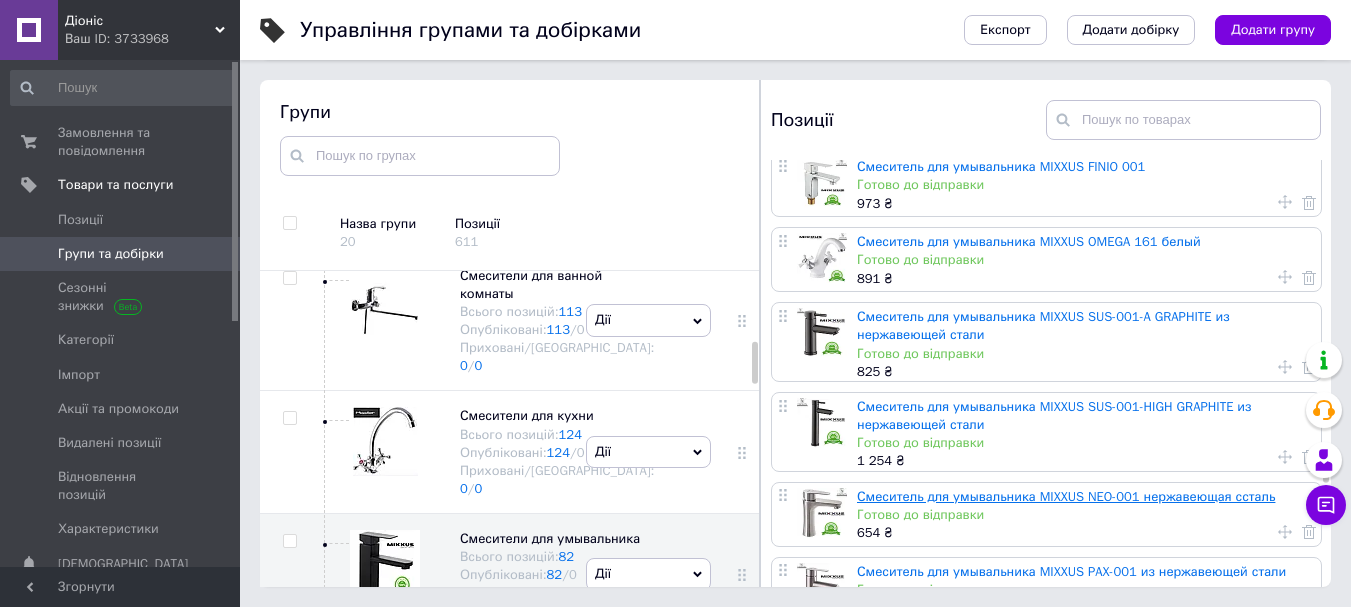 click on "Смеситель для умывальника MIXXUS NEO-001 нержавеющая ссталь" at bounding box center (1066, 496) 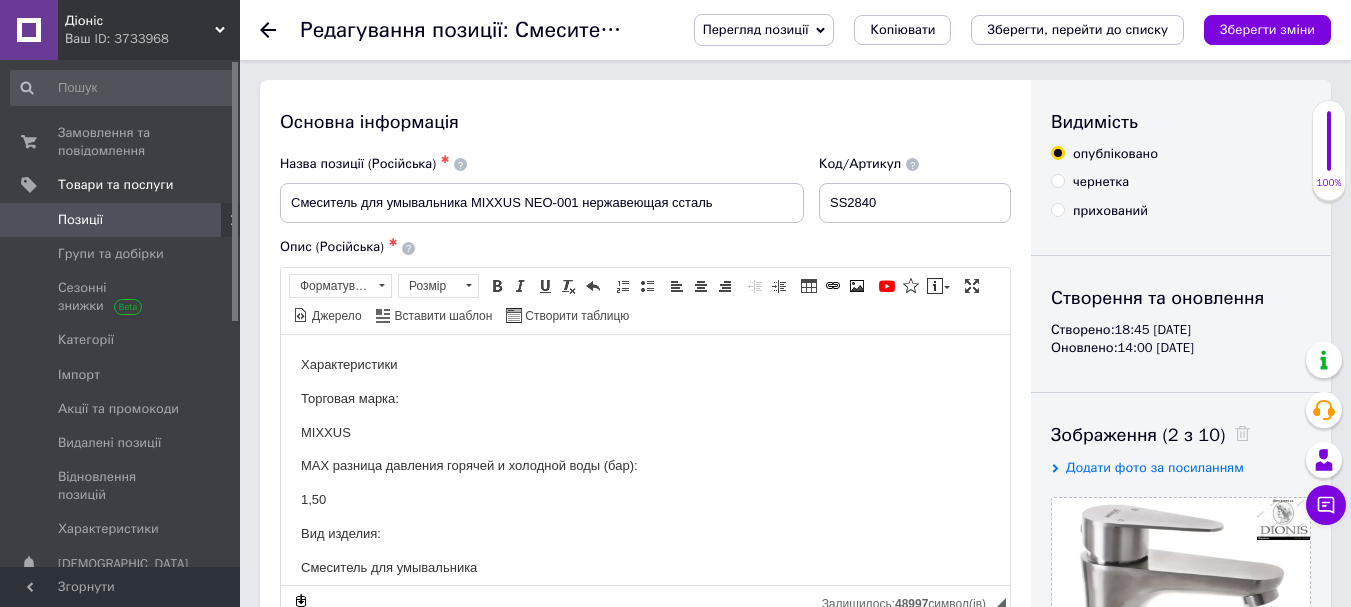 scroll, scrollTop: 400, scrollLeft: 0, axis: vertical 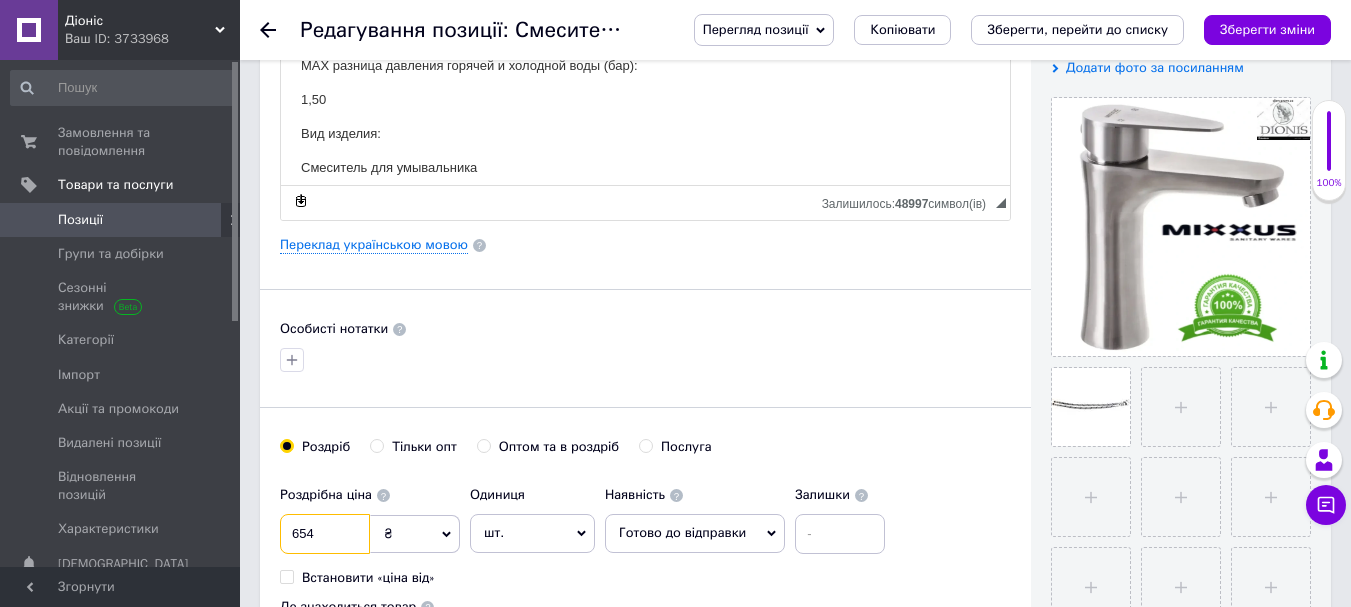 click on "654" at bounding box center (325, 534) 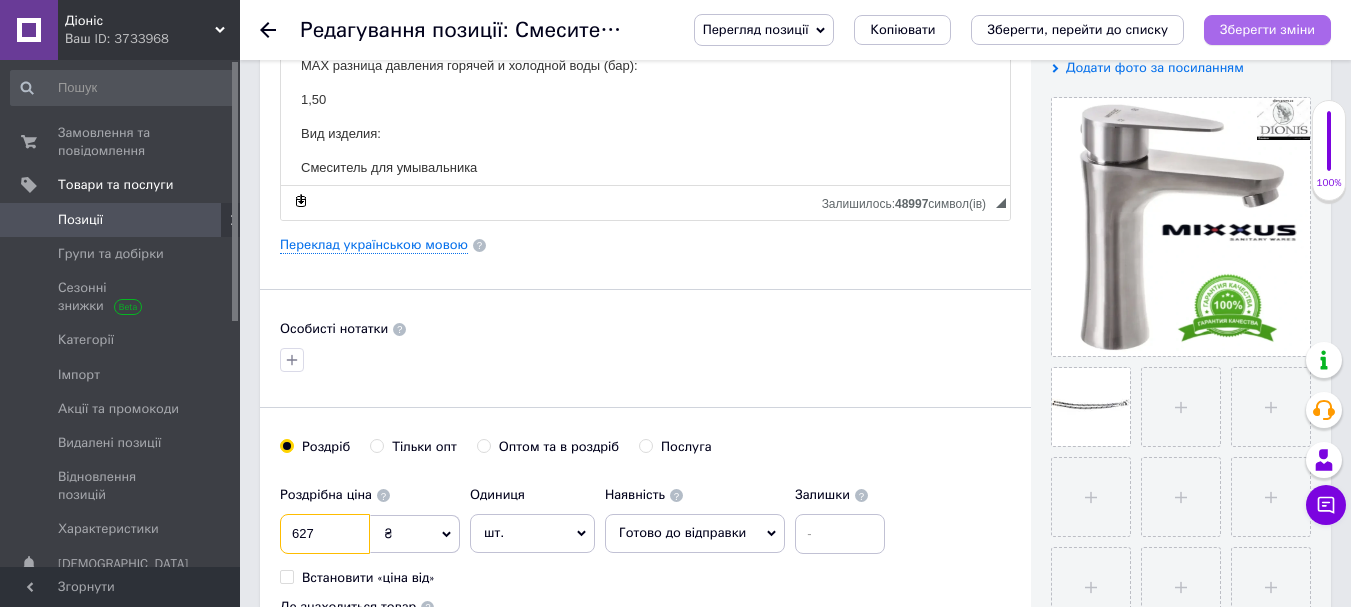 type on "627" 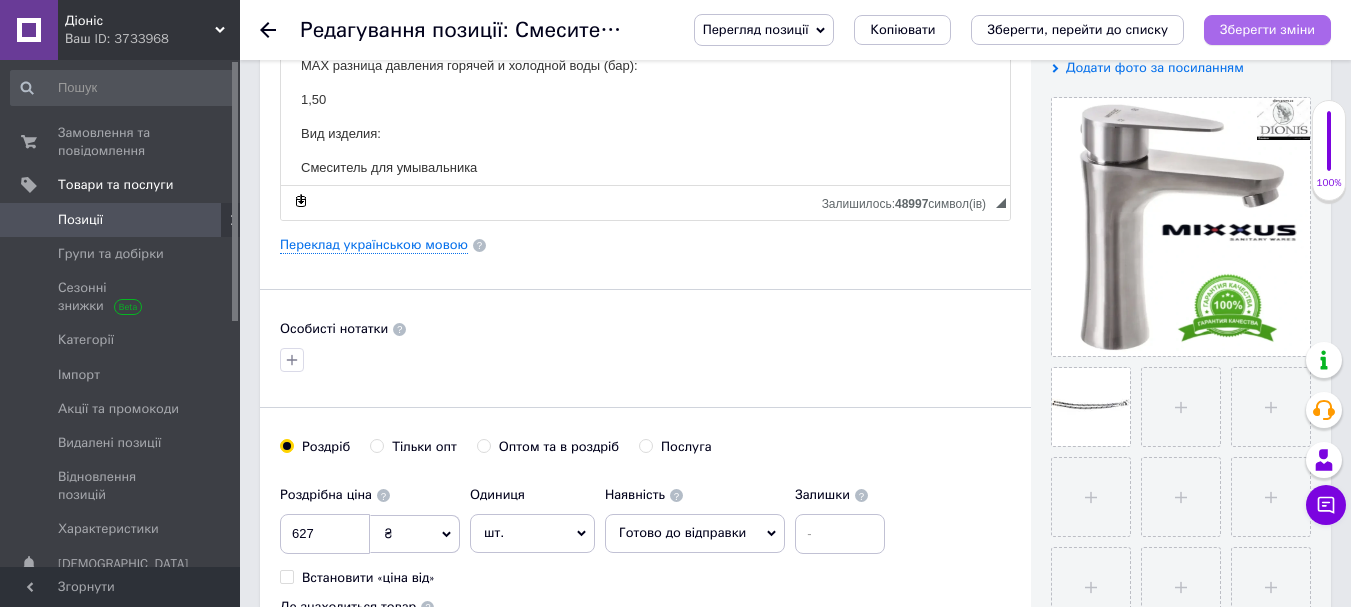 click on "Зберегти зміни" at bounding box center (1267, 29) 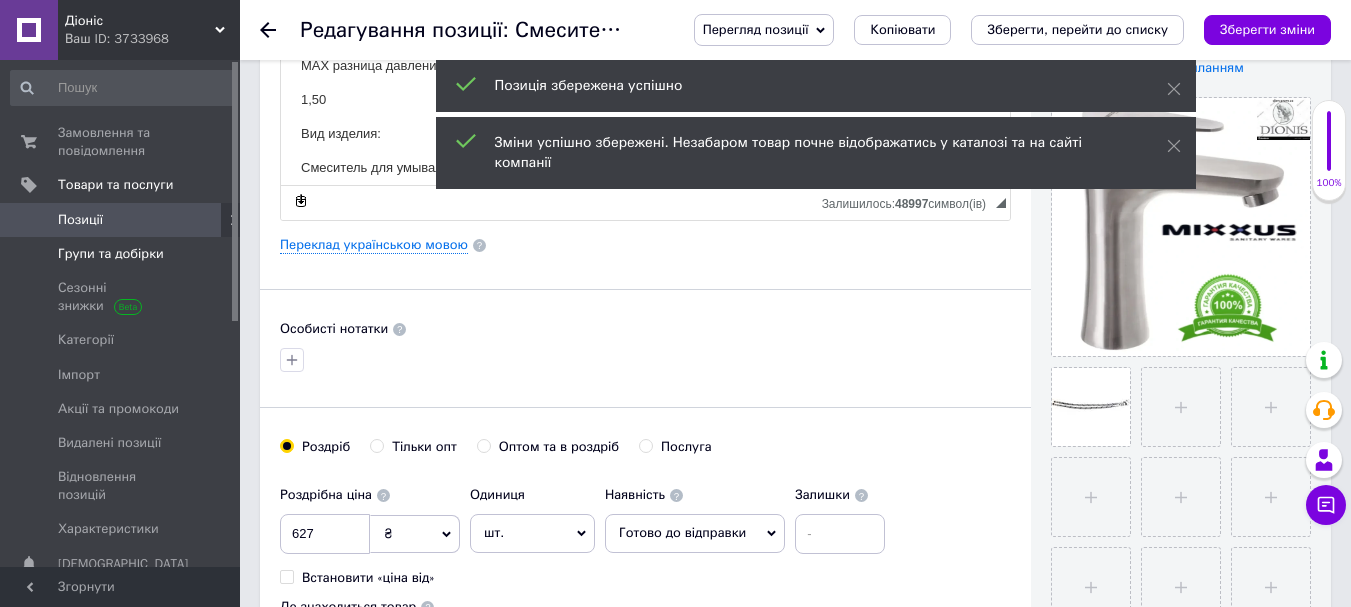 click on "Групи та добірки" at bounding box center [123, 254] 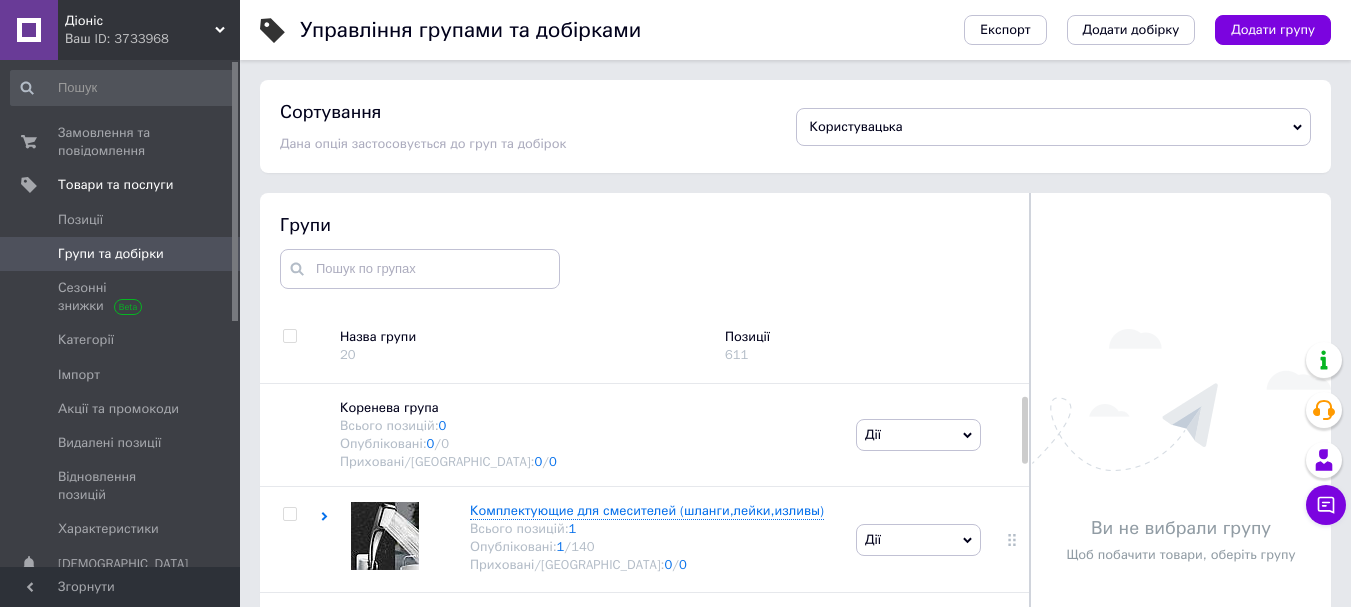 scroll, scrollTop: 113, scrollLeft: 0, axis: vertical 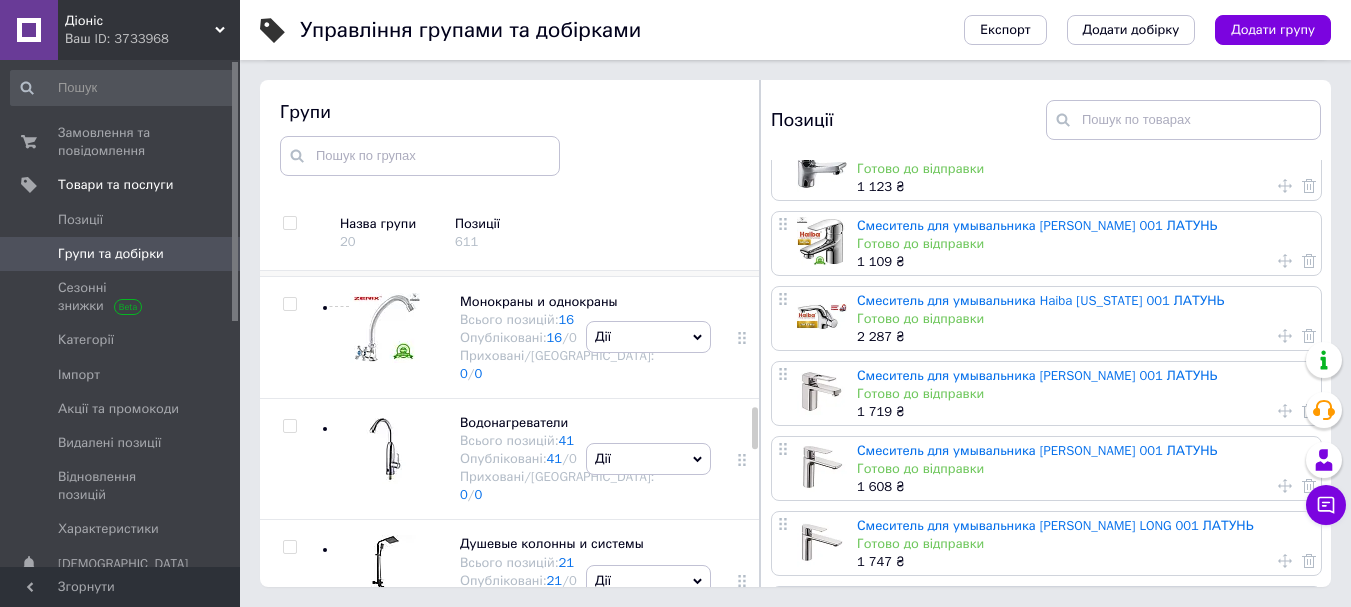 click on "Смесители для душевой кабины" at bounding box center (536, 169) 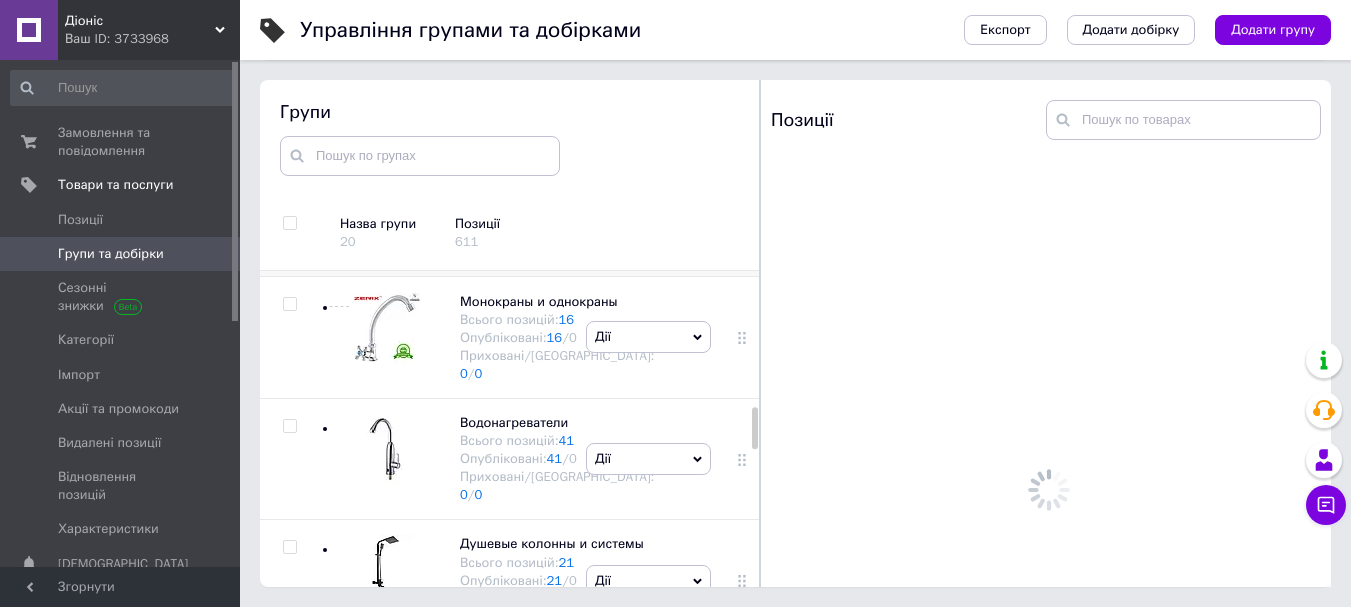 scroll, scrollTop: 0, scrollLeft: 0, axis: both 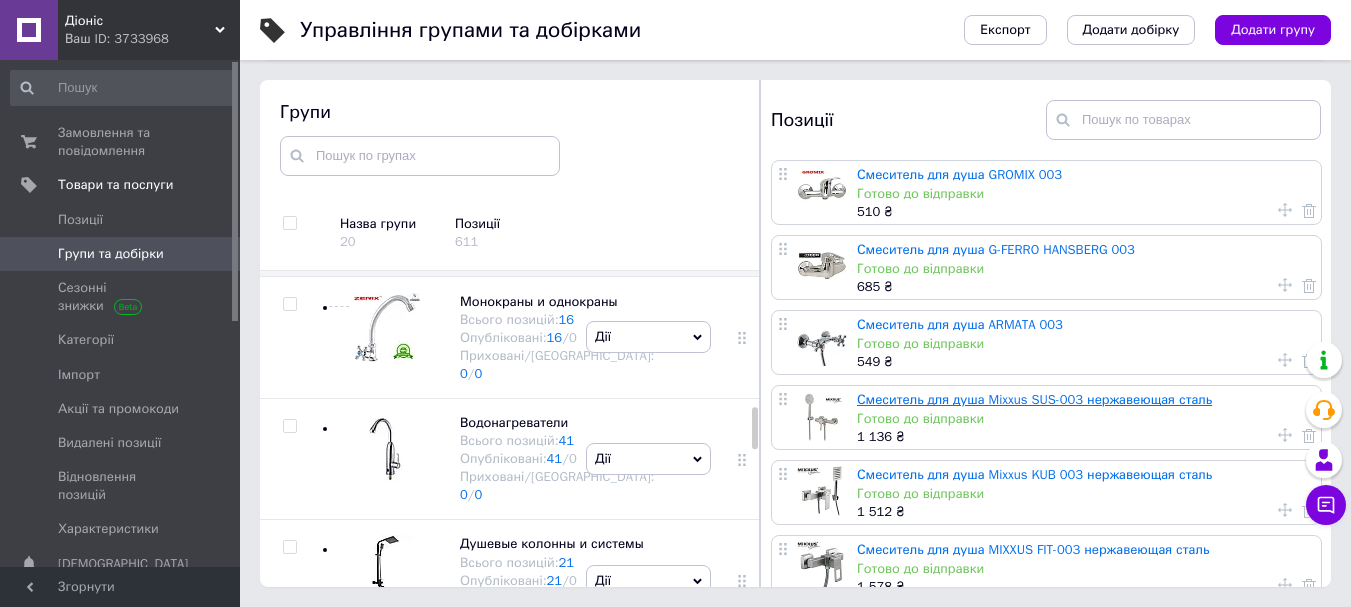 click on "Смеситель для душа Mixxus SUS-003 нержавеющая сталь" at bounding box center (1034, 399) 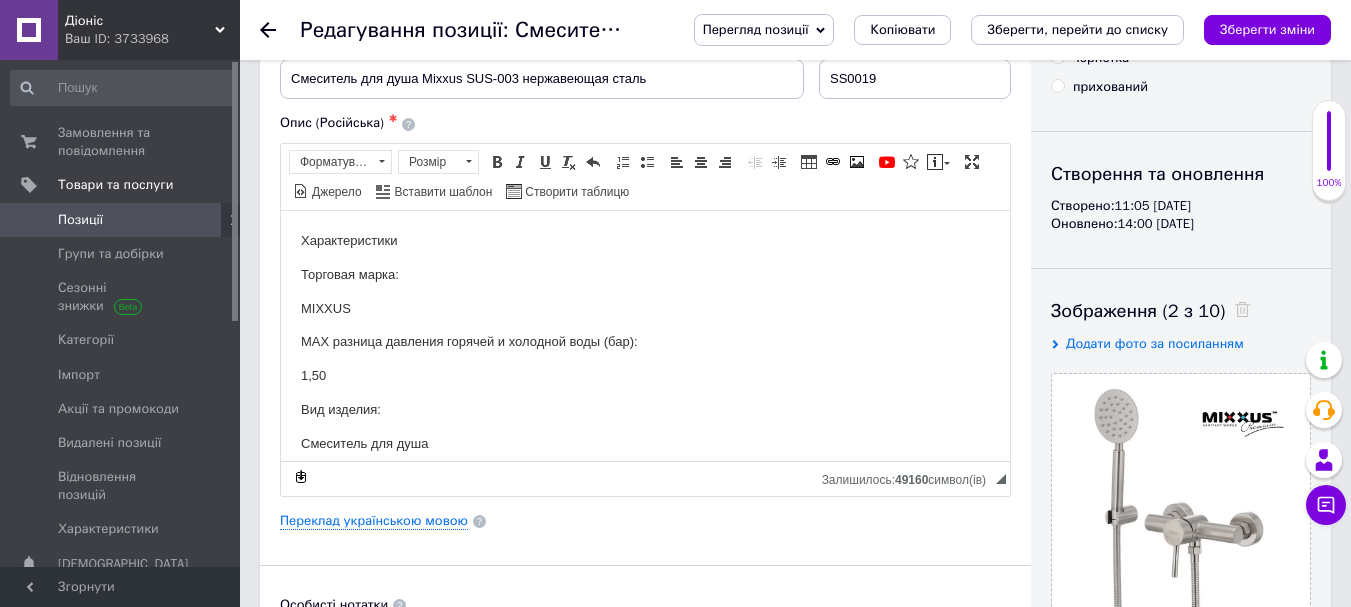 scroll, scrollTop: 400, scrollLeft: 0, axis: vertical 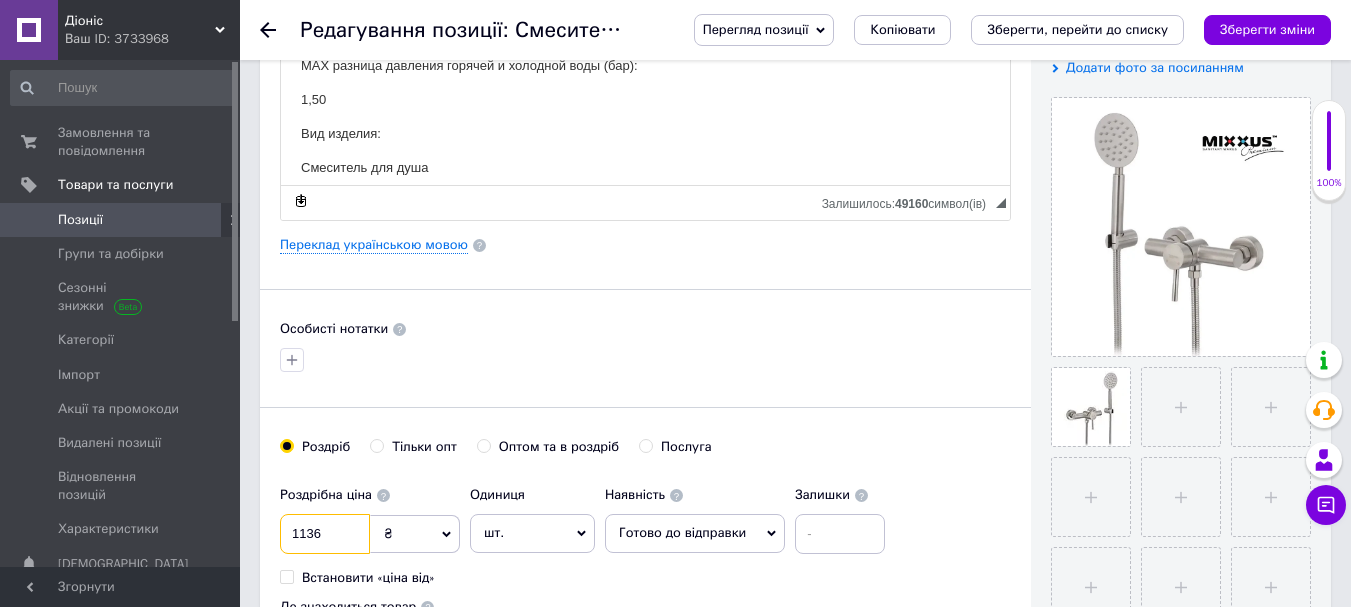 click on "1136" at bounding box center (325, 534) 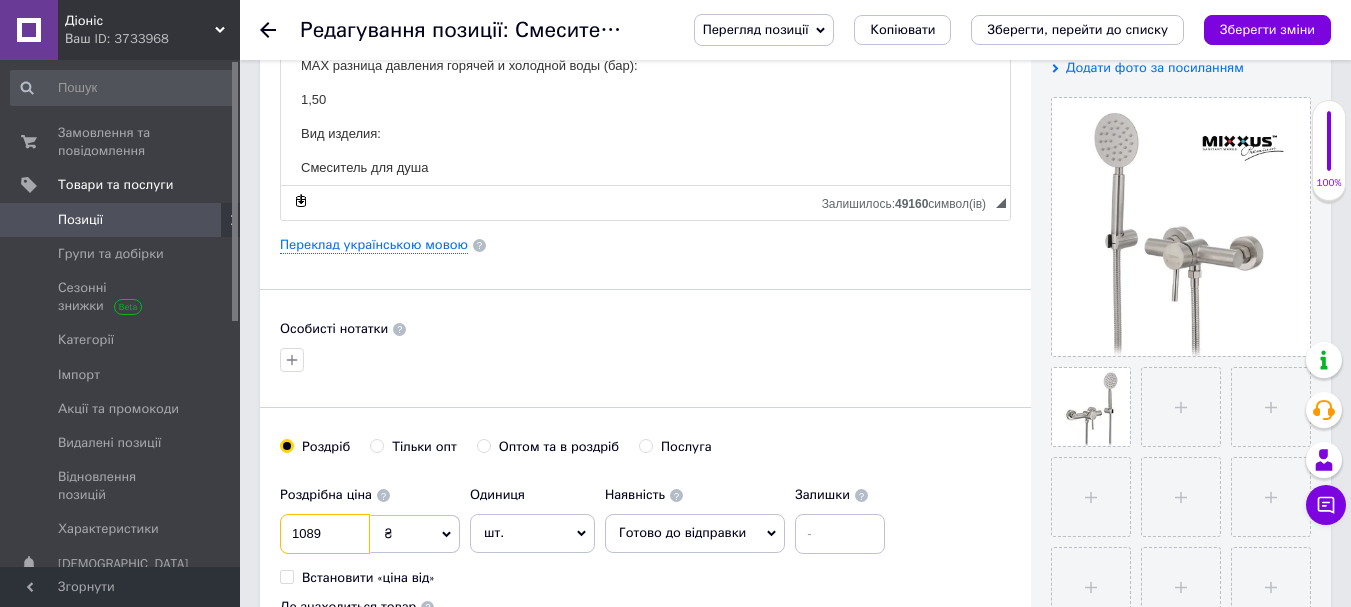 type on "1089" 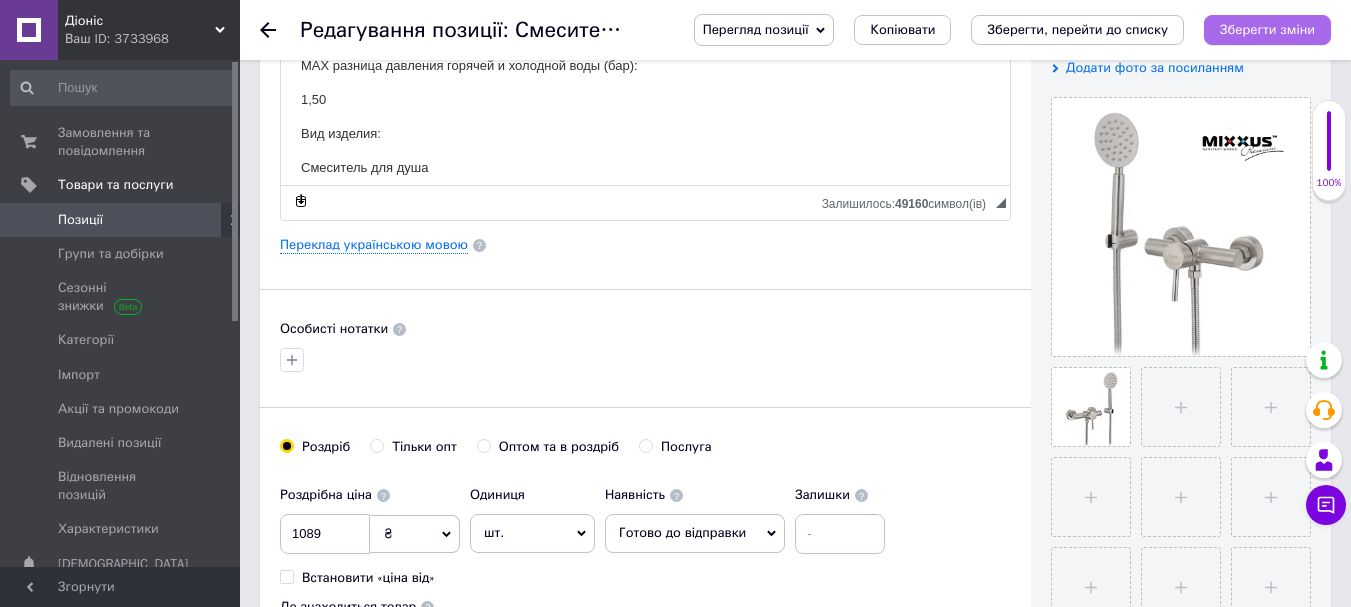 click on "Зберегти зміни" at bounding box center [1267, 29] 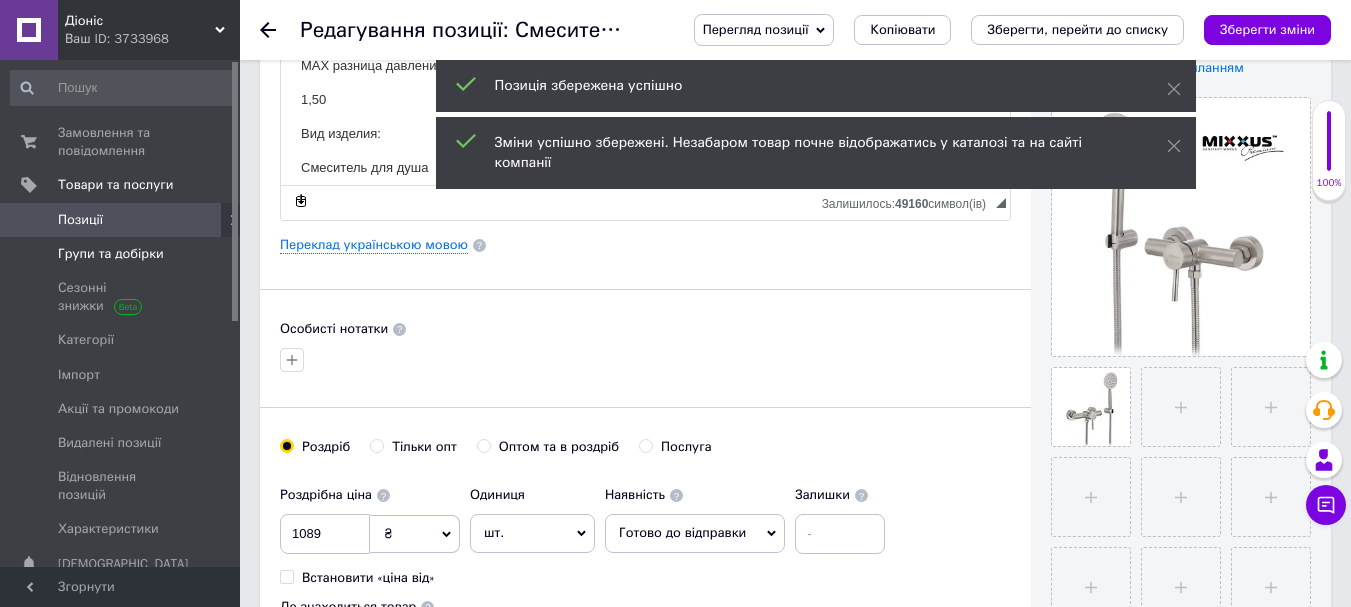 click on "Групи та добірки" at bounding box center [111, 254] 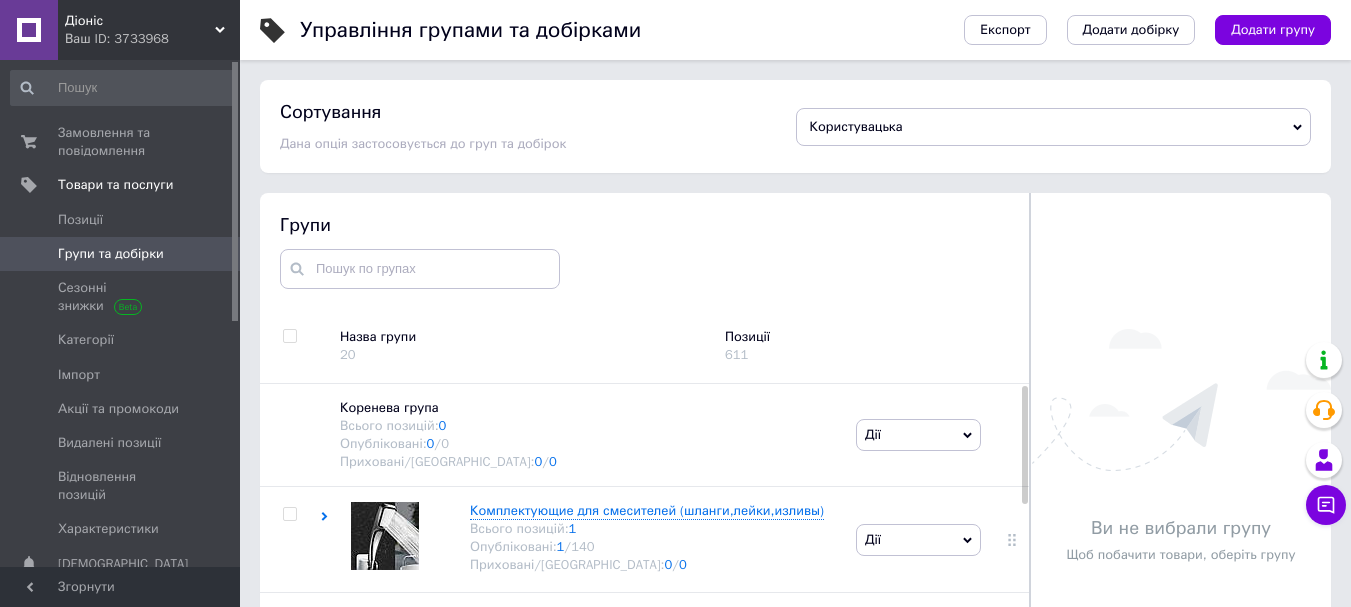 scroll, scrollTop: 86, scrollLeft: 0, axis: vertical 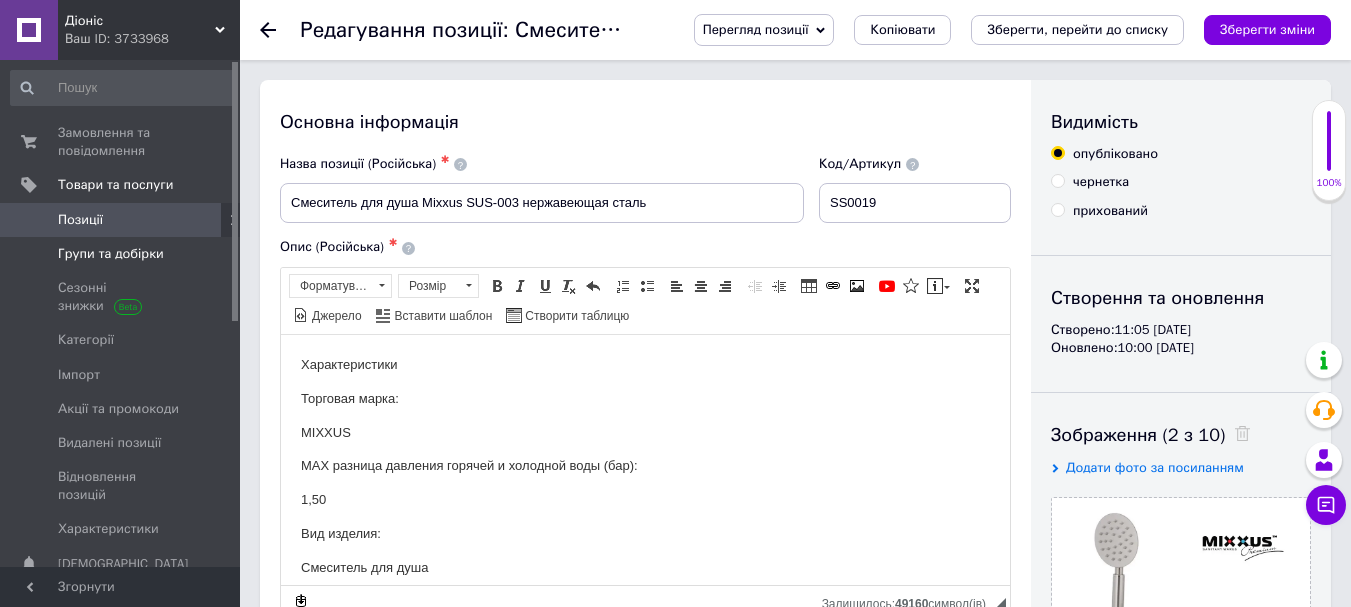 click on "Групи та добірки" at bounding box center (121, 254) 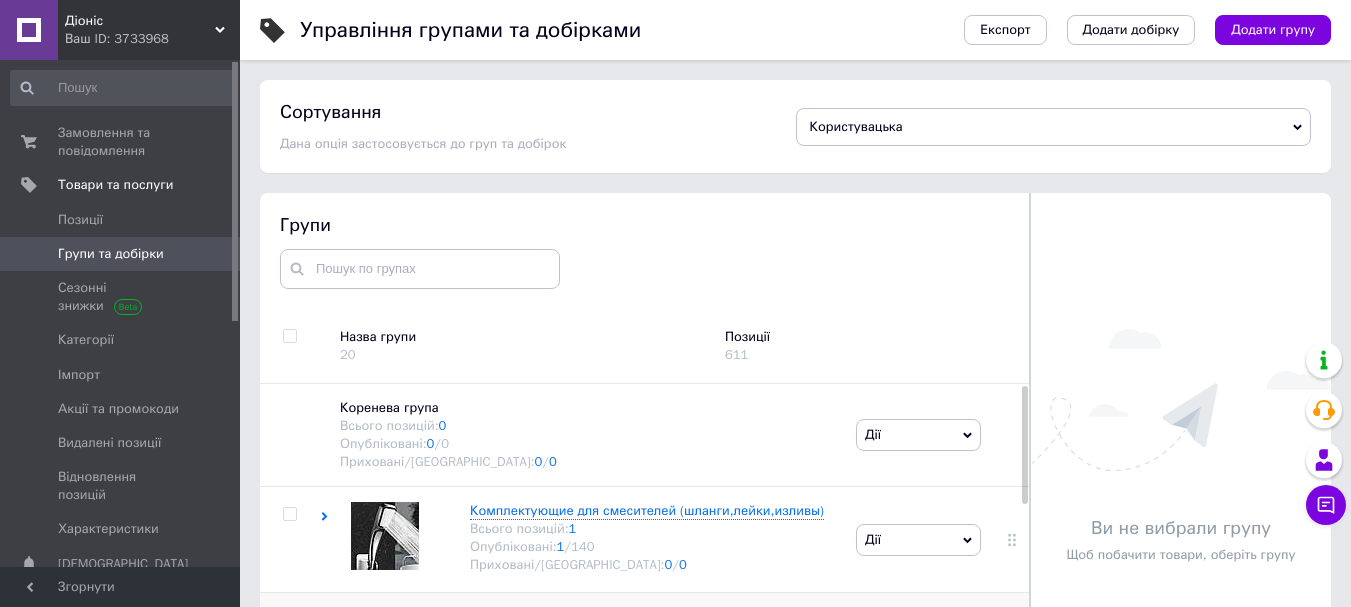 scroll, scrollTop: 87, scrollLeft: 0, axis: vertical 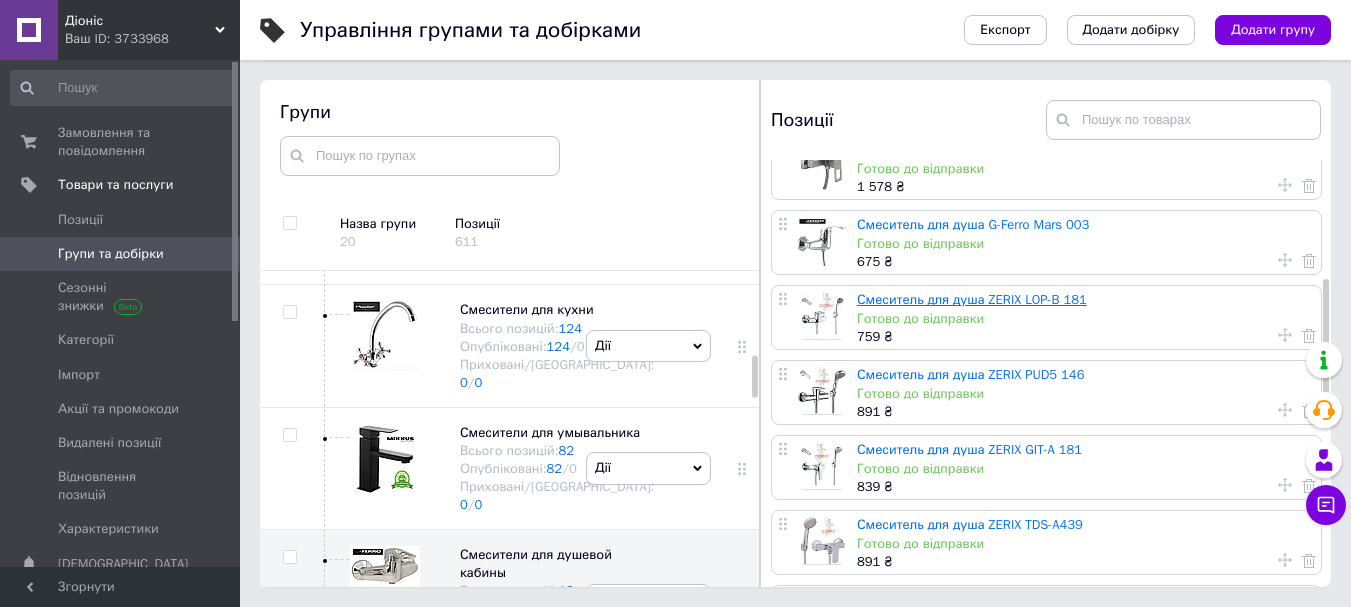 click on "Смеситель для душа ZERIX LOP-B 181" at bounding box center [972, 299] 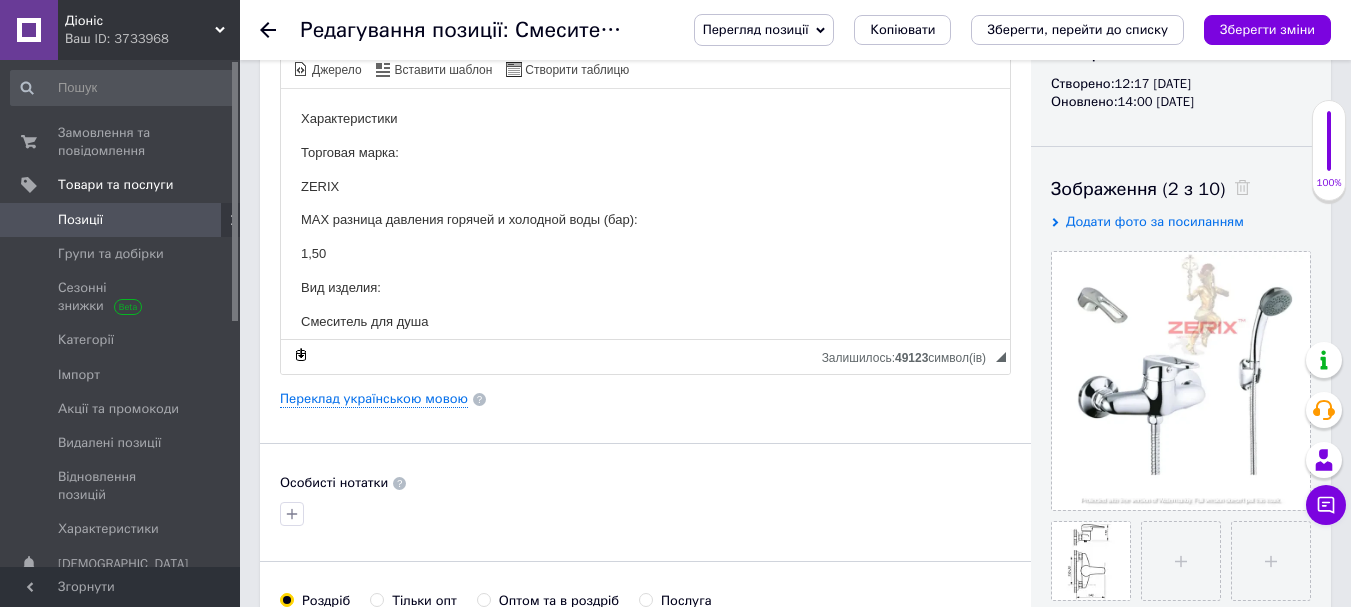 scroll, scrollTop: 500, scrollLeft: 0, axis: vertical 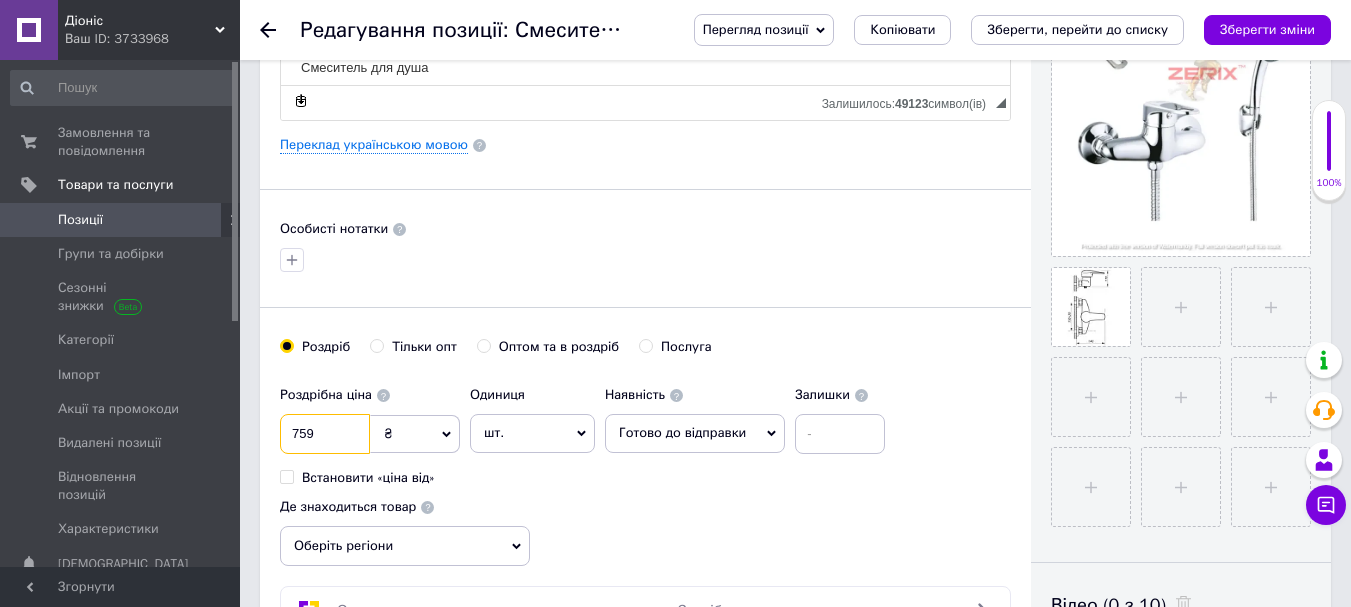 click on "759" at bounding box center [325, 434] 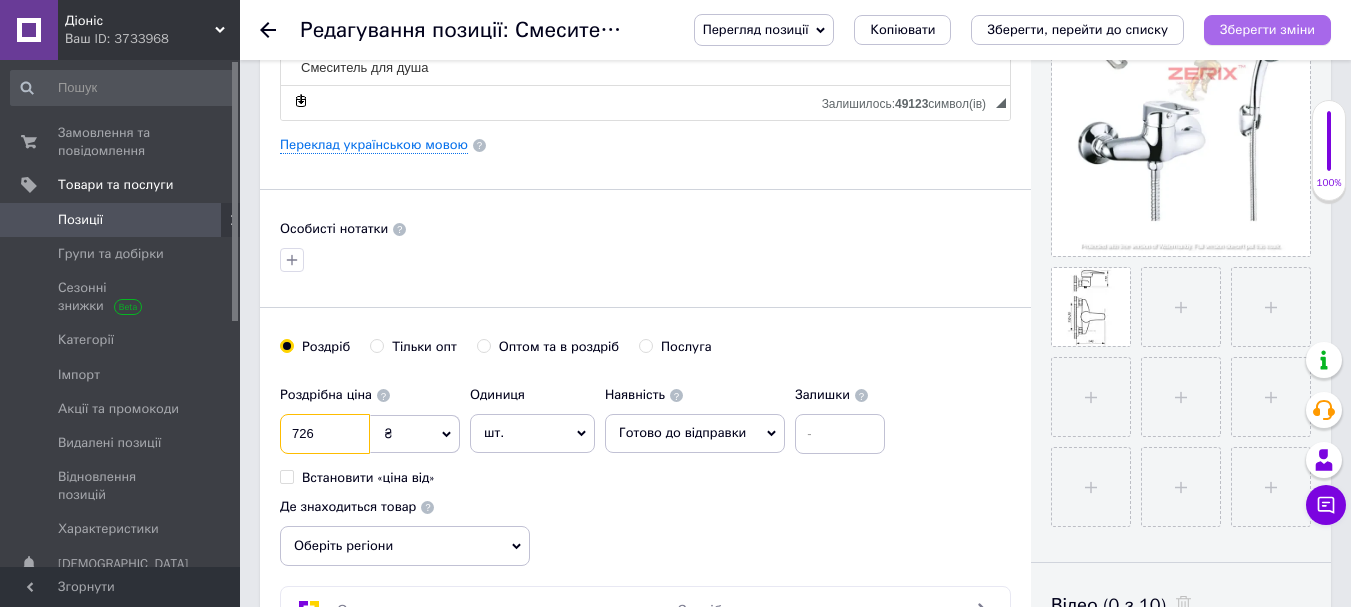 type on "726" 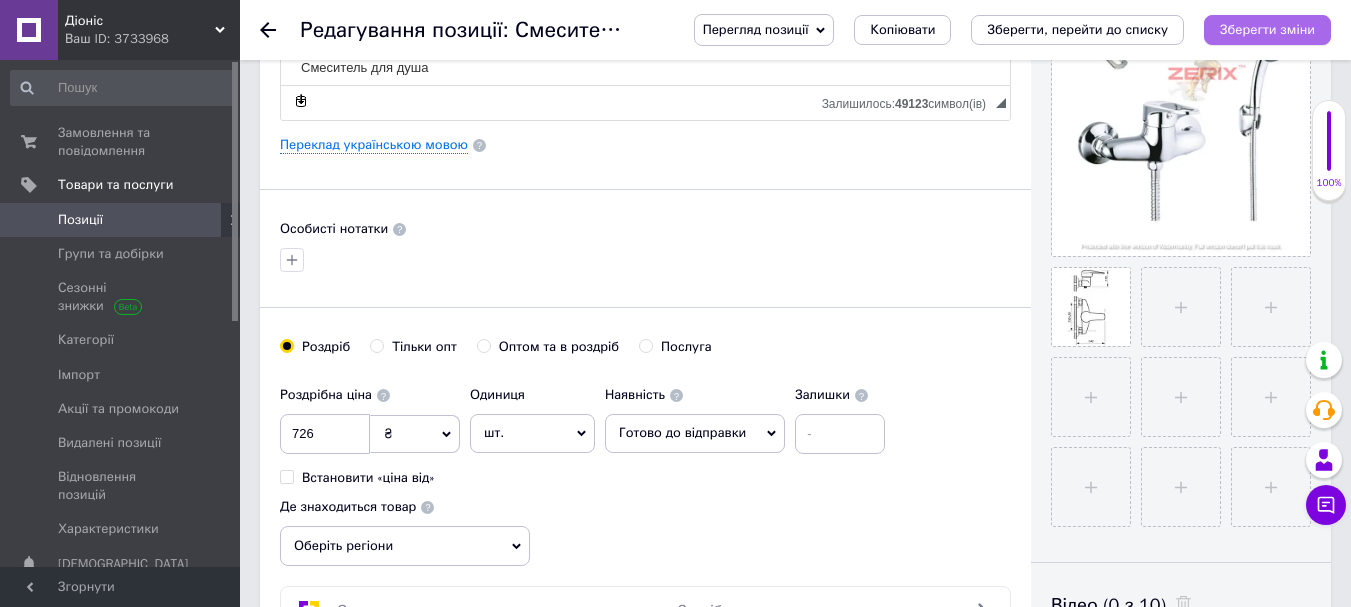 click on "Зберегти зміни" at bounding box center (1267, 29) 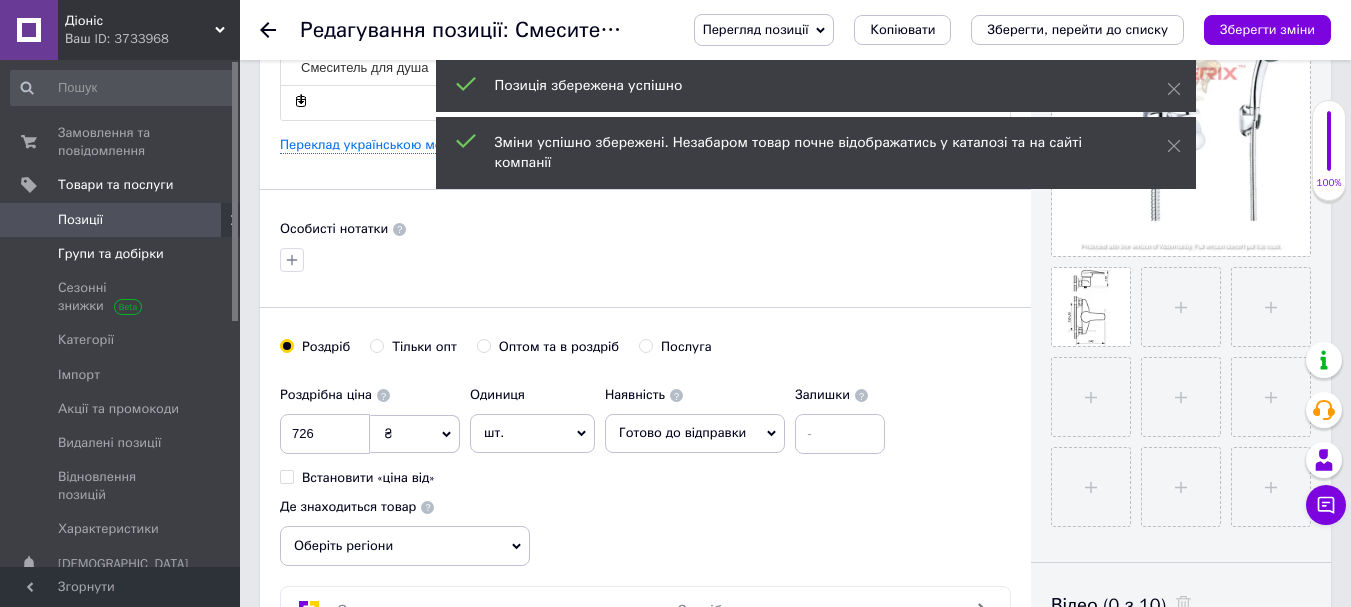 click on "Групи та добірки" at bounding box center (111, 254) 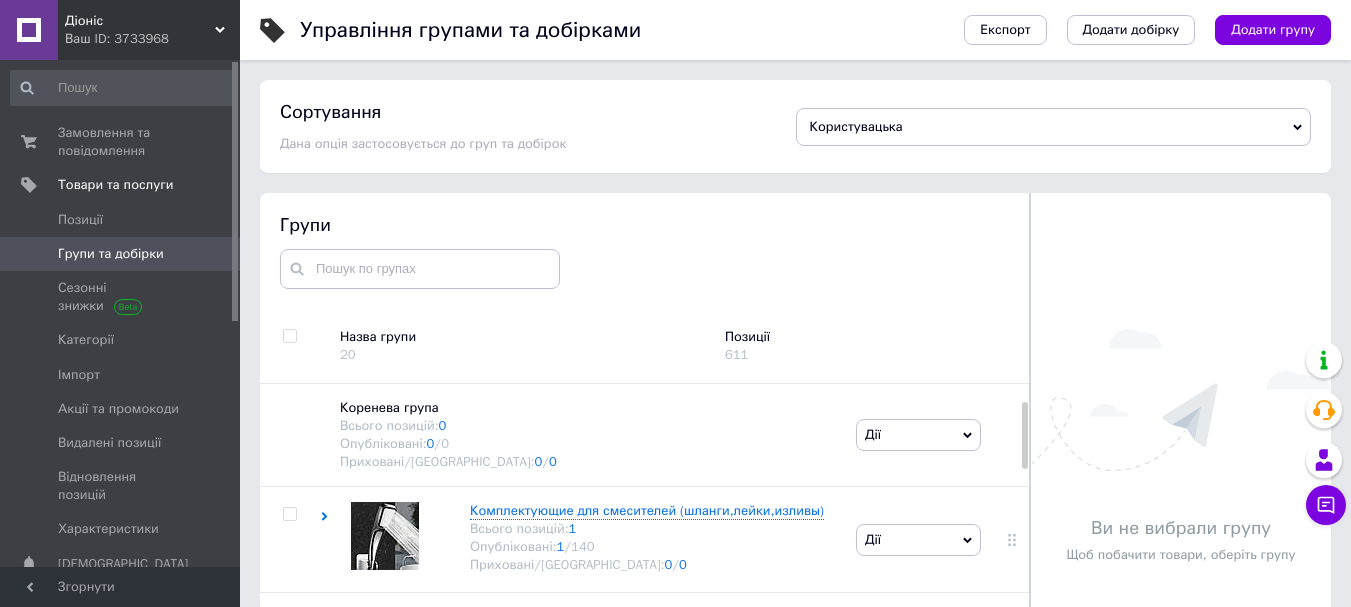 scroll, scrollTop: 87, scrollLeft: 0, axis: vertical 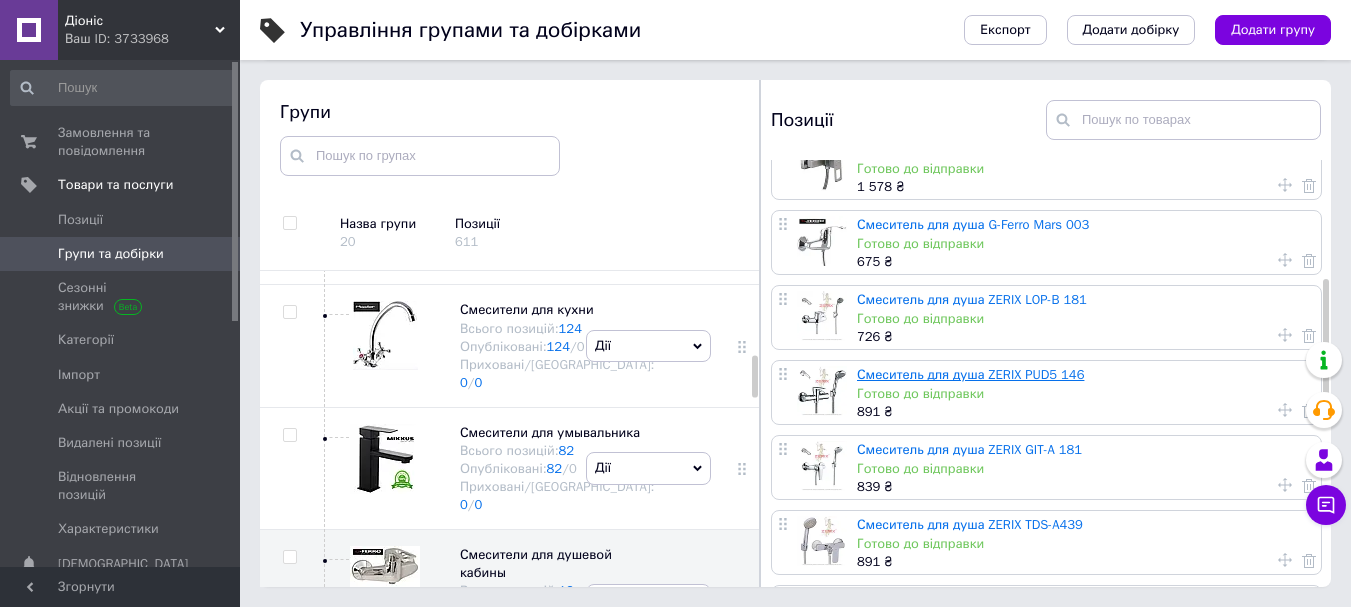 click on "Смеситель для душа ZERIX PUD5 146" at bounding box center (970, 374) 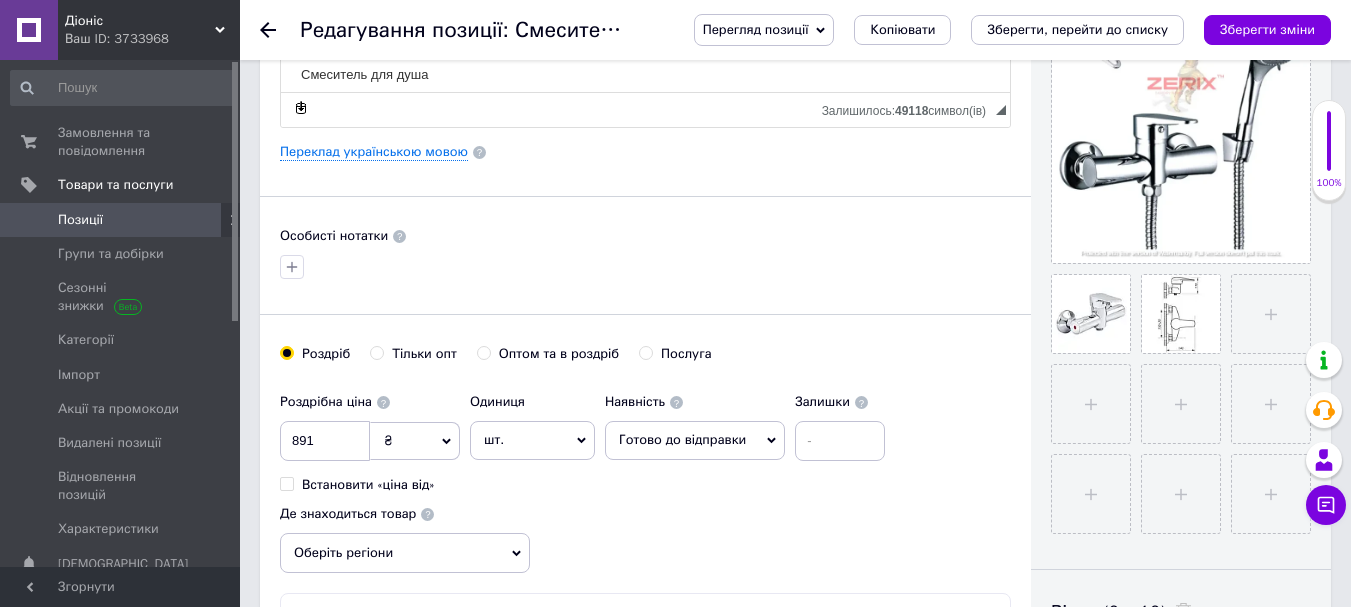scroll, scrollTop: 500, scrollLeft: 0, axis: vertical 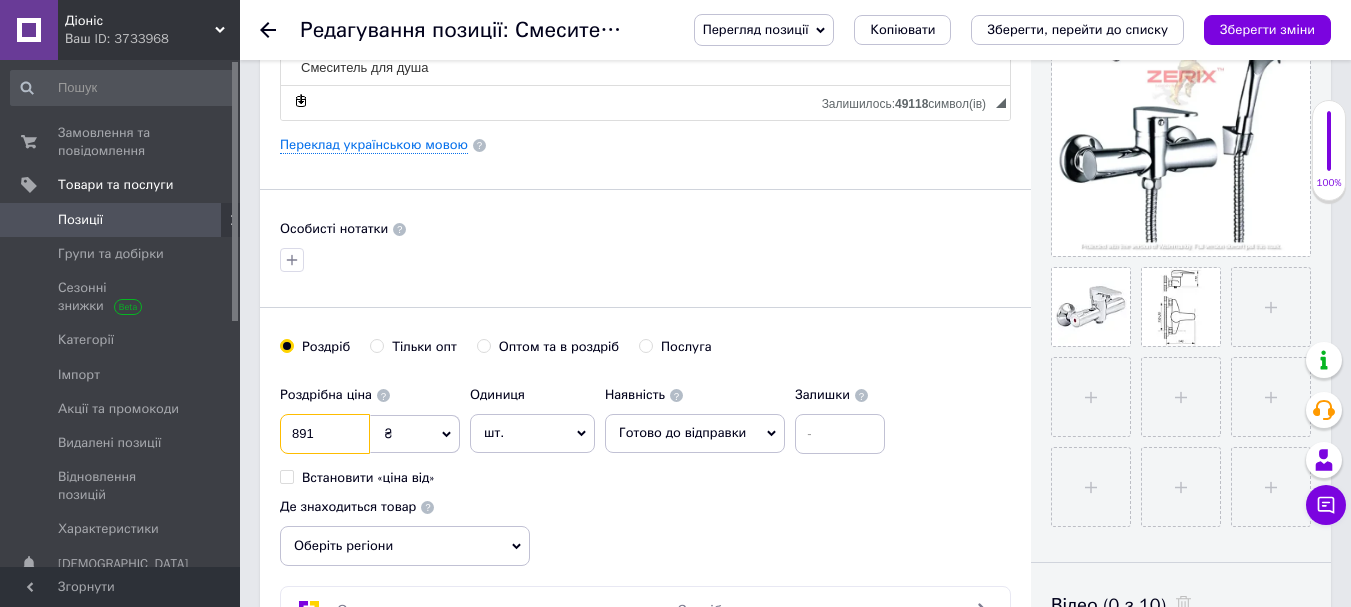 click on "891" at bounding box center [325, 434] 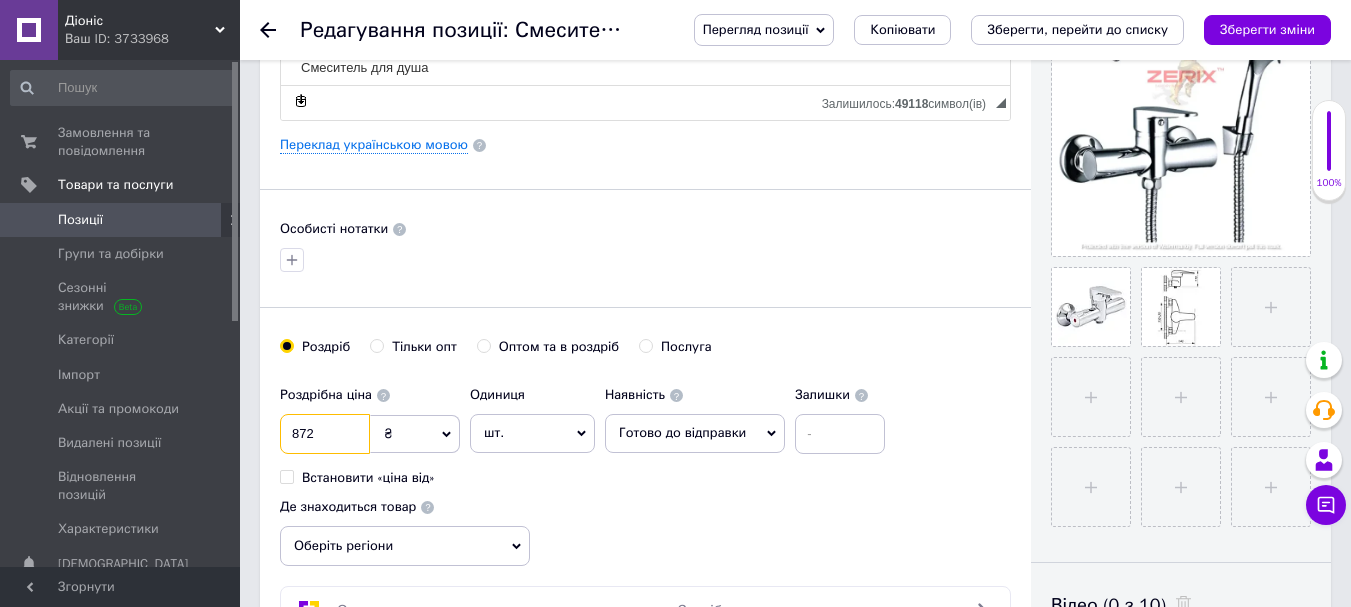 type on "872" 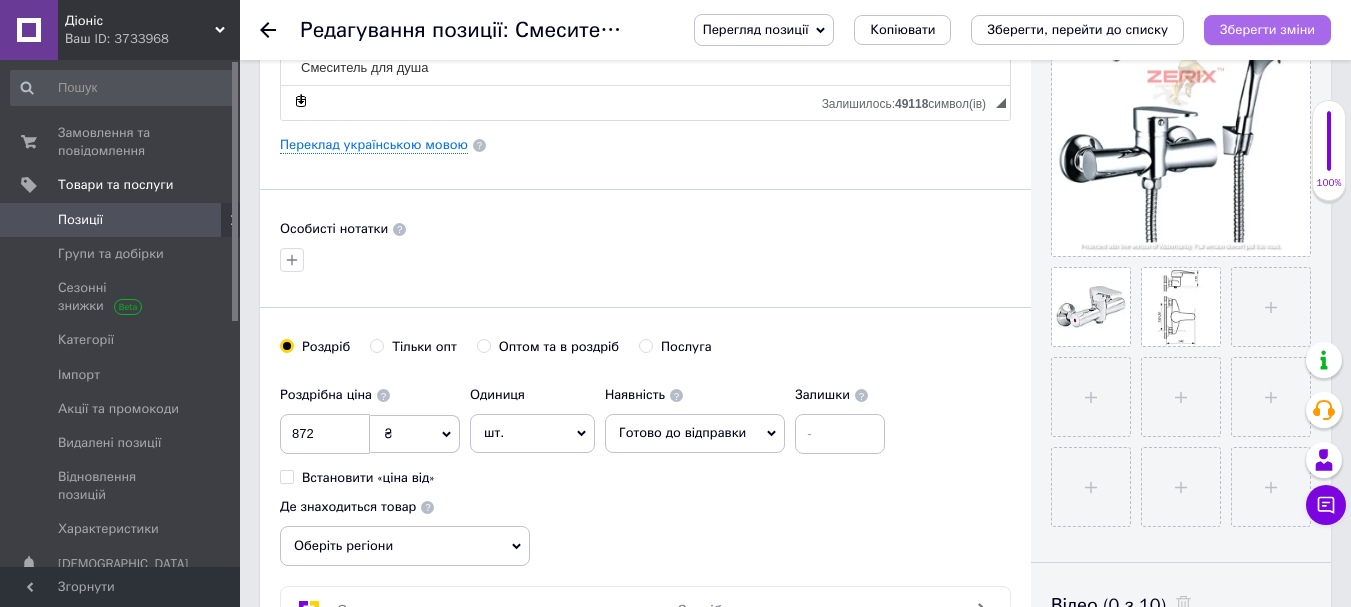 click on "Зберегти зміни" at bounding box center [1267, 29] 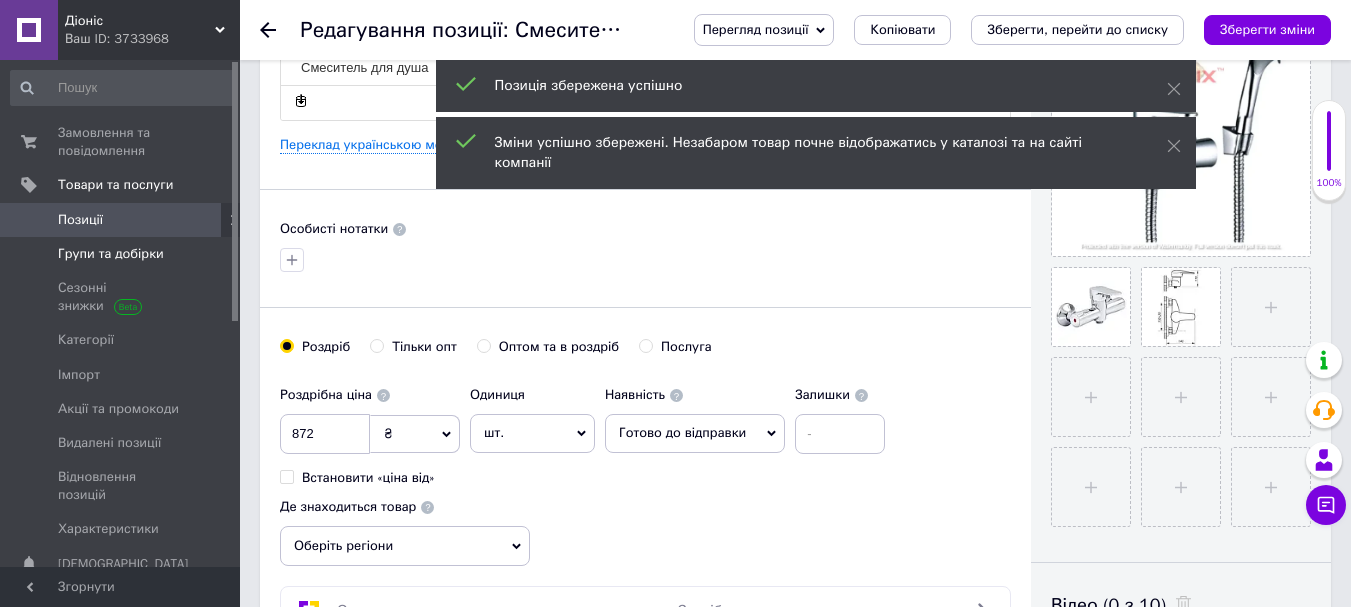 click on "Групи та добірки" at bounding box center (111, 254) 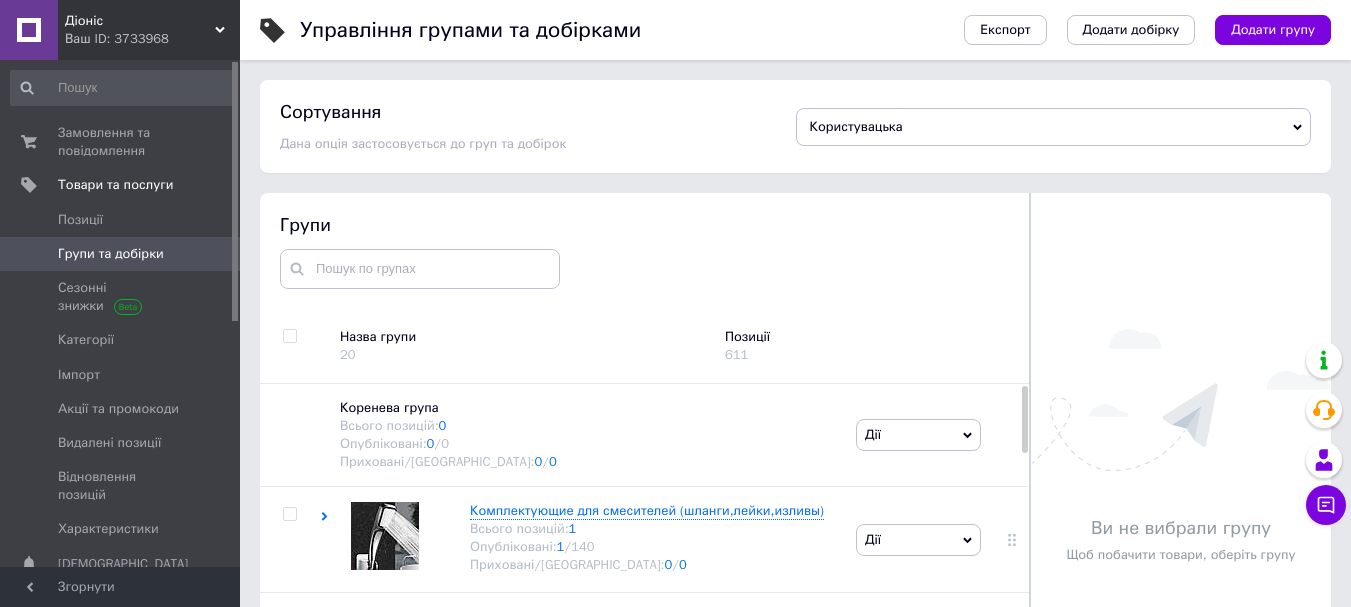 scroll, scrollTop: 86, scrollLeft: 0, axis: vertical 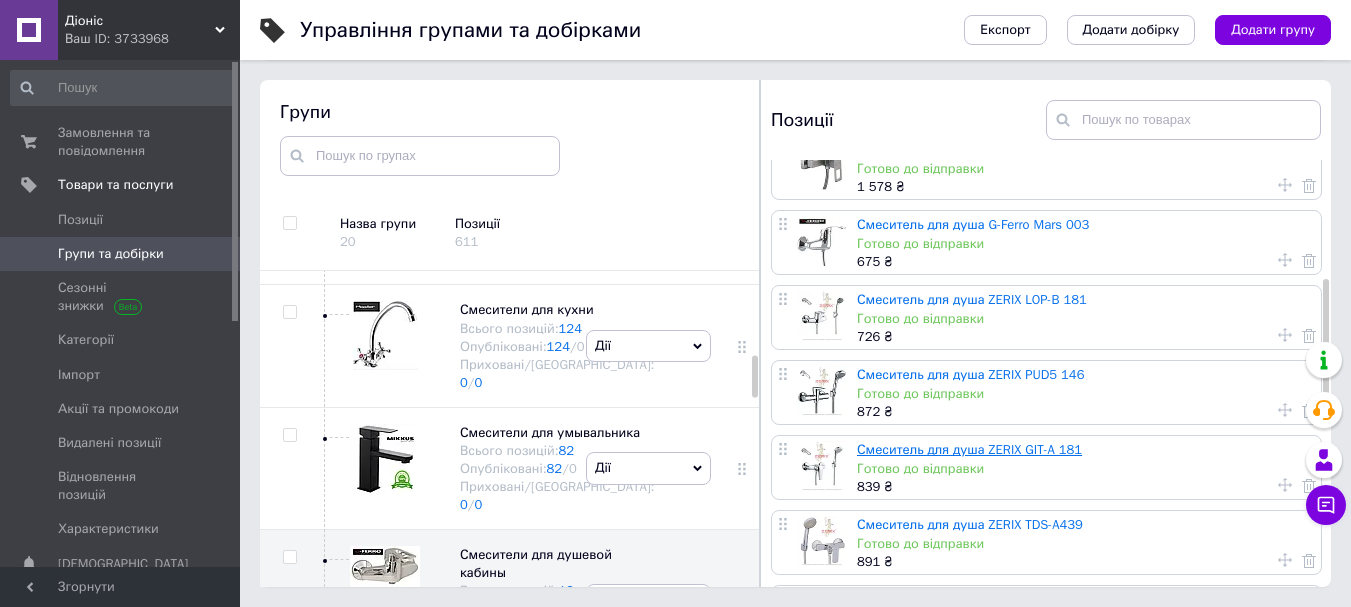 click on "Смеситель для душа ZERIX GIT-A 181" at bounding box center (969, 449) 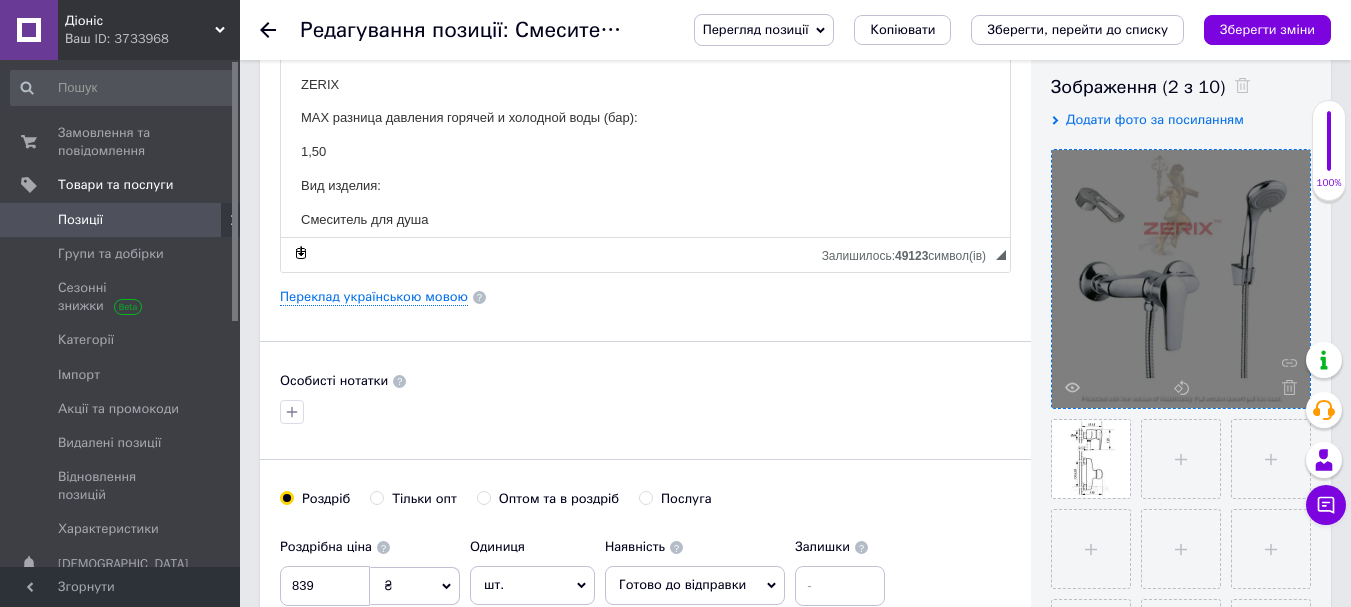 scroll, scrollTop: 400, scrollLeft: 0, axis: vertical 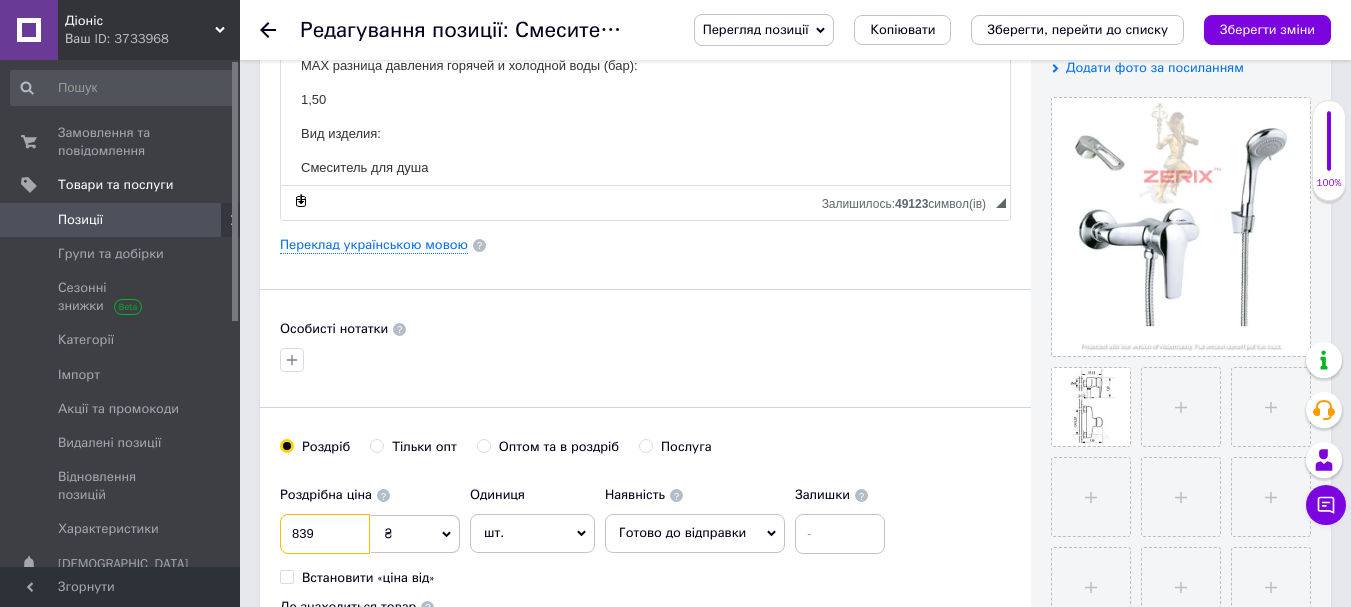 click on "839" at bounding box center [325, 534] 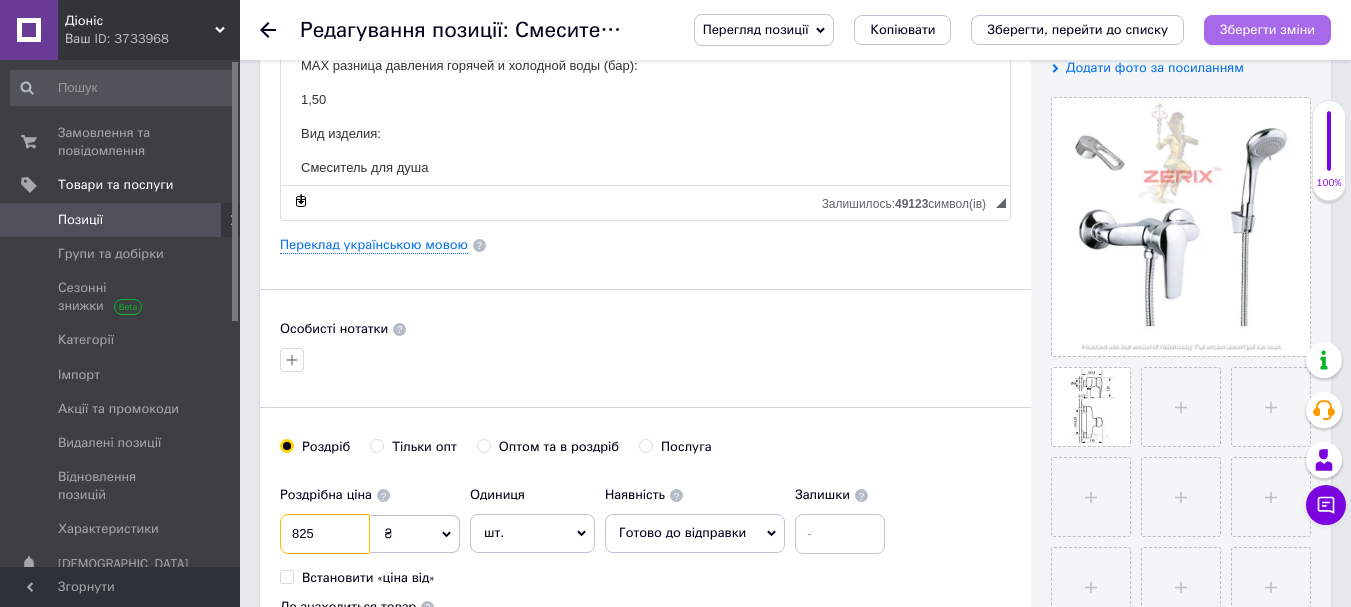 type on "825" 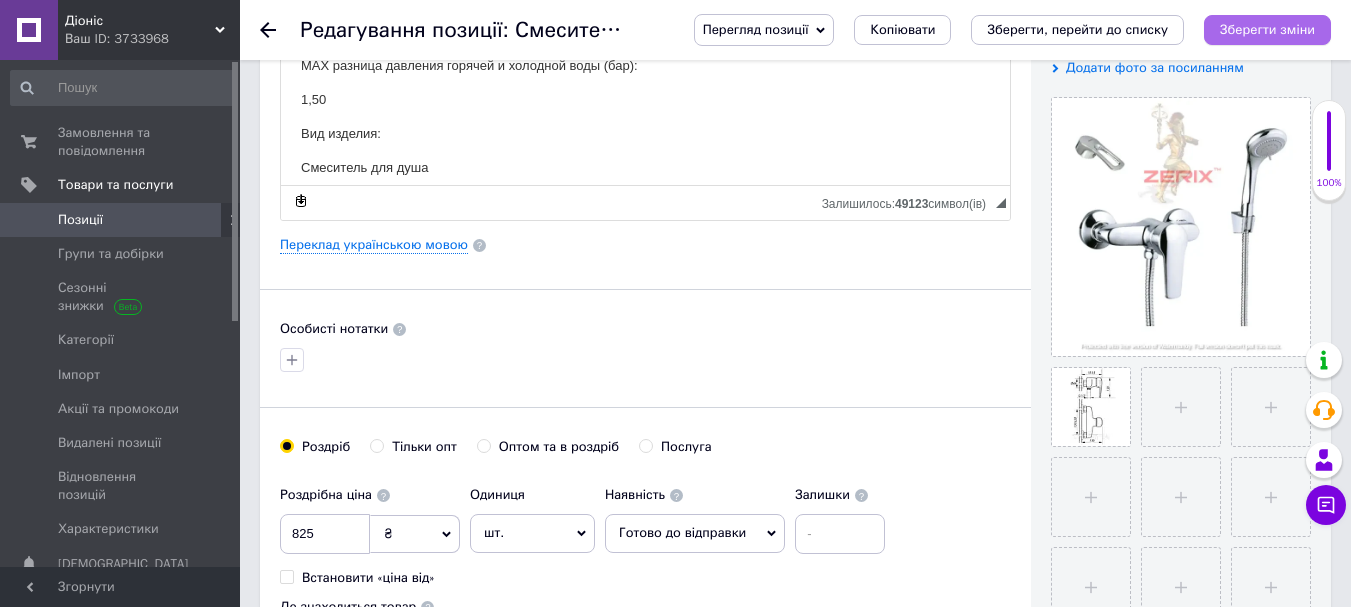 click on "Зберегти зміни" at bounding box center (1267, 29) 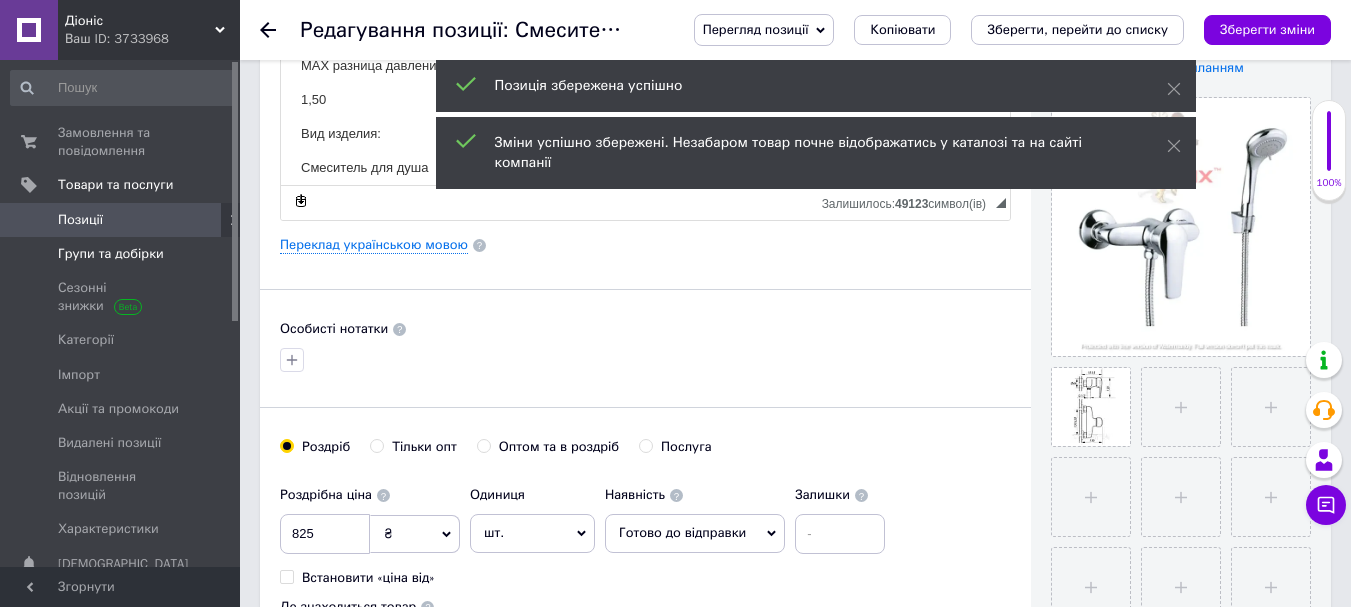 click on "Групи та добірки" at bounding box center (111, 254) 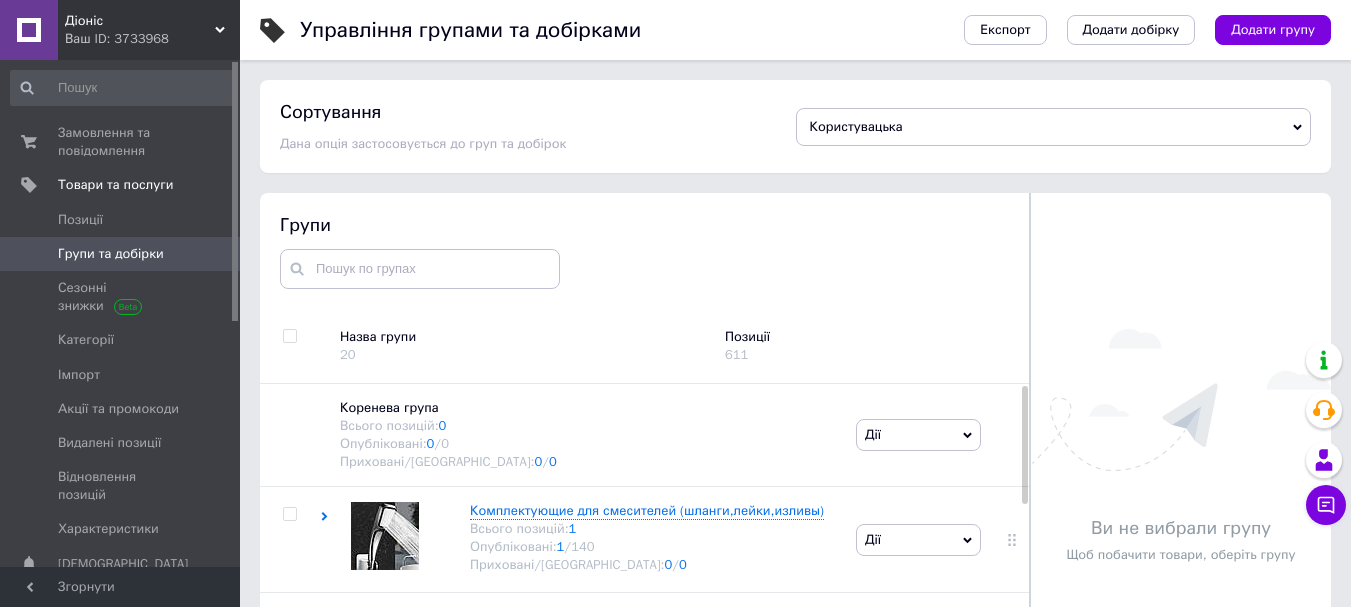 scroll, scrollTop: 86, scrollLeft: 0, axis: vertical 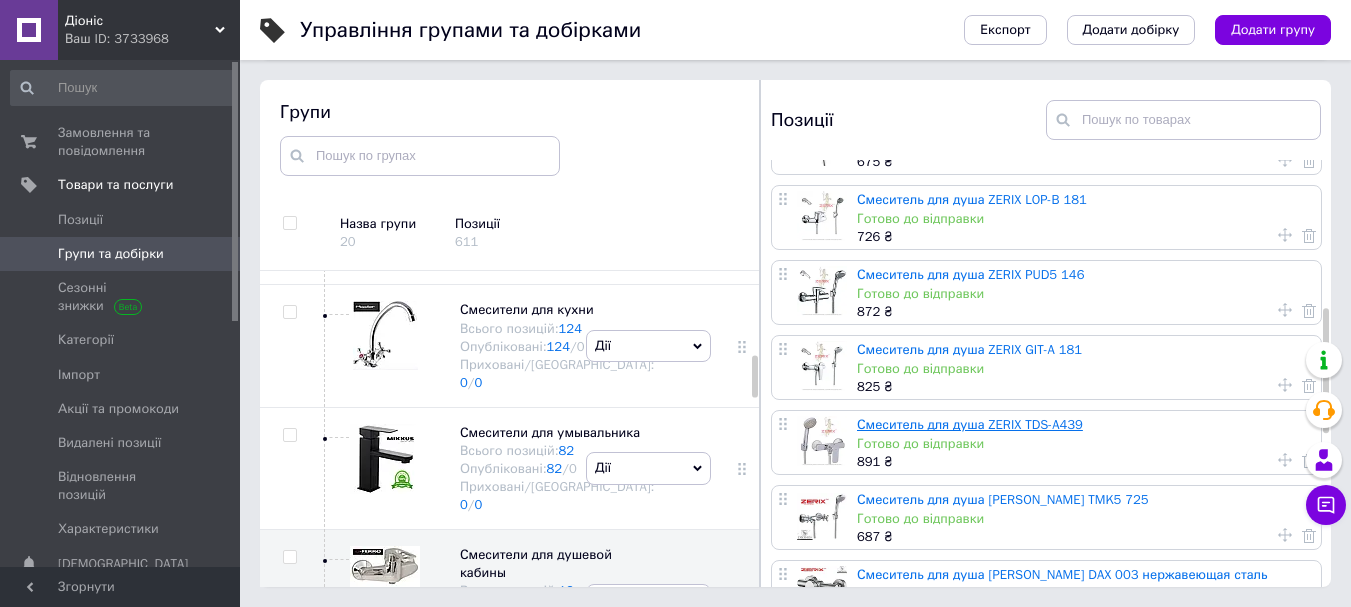 click on "Смеситель для душа ZERIX TDS-A439" at bounding box center (970, 424) 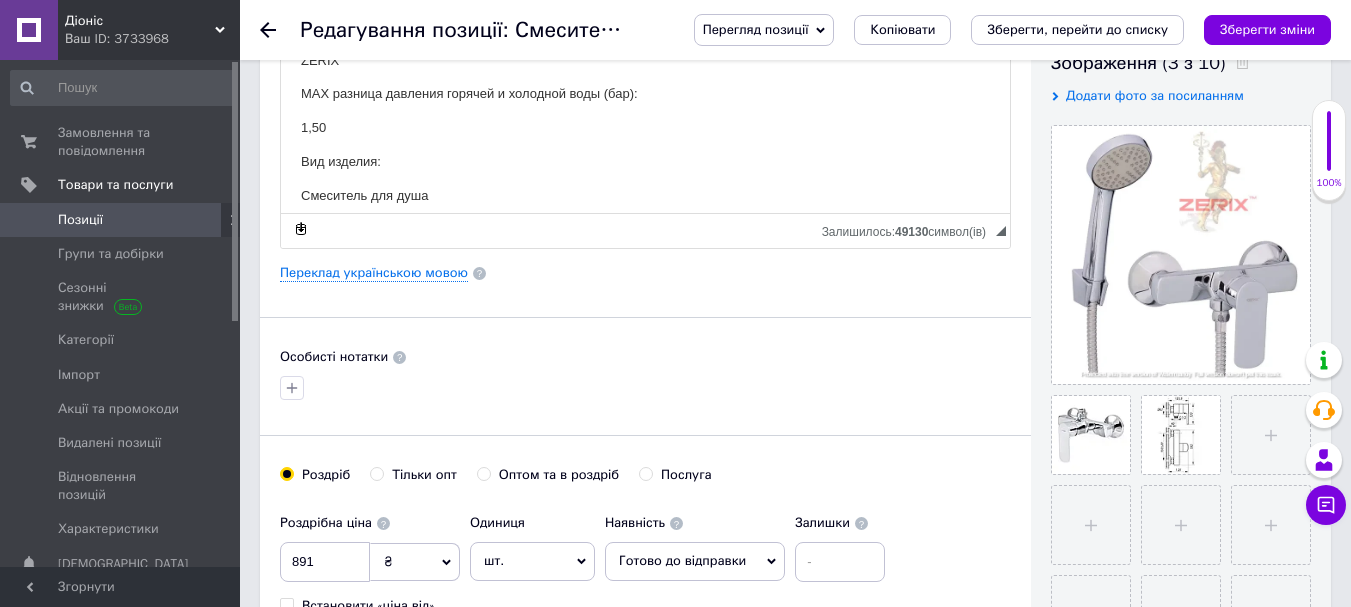 scroll, scrollTop: 400, scrollLeft: 0, axis: vertical 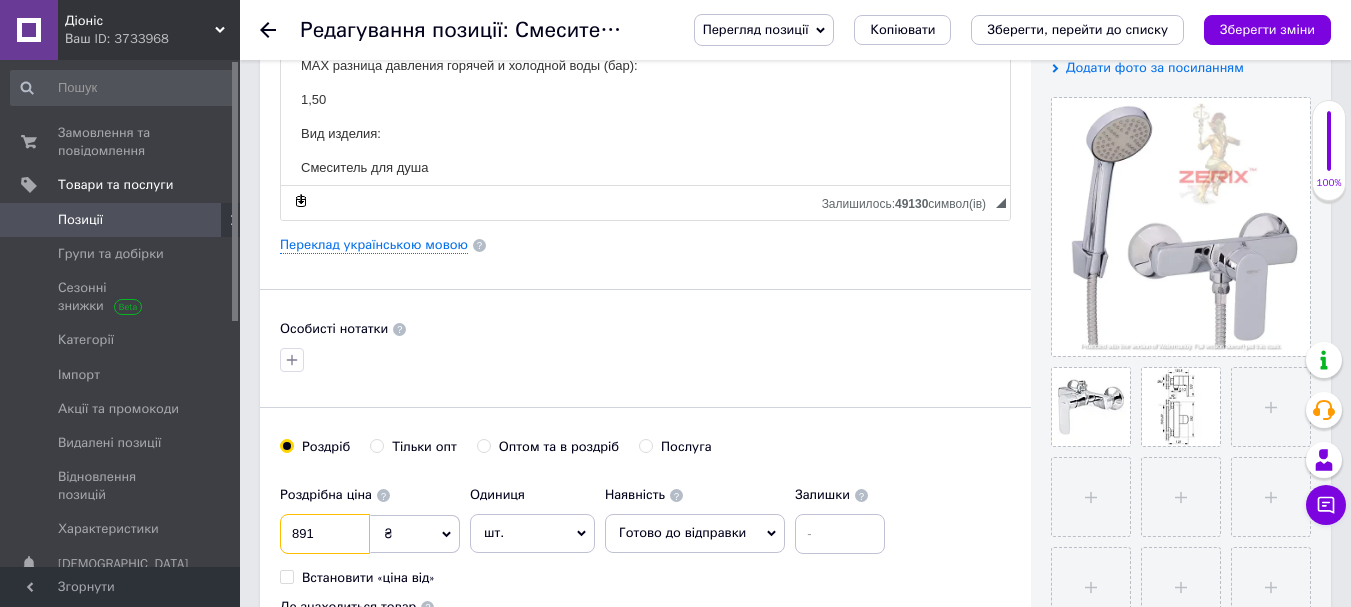 click on "891" at bounding box center [325, 534] 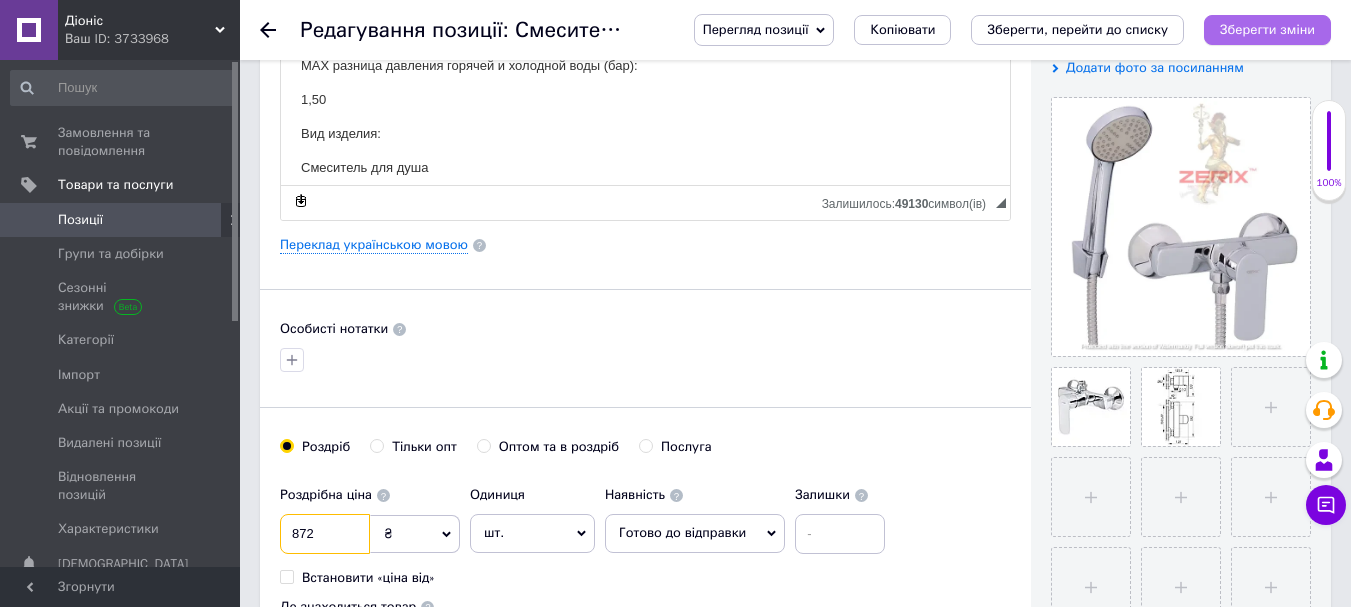 type on "872" 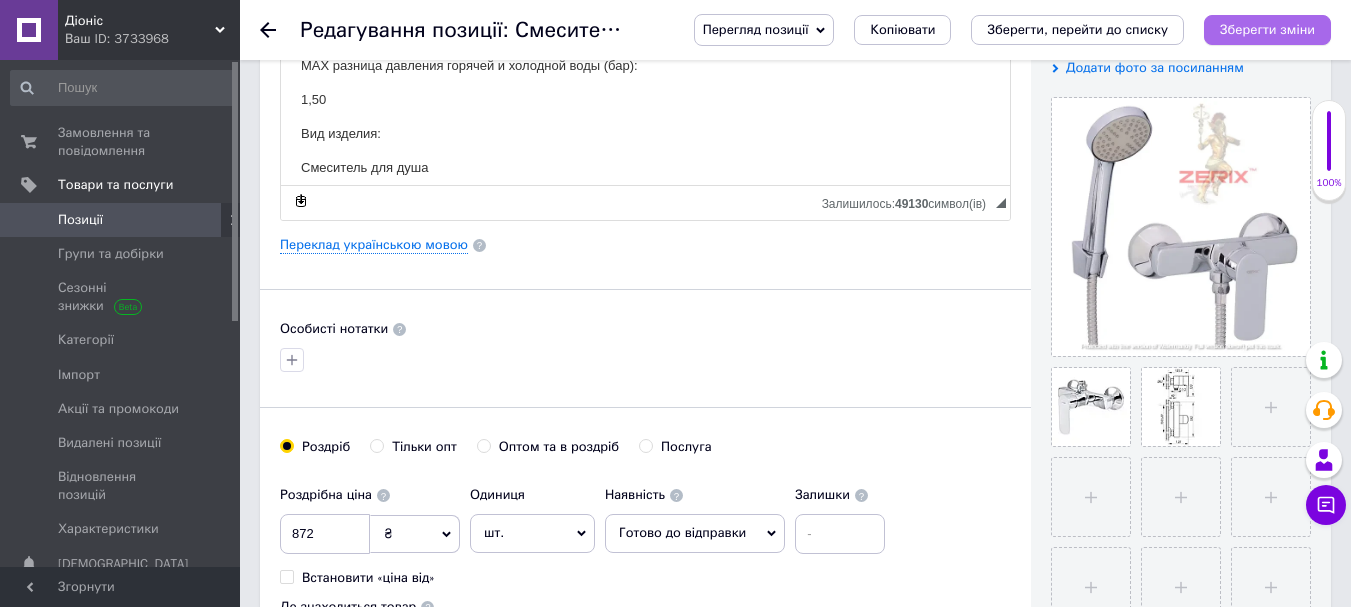 click on "Зберегти зміни" at bounding box center (1267, 29) 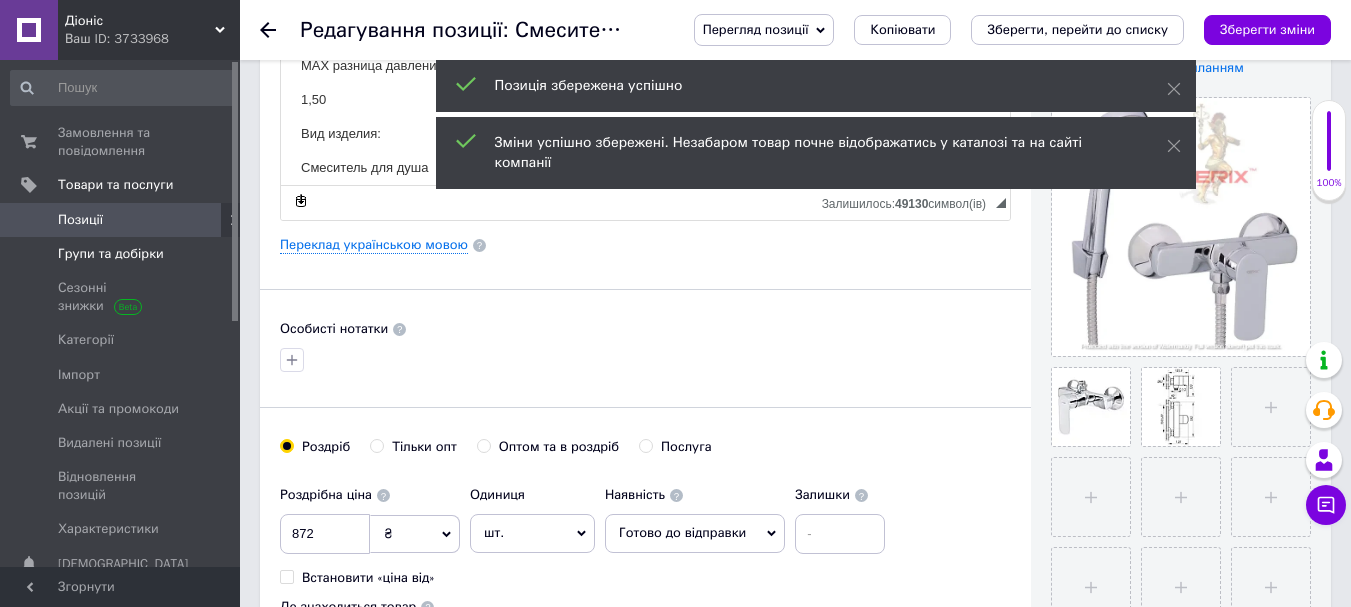 click on "Групи та добірки" at bounding box center (111, 254) 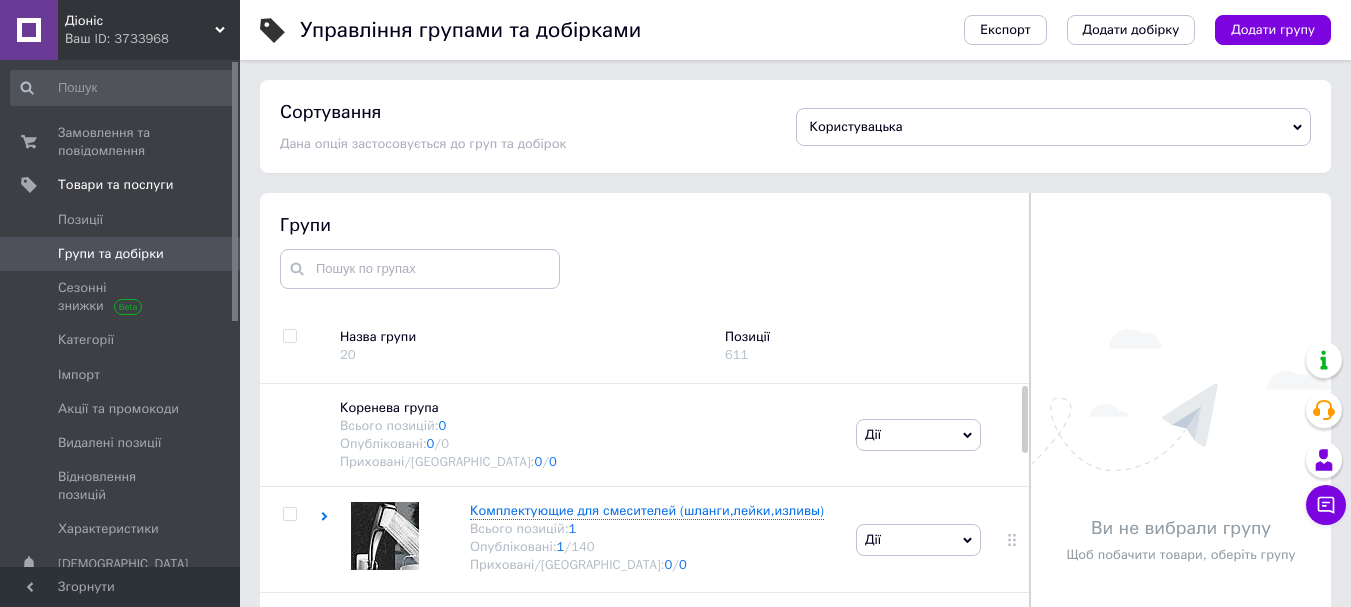 scroll, scrollTop: 99, scrollLeft: 0, axis: vertical 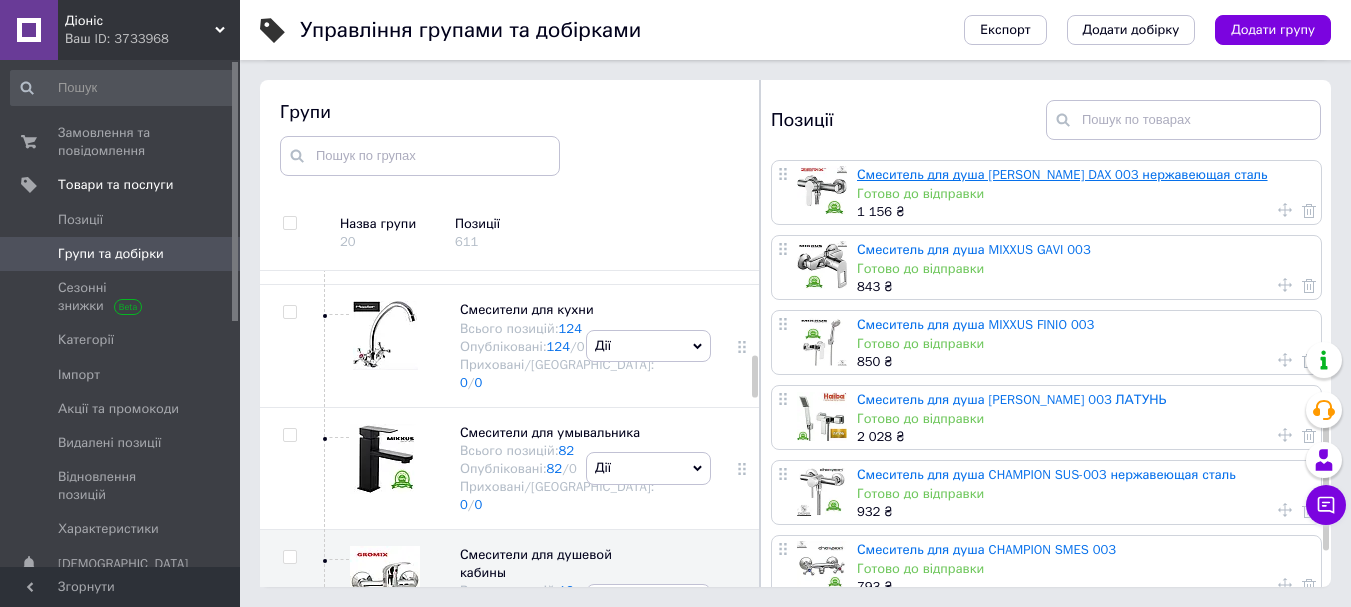 click on "Смеситель для душа [PERSON_NAME] DAX 003 нержавеющая сталь" at bounding box center (1062, 174) 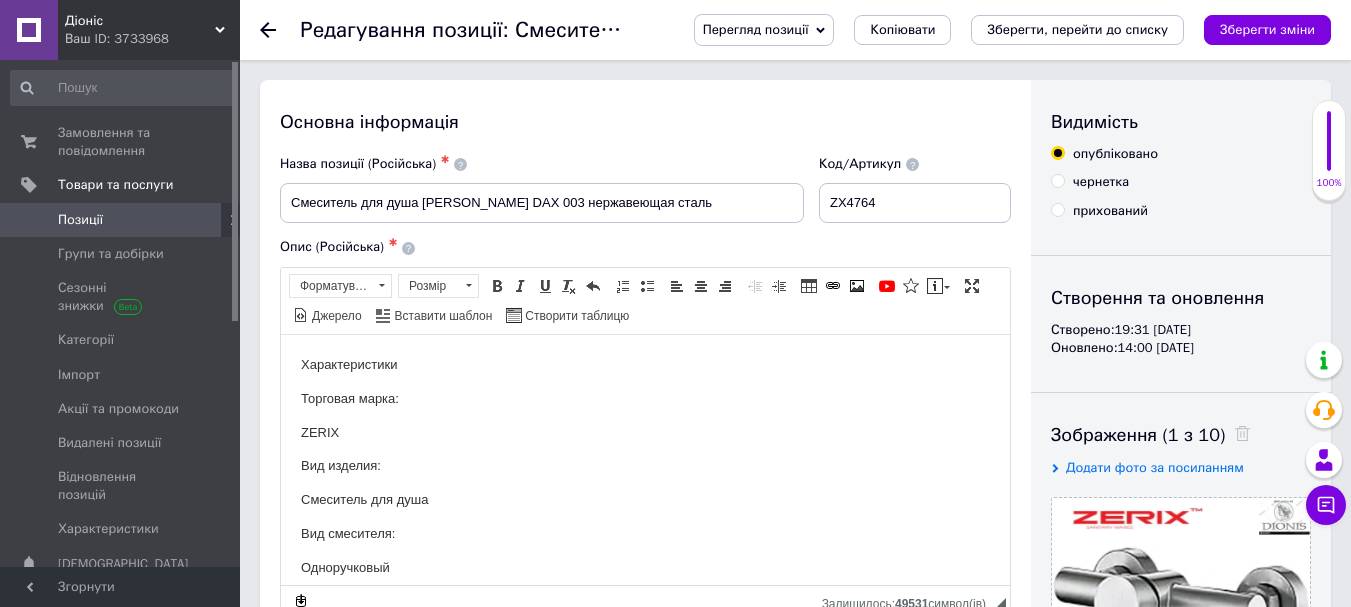 scroll, scrollTop: 400, scrollLeft: 0, axis: vertical 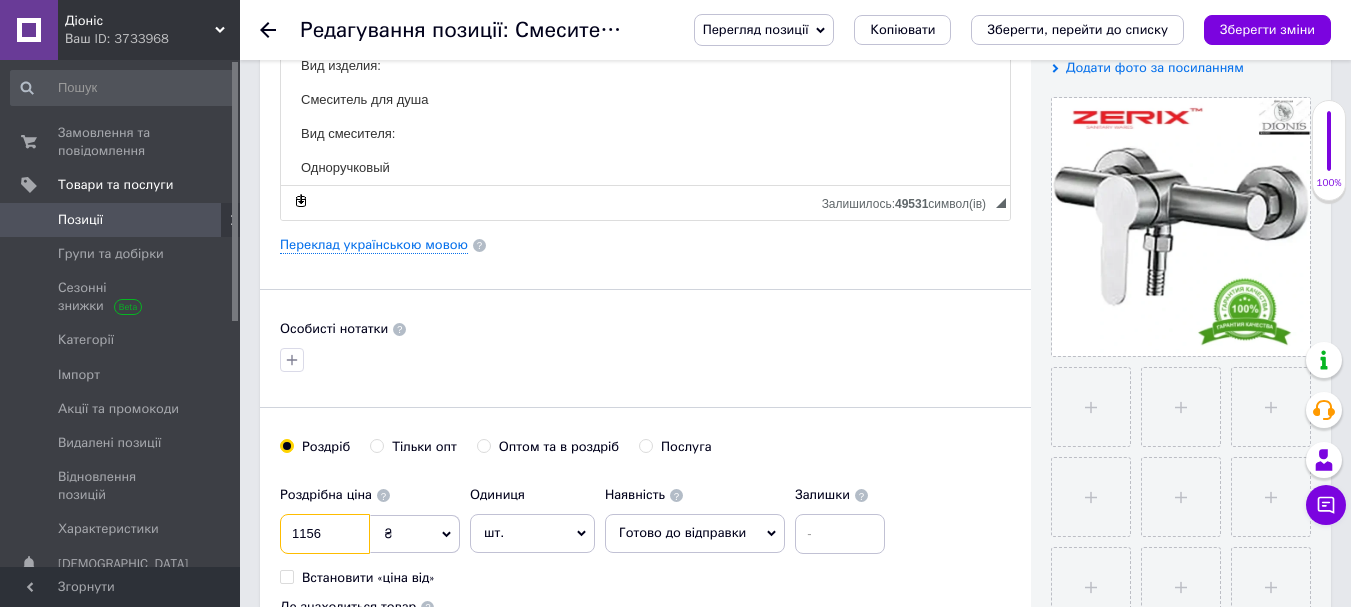 click on "1156" at bounding box center [325, 534] 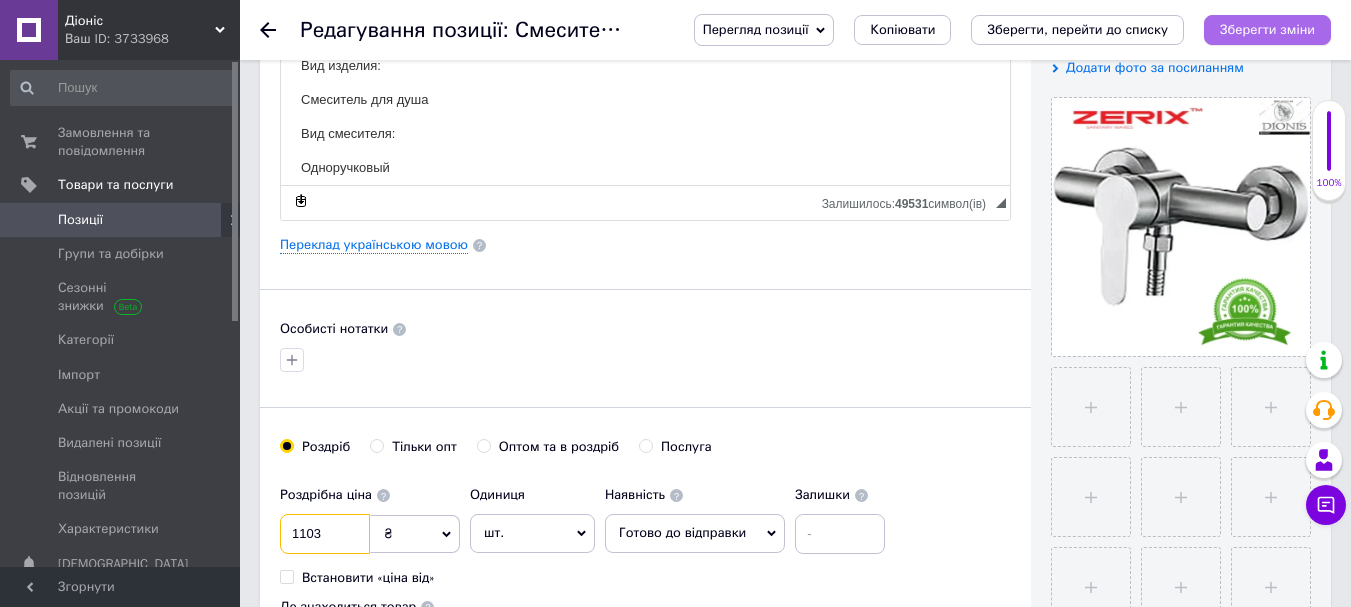 type on "1103" 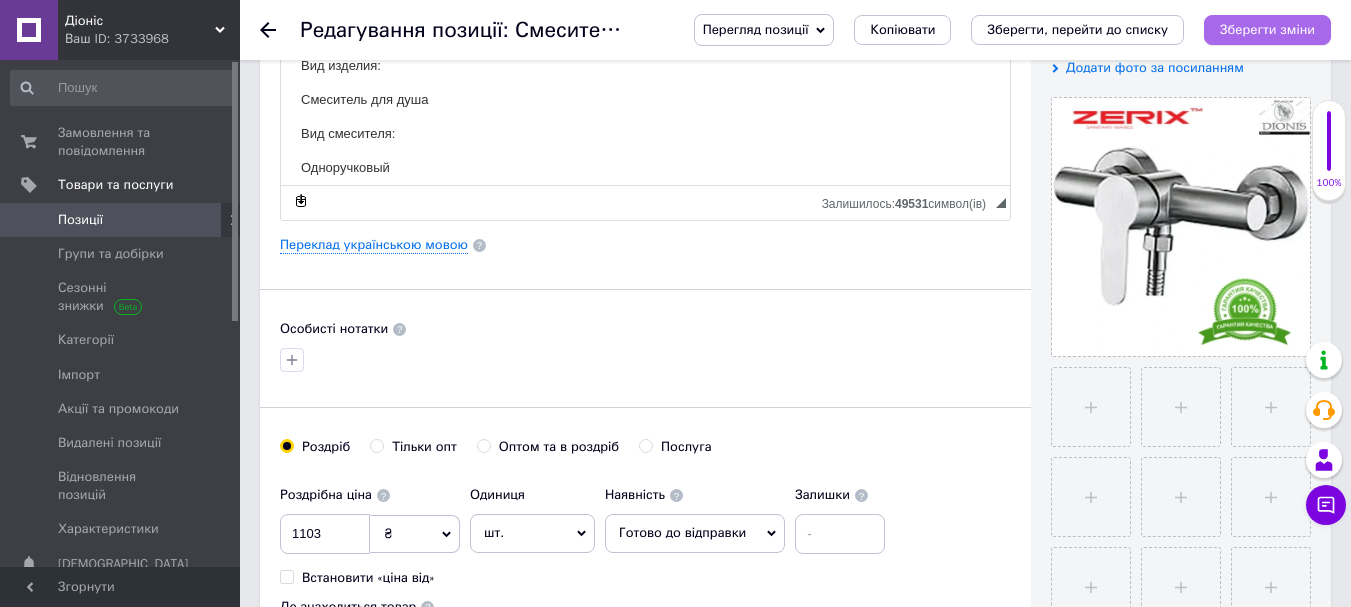click on "Зберегти зміни" at bounding box center (1267, 29) 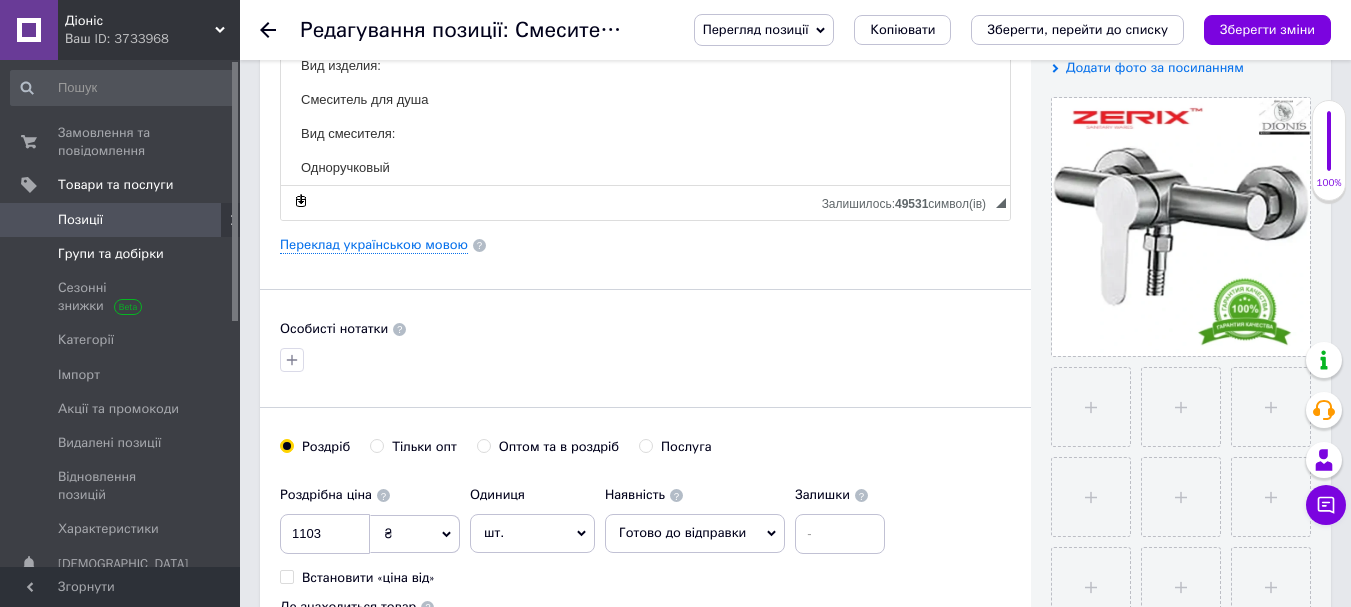 click on "Групи та добірки" at bounding box center (111, 254) 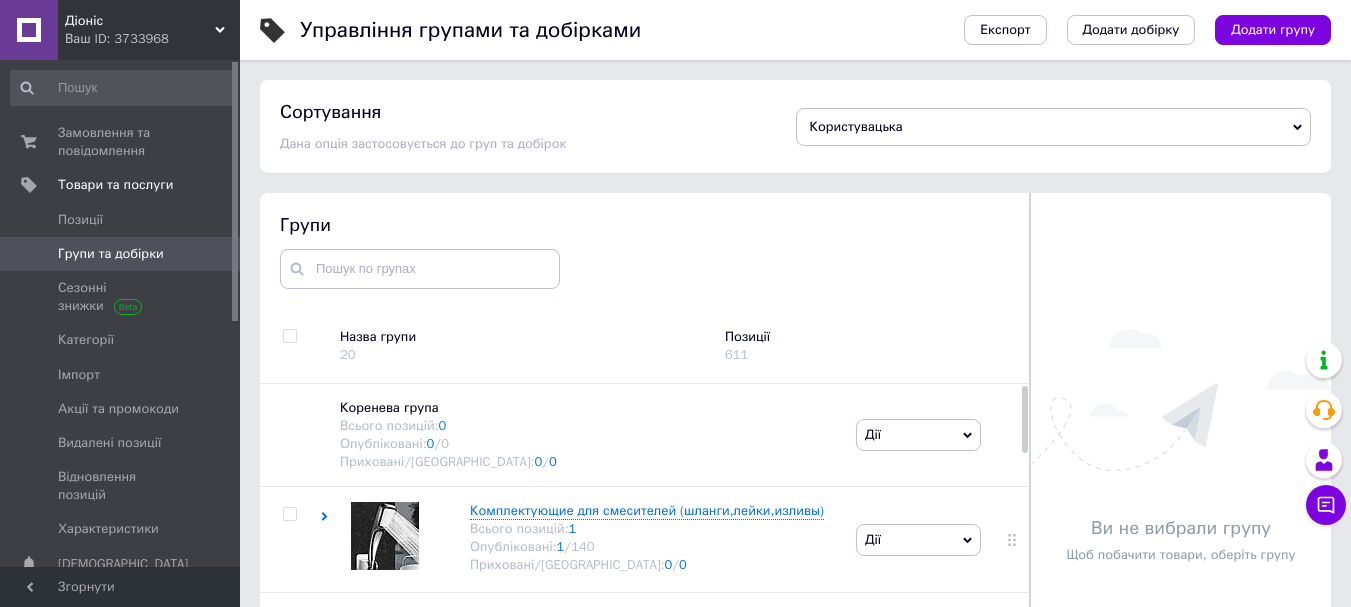 scroll, scrollTop: 70, scrollLeft: 0, axis: vertical 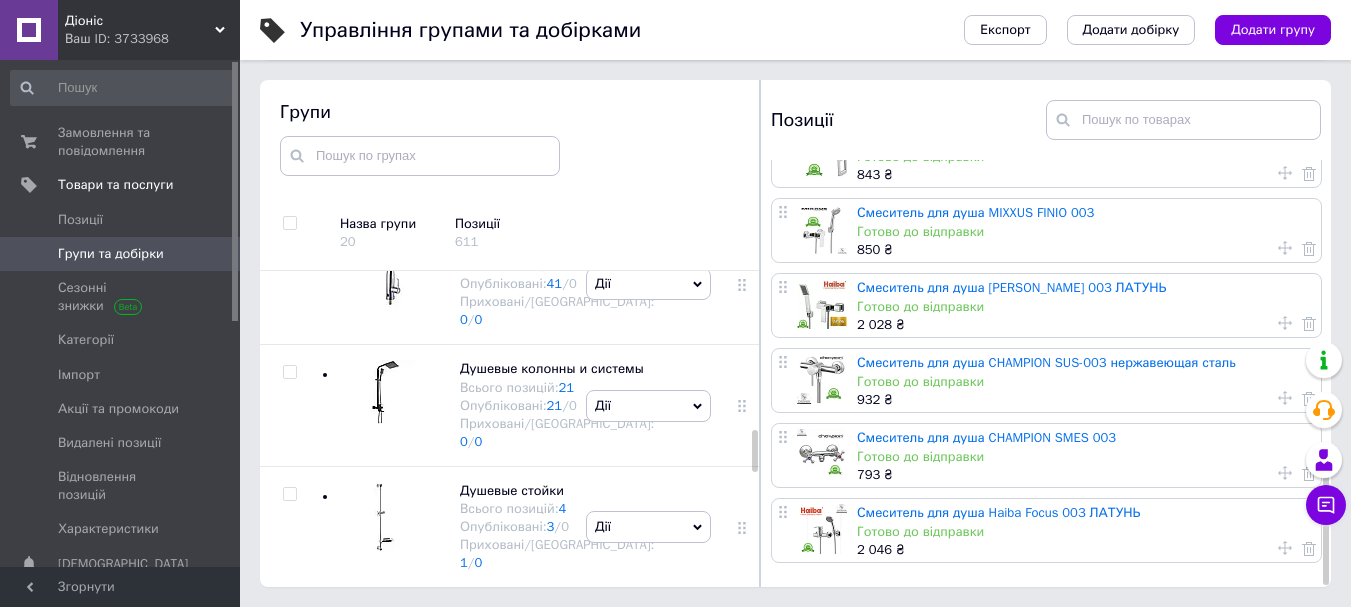 click on "Монокраны и однокраны" at bounding box center [539, 126] 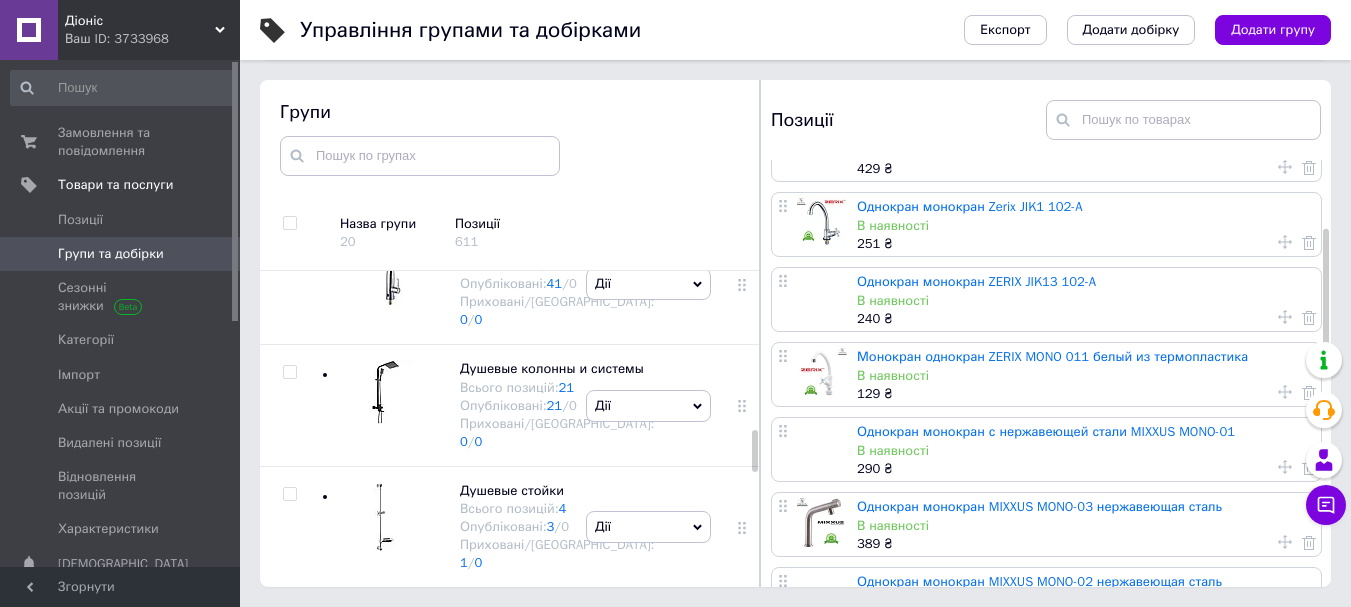 scroll, scrollTop: 0, scrollLeft: 0, axis: both 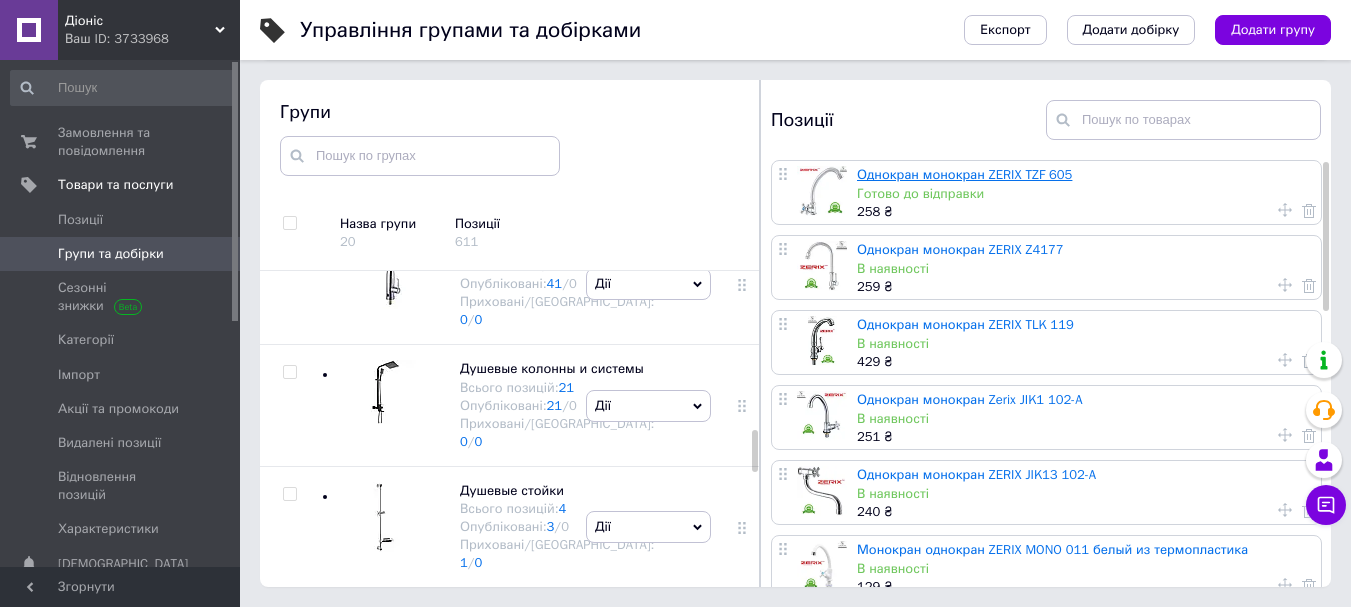 click on "Однокран монокран ZERIX TZF 605" at bounding box center (964, 174) 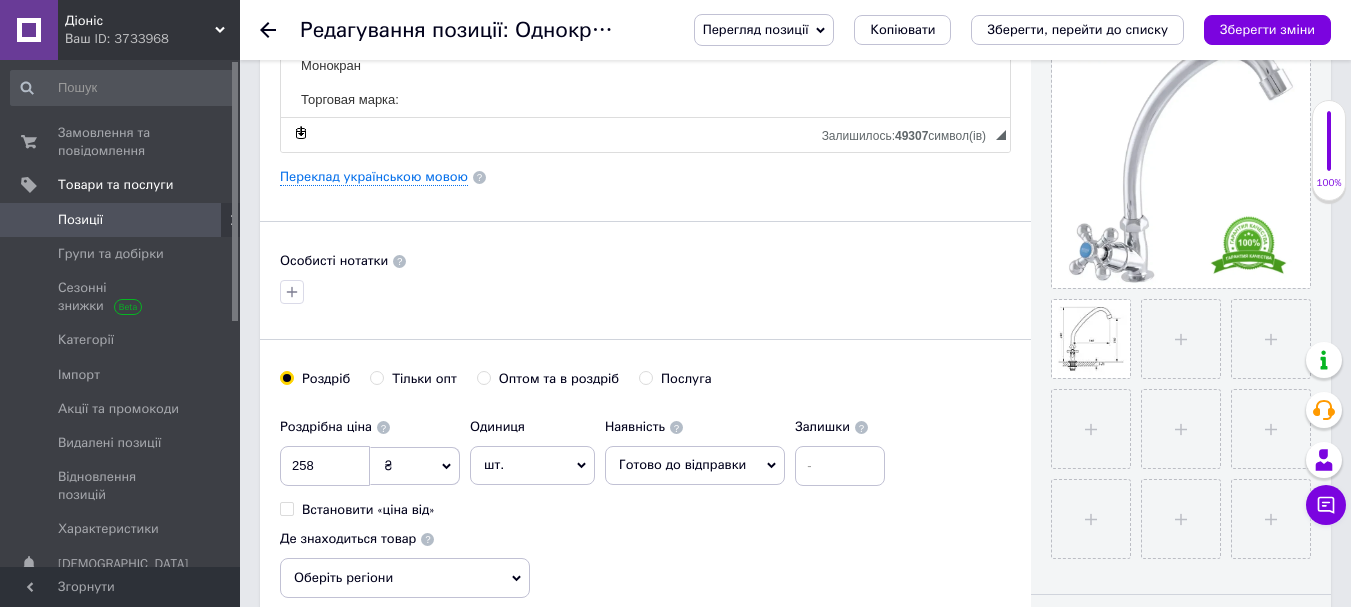 scroll, scrollTop: 500, scrollLeft: 0, axis: vertical 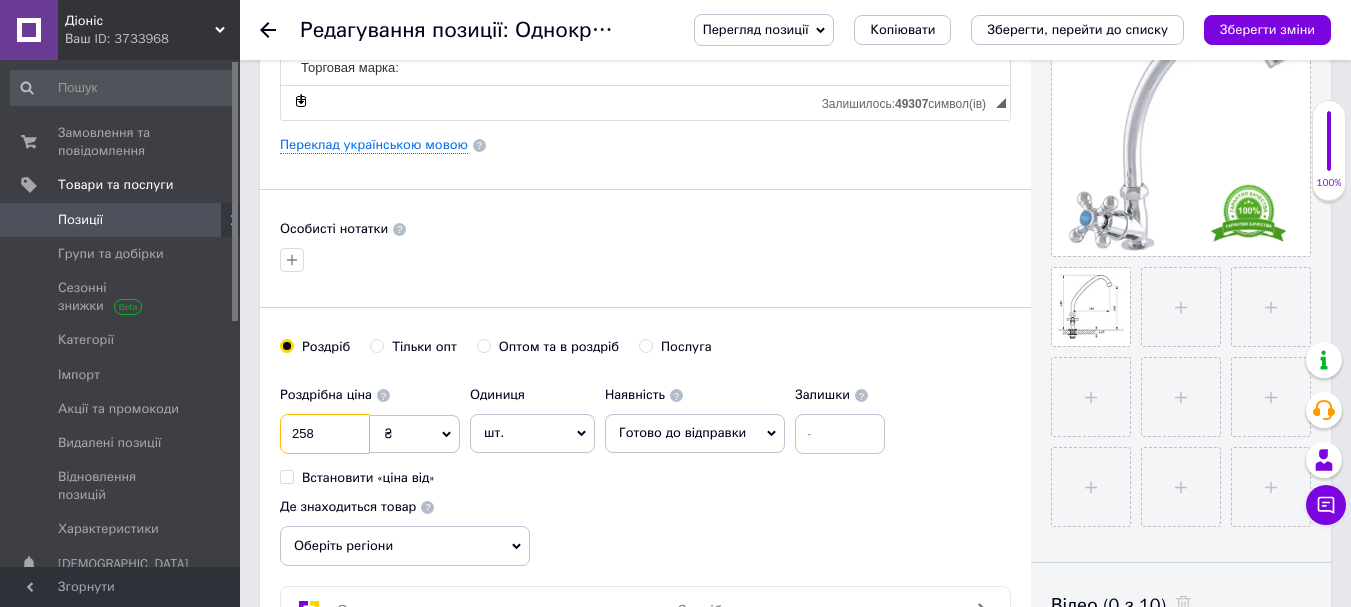 click on "258" at bounding box center (325, 434) 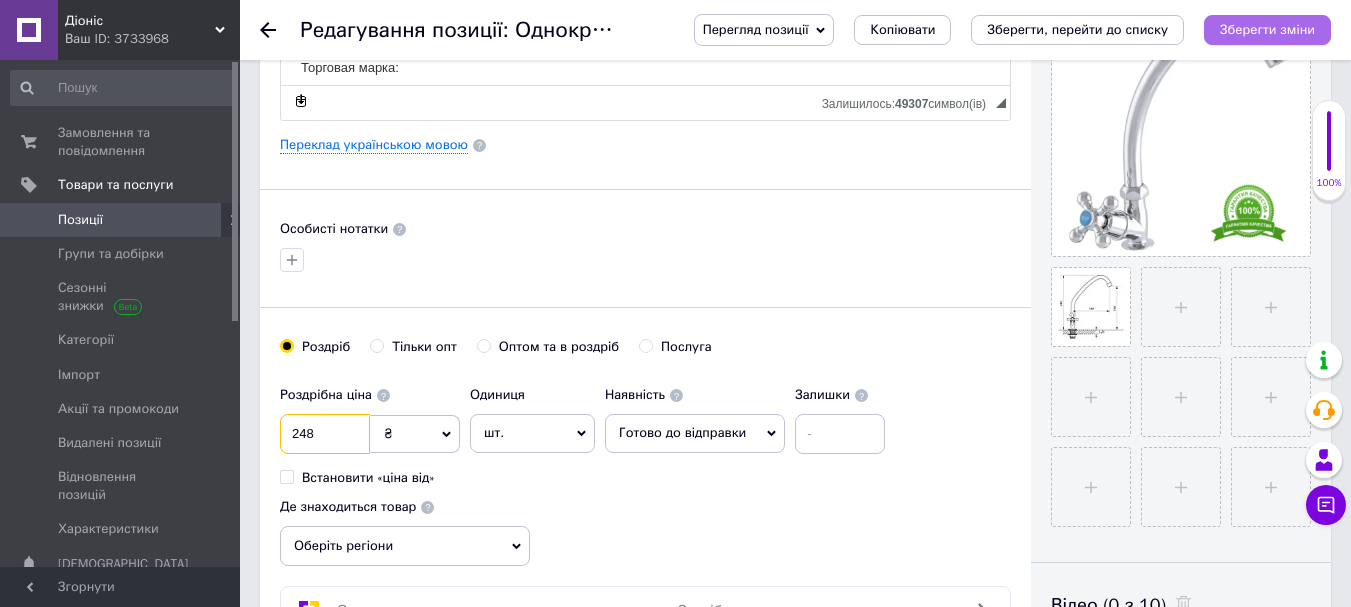 type on "248" 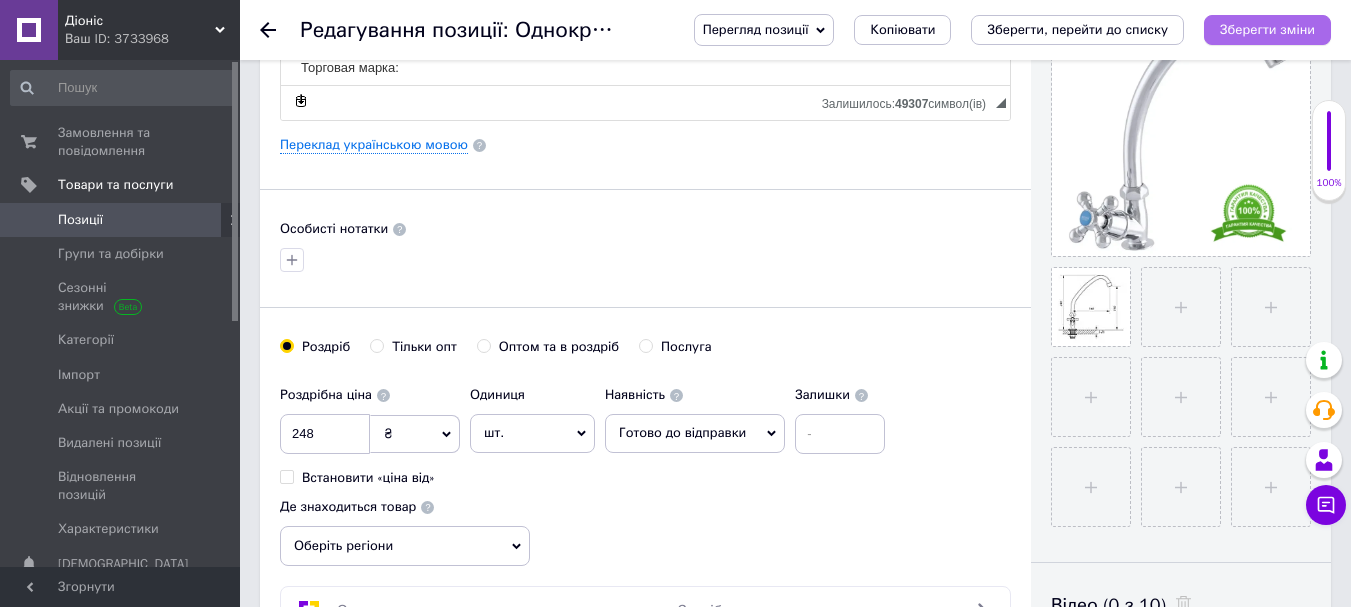 click on "Зберегти зміни" at bounding box center [1267, 29] 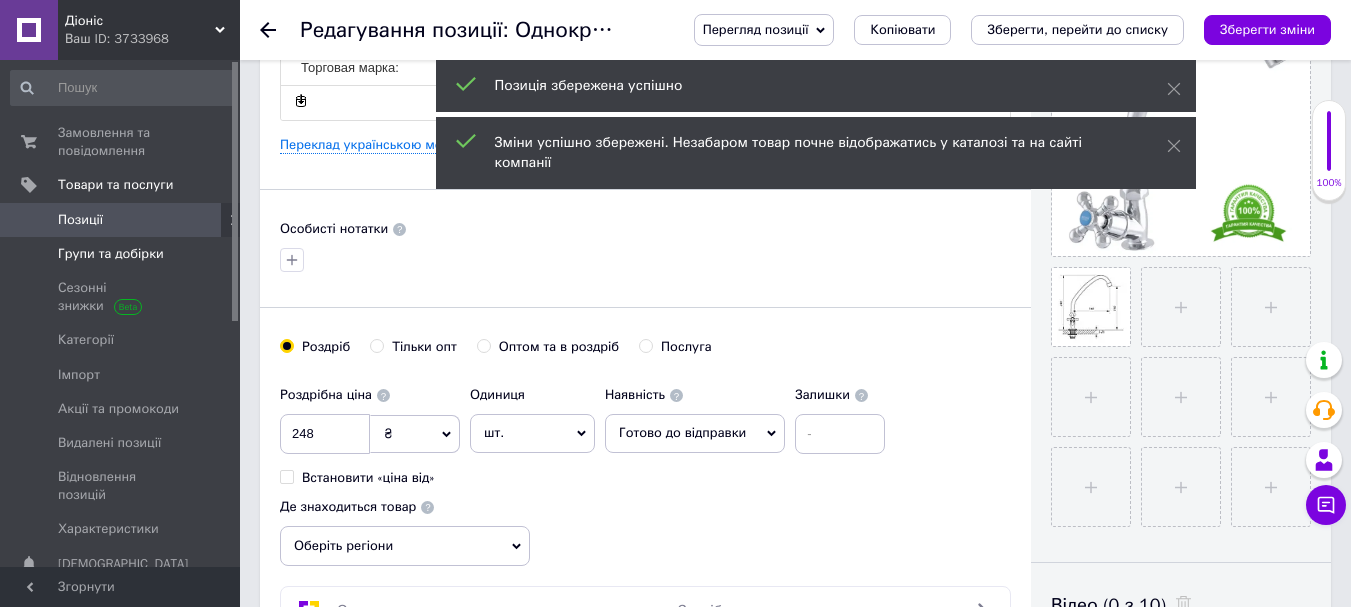 click on "Групи та добірки" at bounding box center [111, 254] 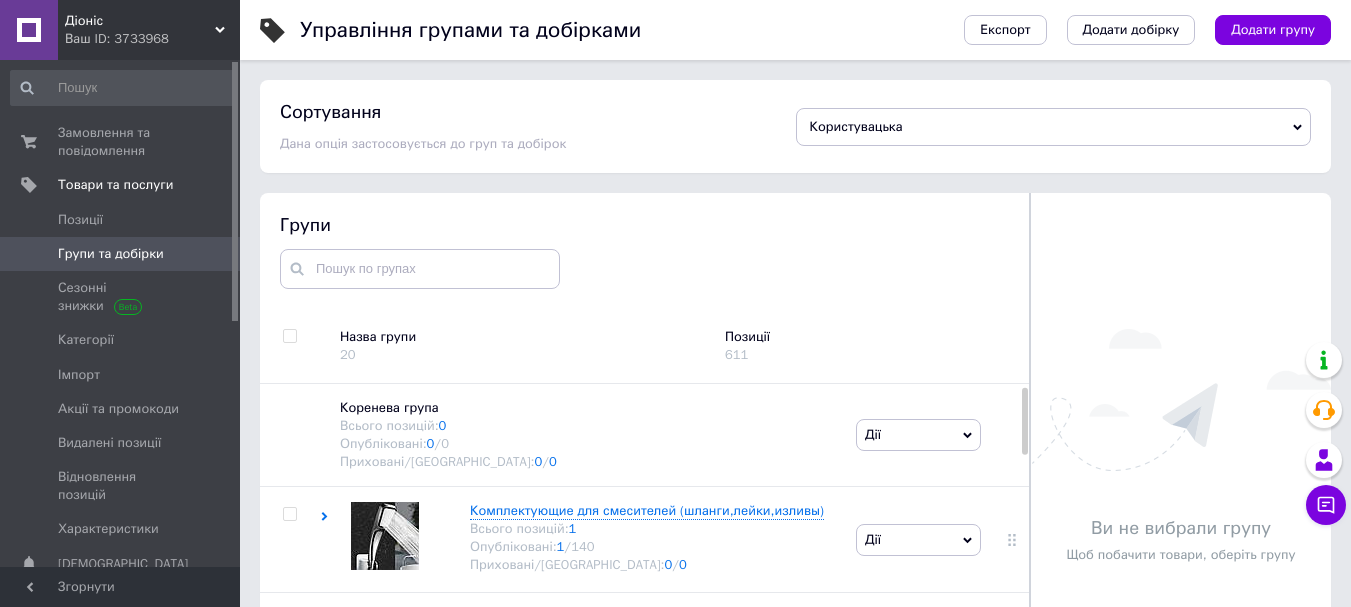 scroll, scrollTop: 113, scrollLeft: 0, axis: vertical 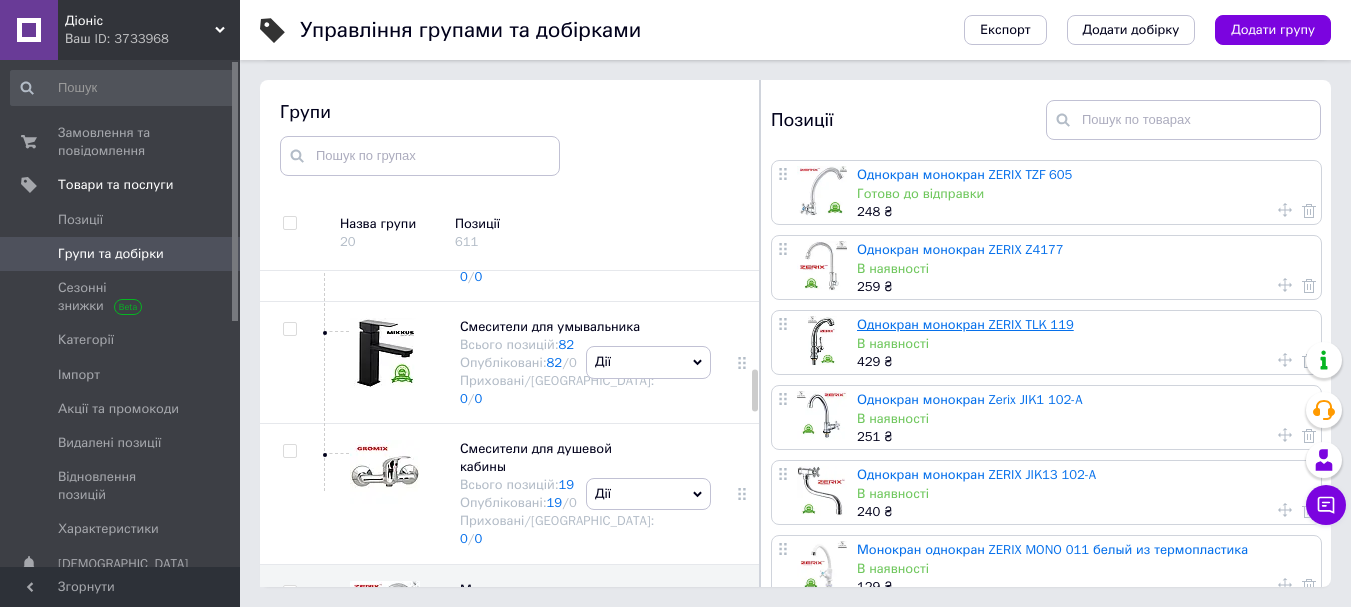 click on "Однокран монокран ZERIX TLK 119" at bounding box center (965, 324) 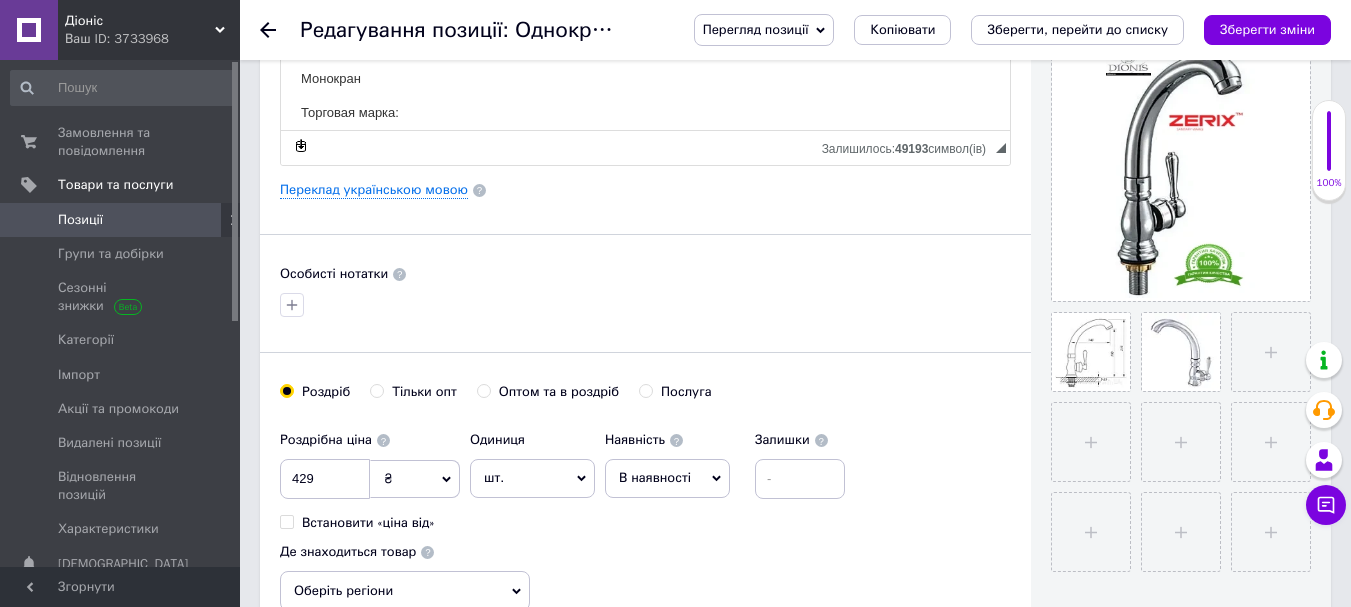 scroll, scrollTop: 500, scrollLeft: 0, axis: vertical 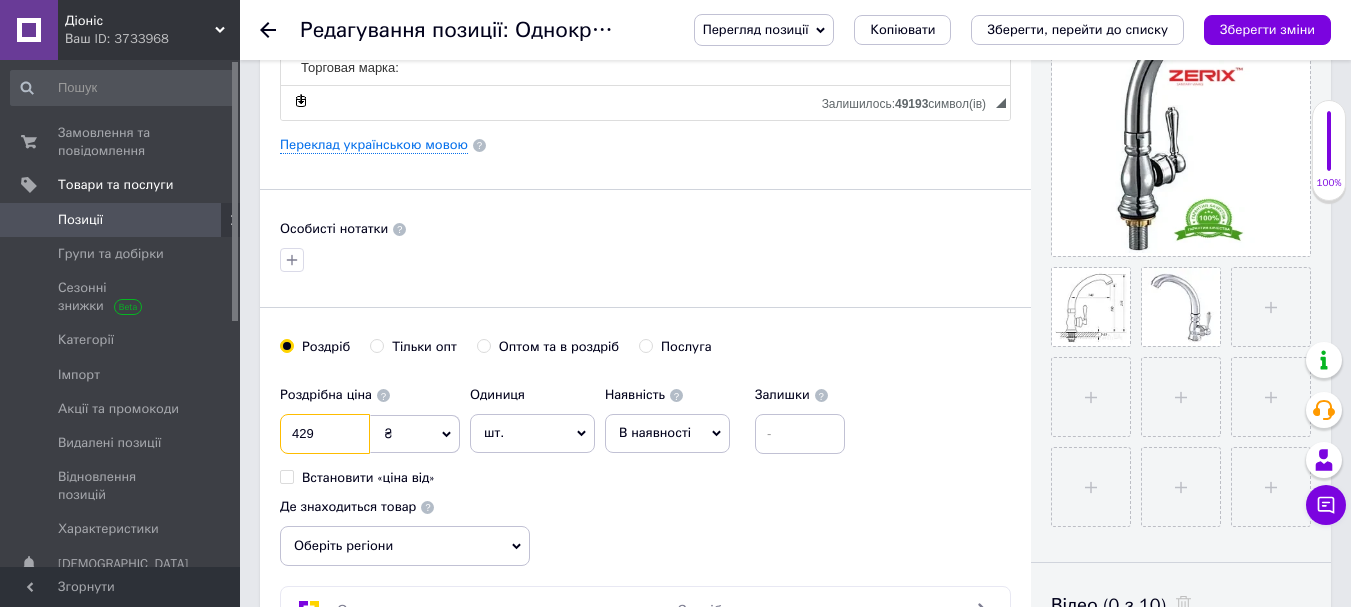 drag, startPoint x: 333, startPoint y: 431, endPoint x: 382, endPoint y: 447, distance: 51.546097 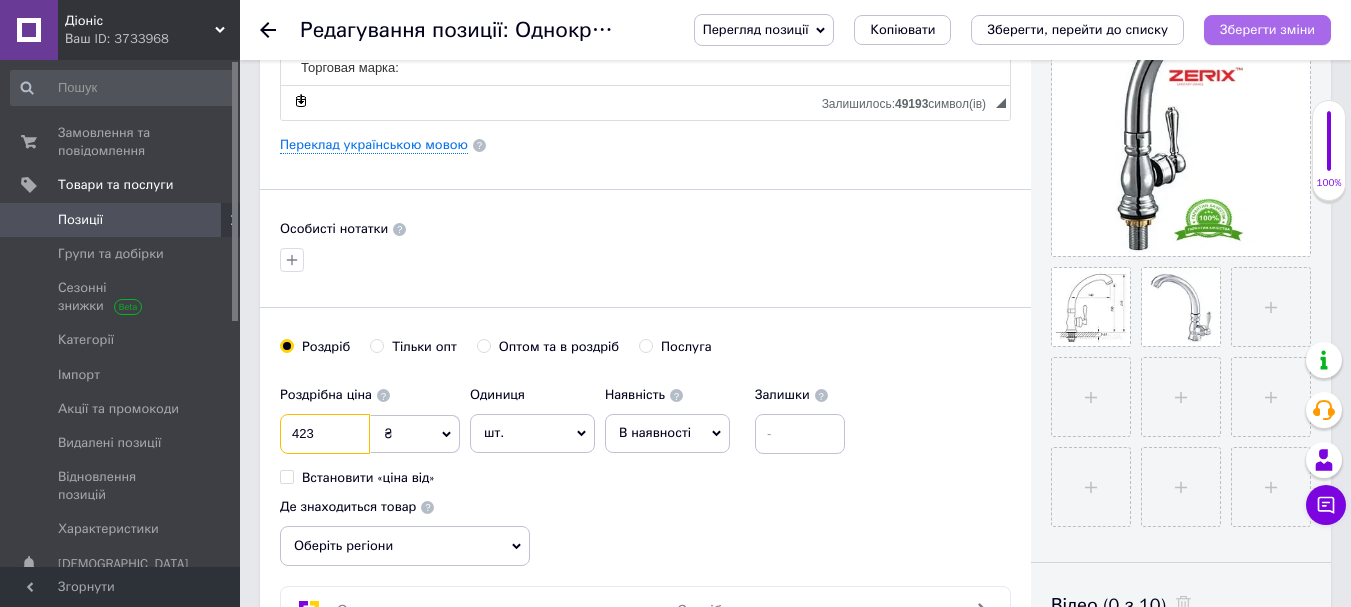 type on "423" 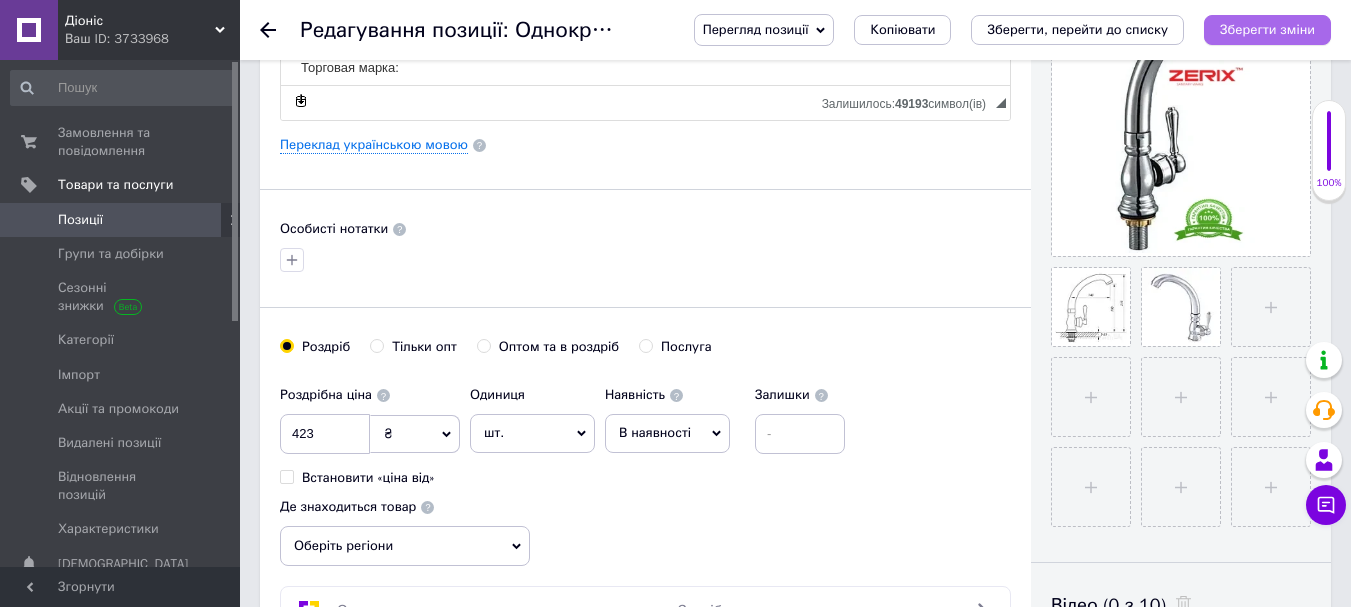 click on "Зберегти зміни" at bounding box center [1267, 29] 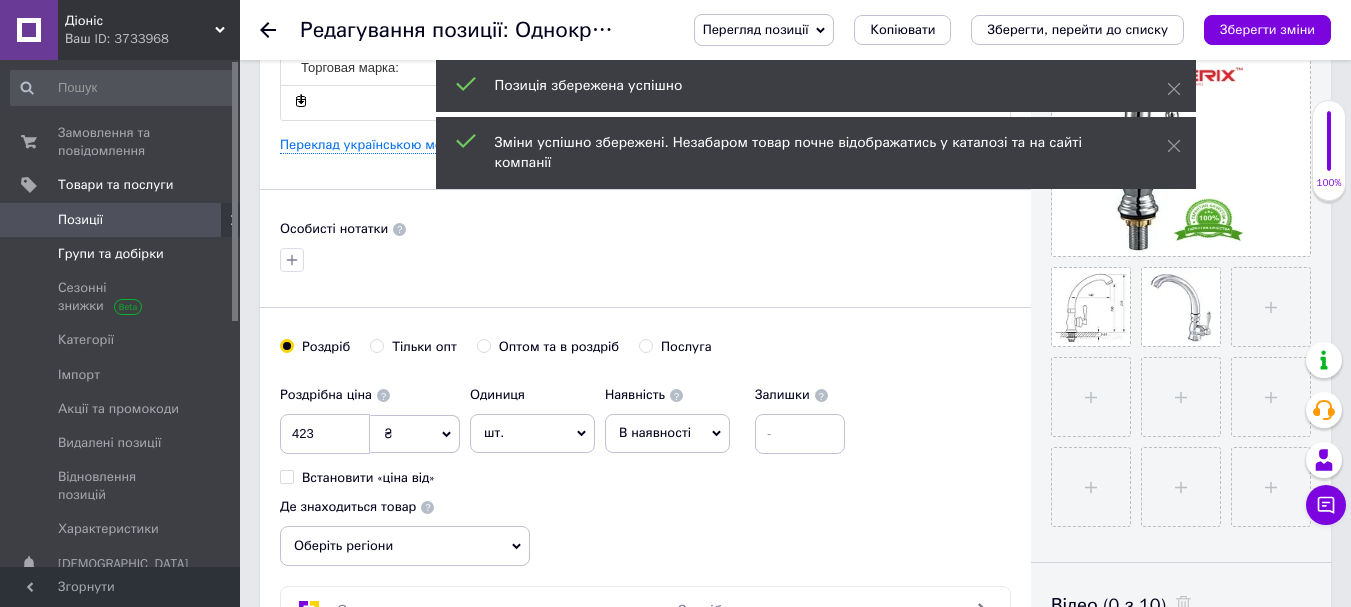 click on "Групи та добірки" at bounding box center (111, 254) 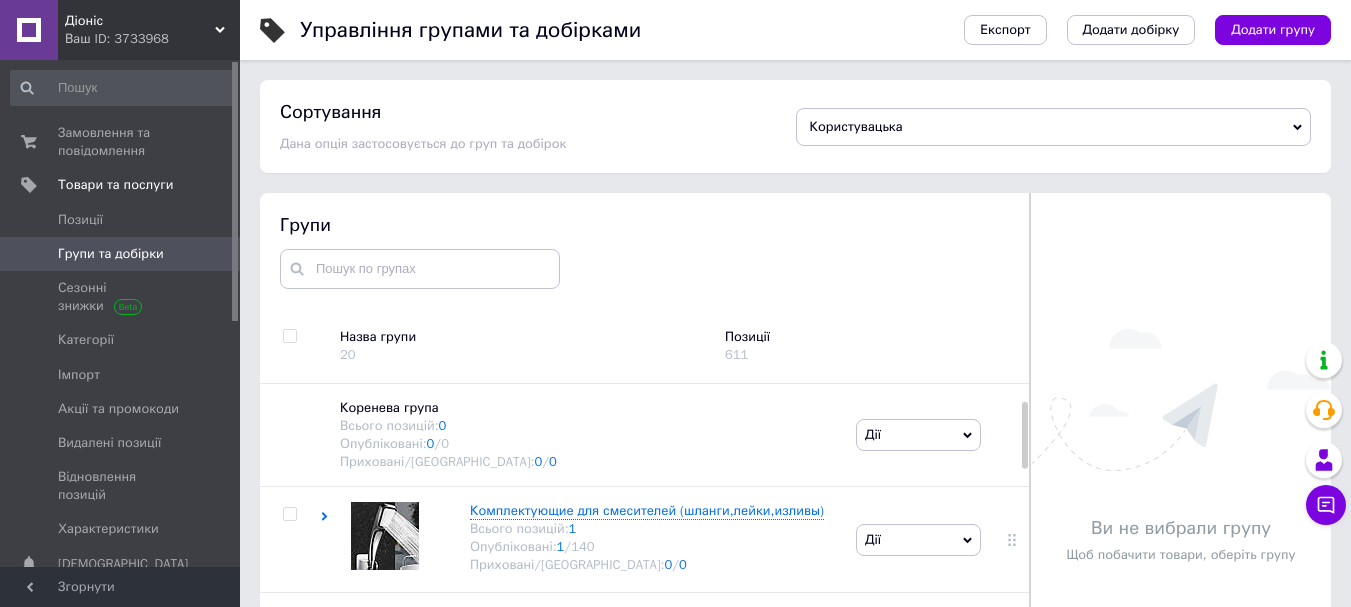 scroll, scrollTop: 113, scrollLeft: 0, axis: vertical 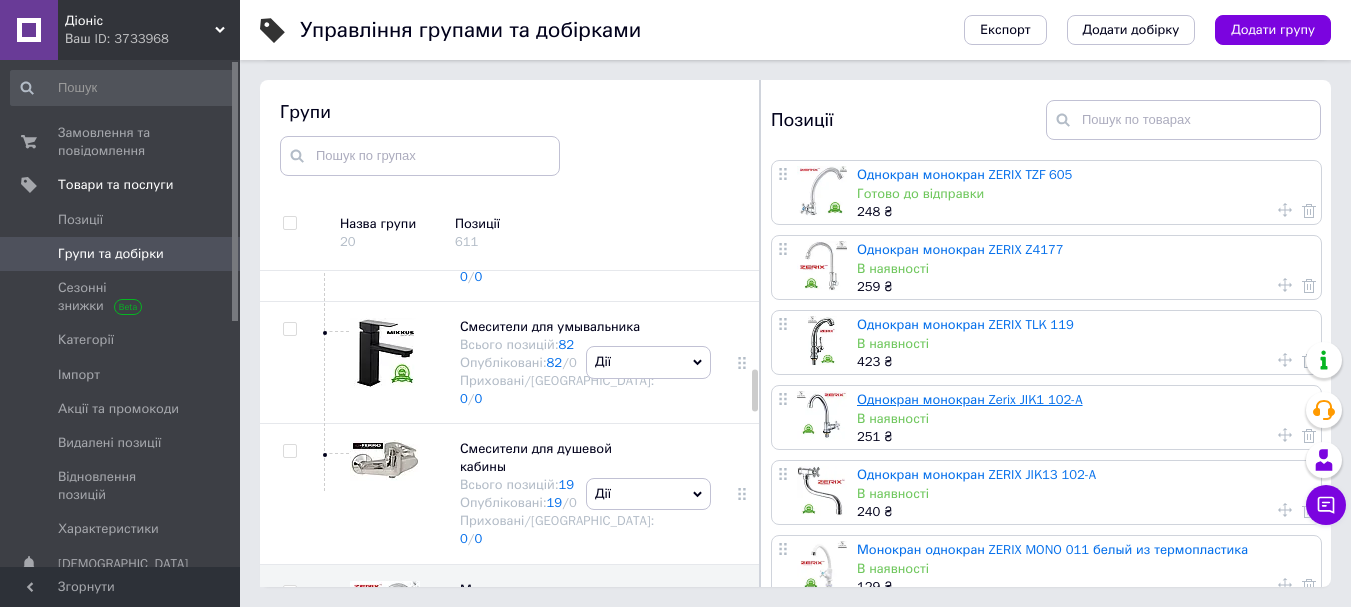 click on "Однокран монокран Zerix JIK1 102-A" at bounding box center (970, 399) 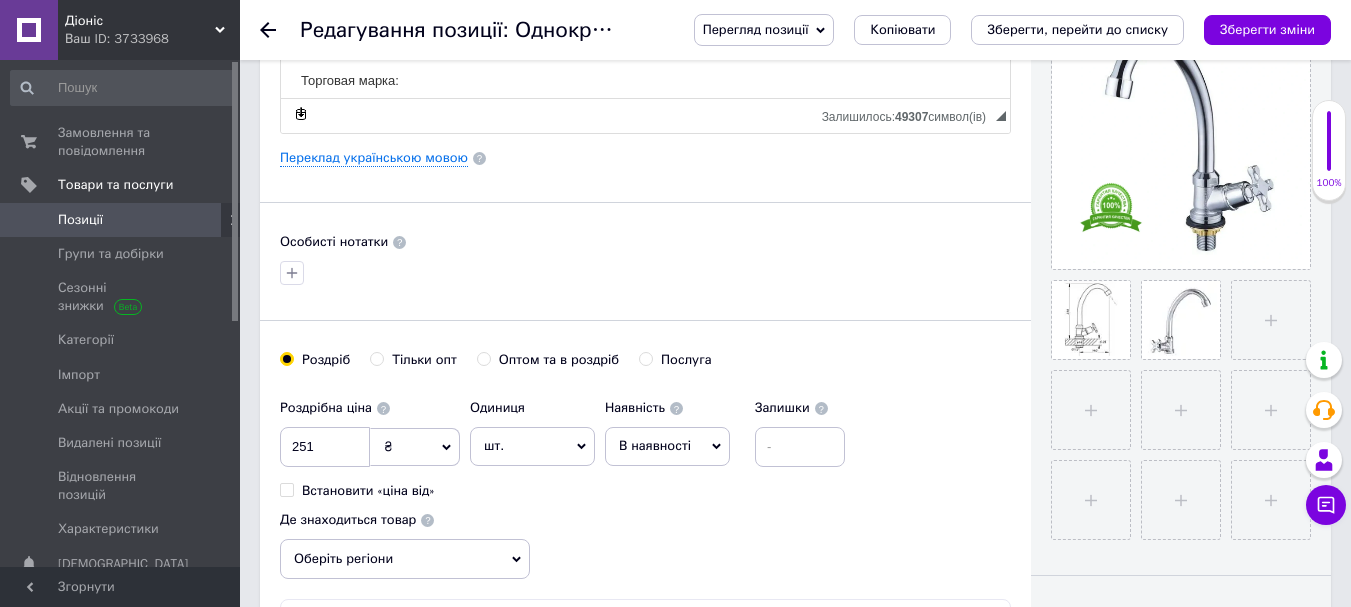 scroll, scrollTop: 500, scrollLeft: 0, axis: vertical 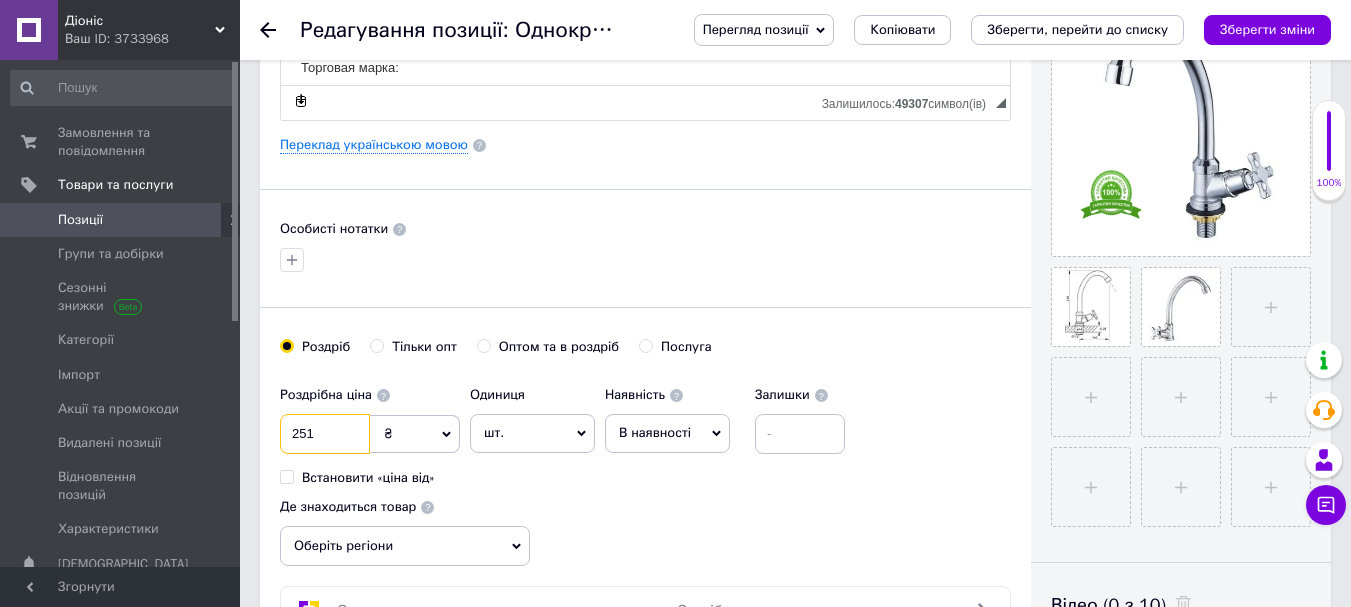 click on "251" at bounding box center [325, 434] 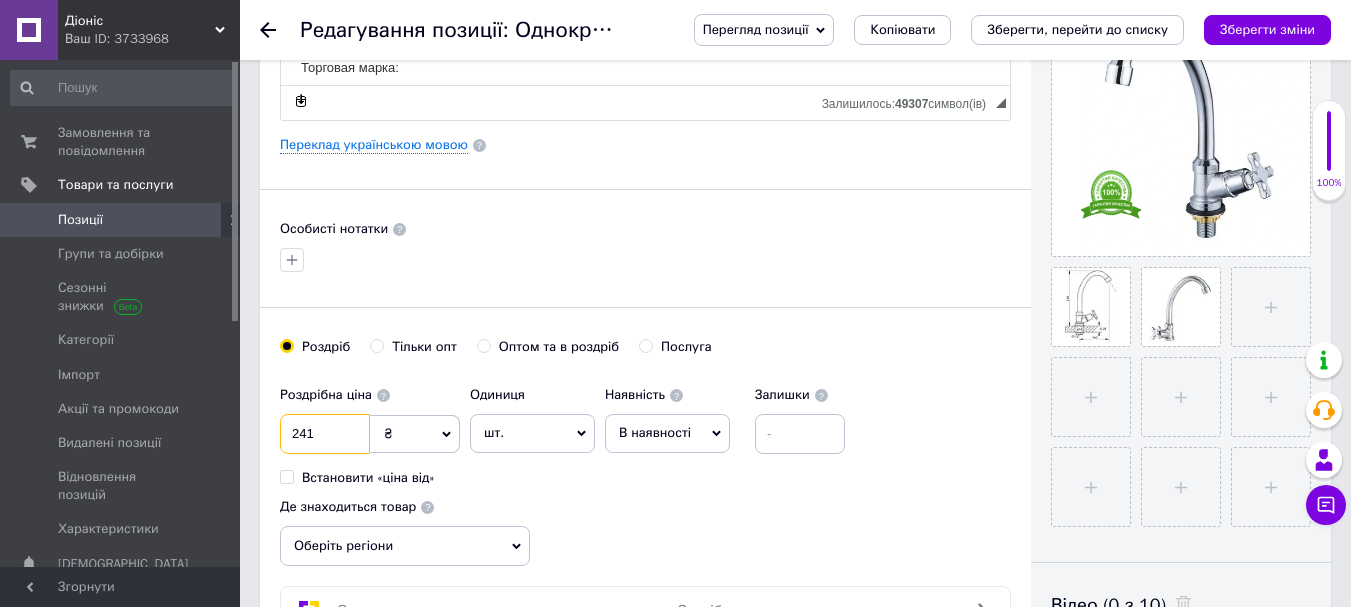 type on "241" 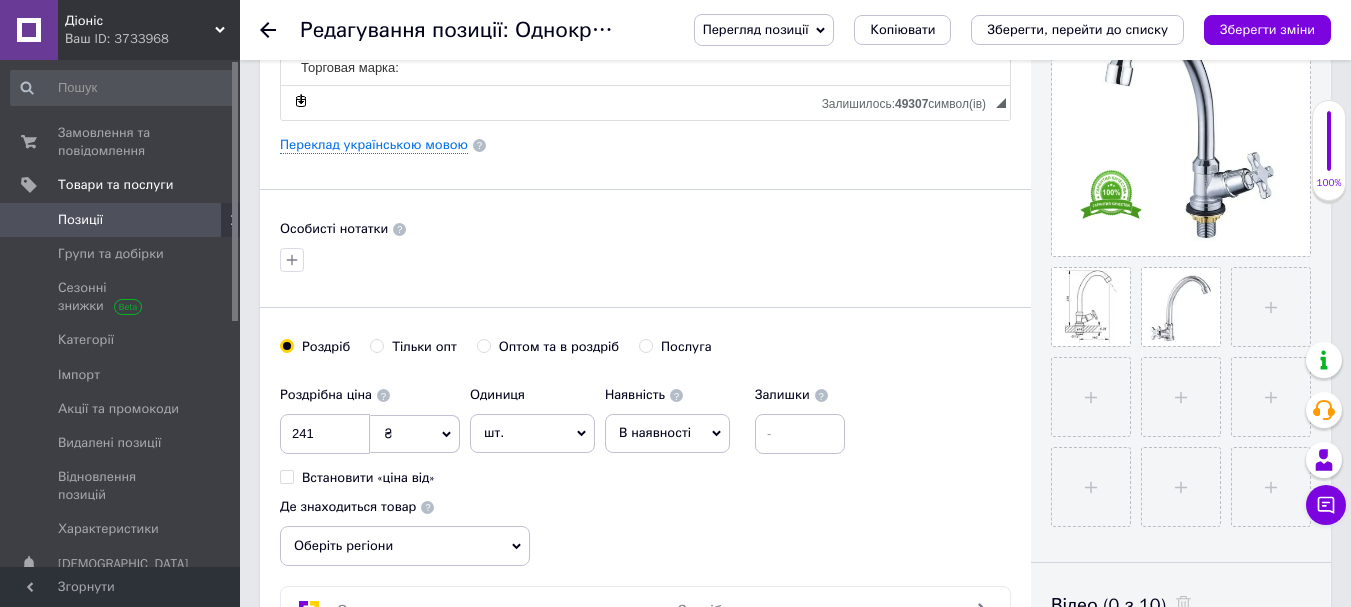 click on "Зберегти зміни" at bounding box center [1267, 29] 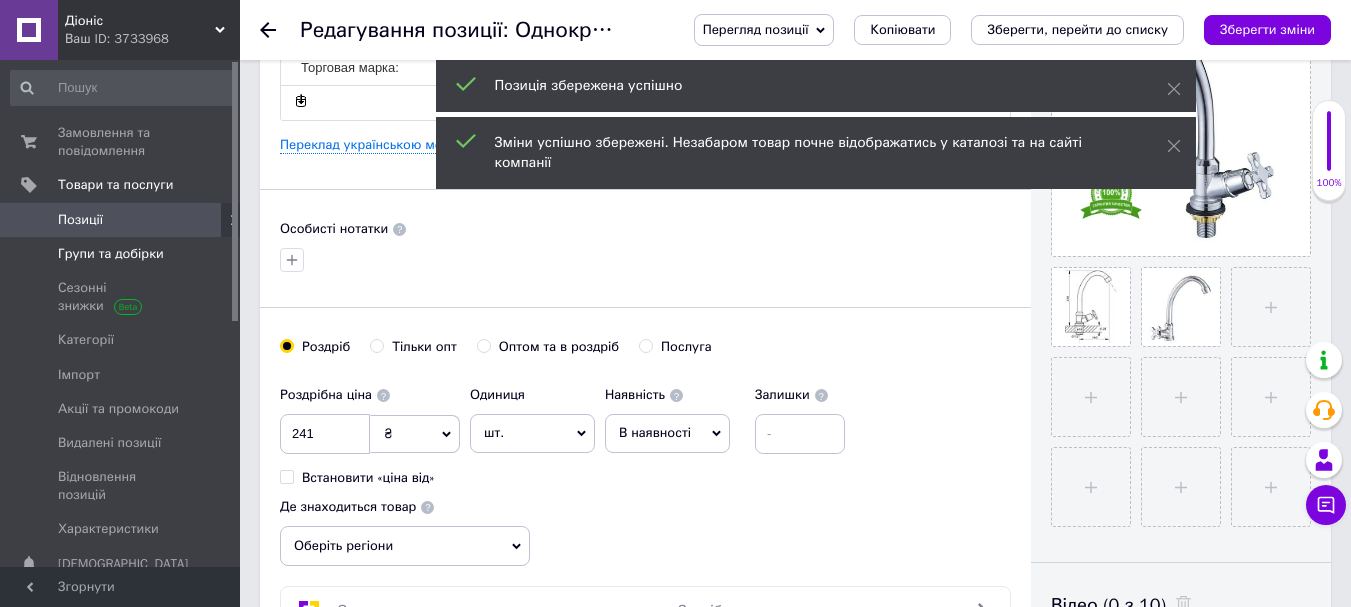 click on "Групи та добірки" at bounding box center (111, 254) 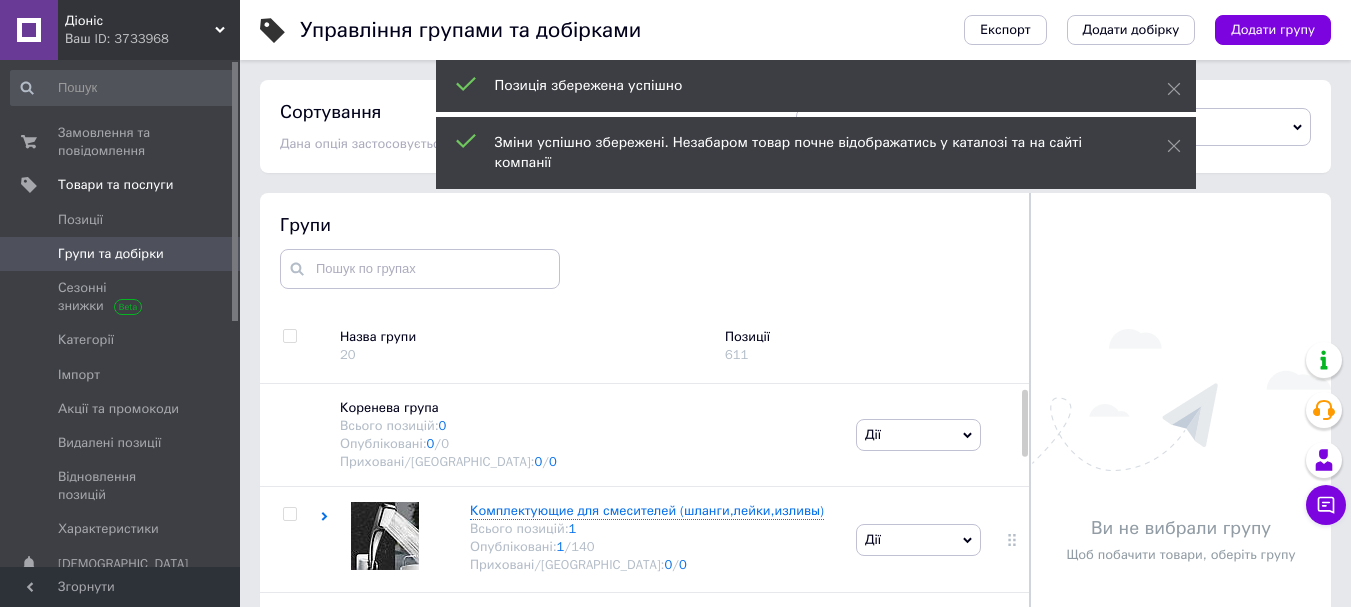 scroll, scrollTop: 113, scrollLeft: 0, axis: vertical 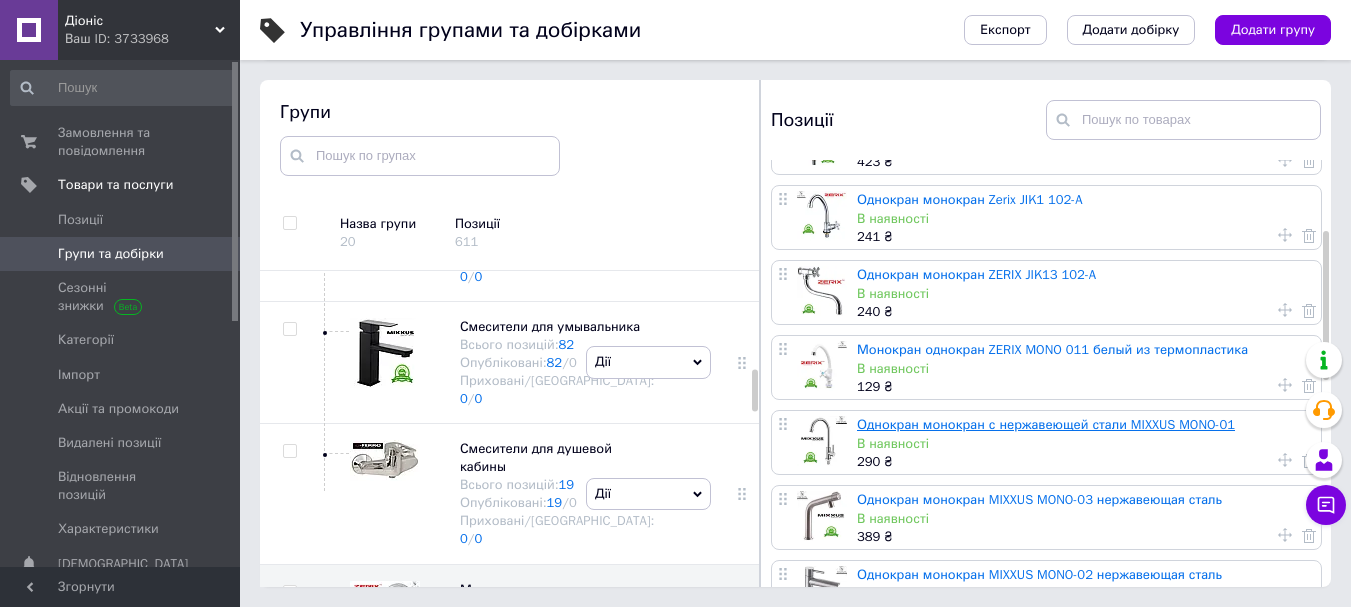 click on "Однокран монокран с нержавеющей стали MIXXUS MONO-01" at bounding box center [1046, 424] 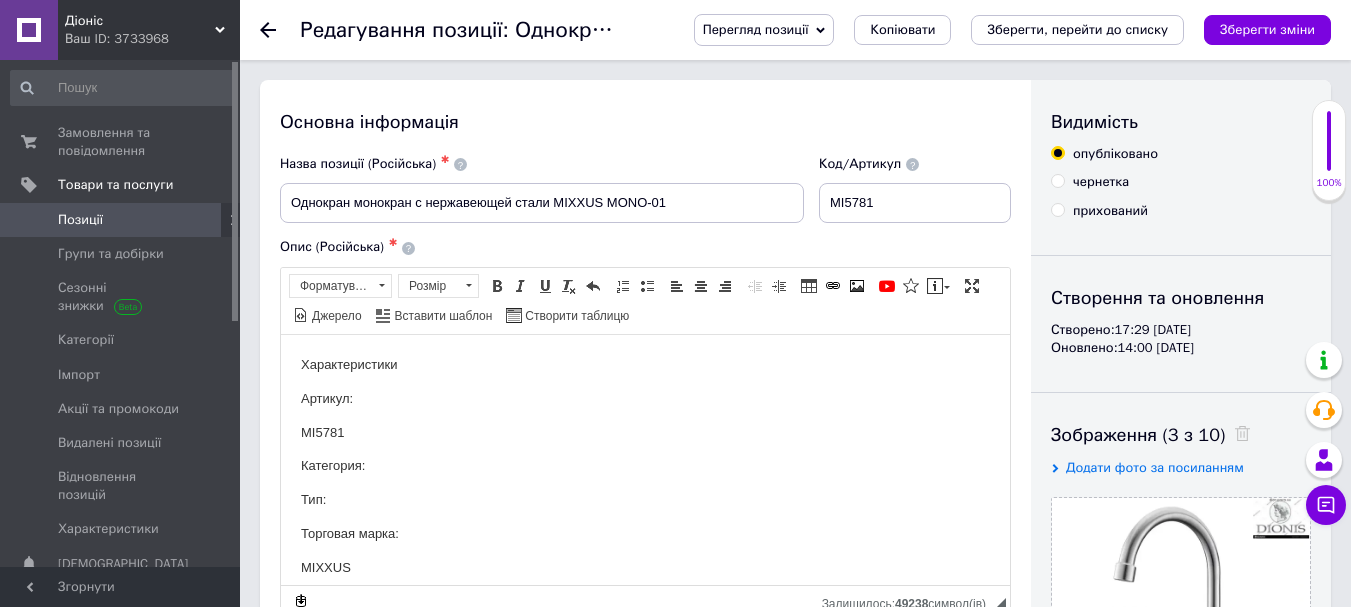 scroll, scrollTop: 400, scrollLeft: 0, axis: vertical 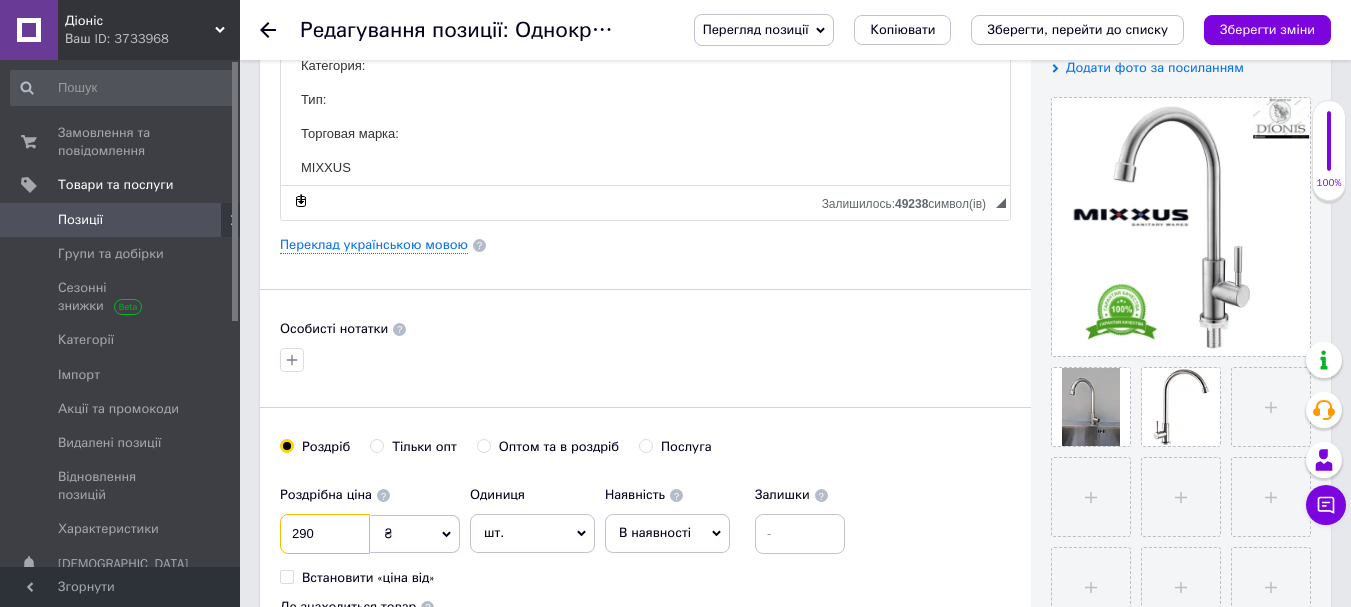 click on "290" at bounding box center (325, 534) 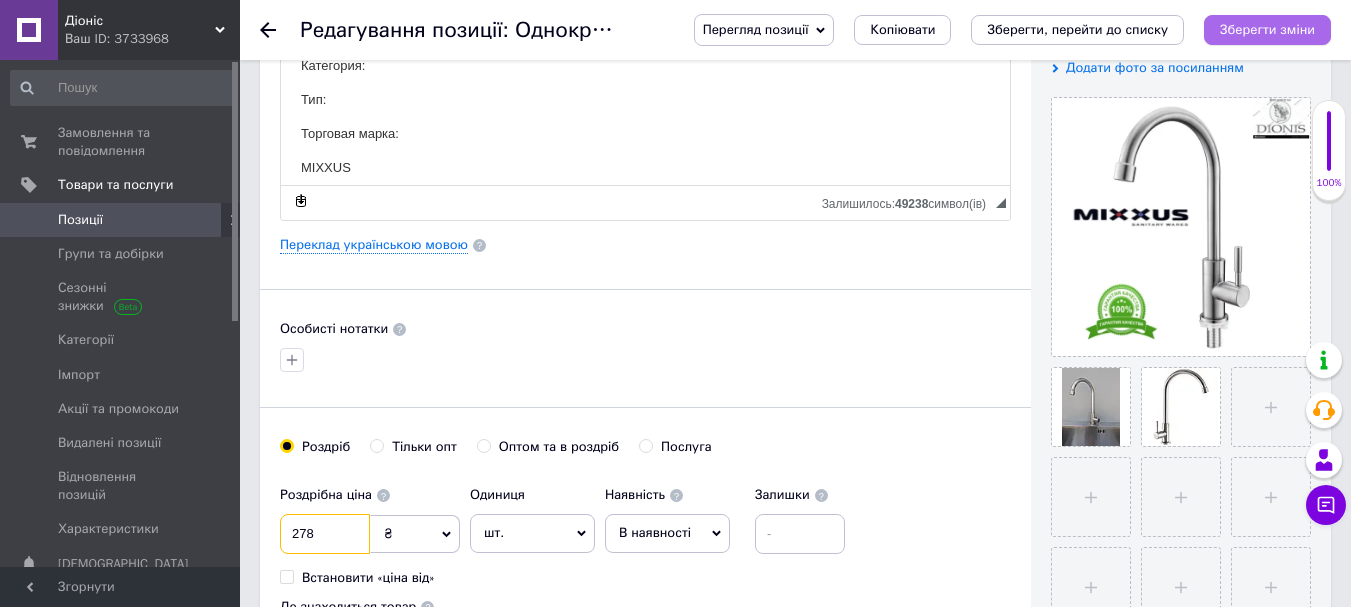 type on "278" 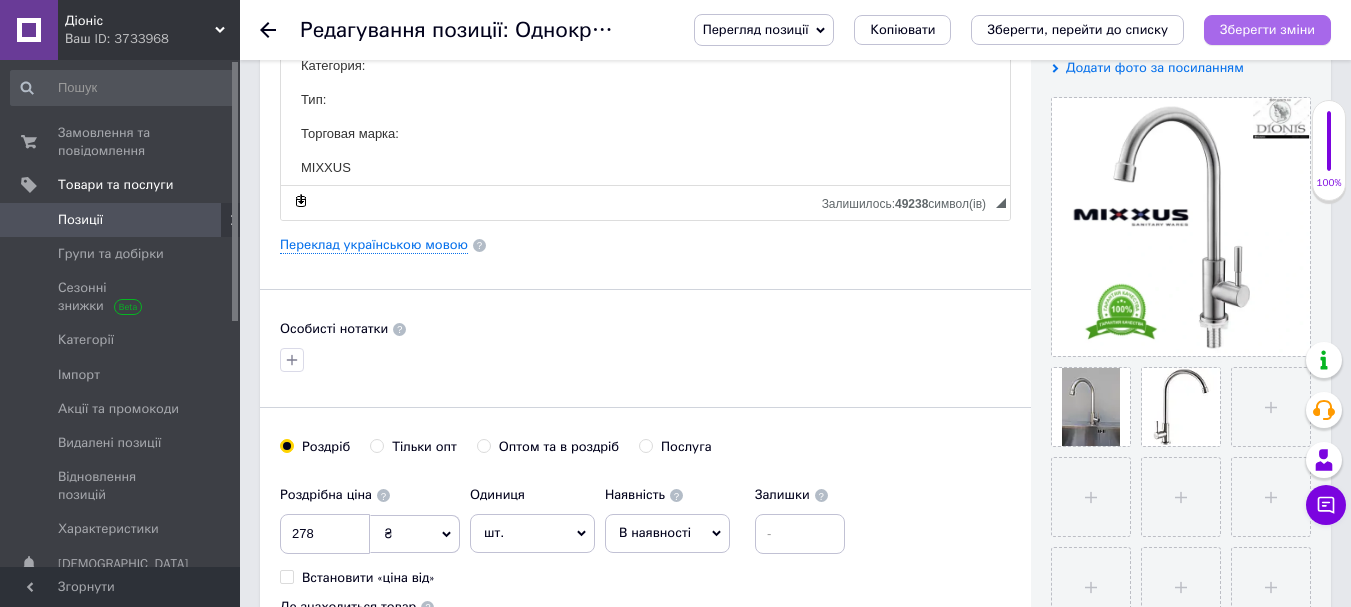 click on "Зберегти зміни" at bounding box center [1267, 30] 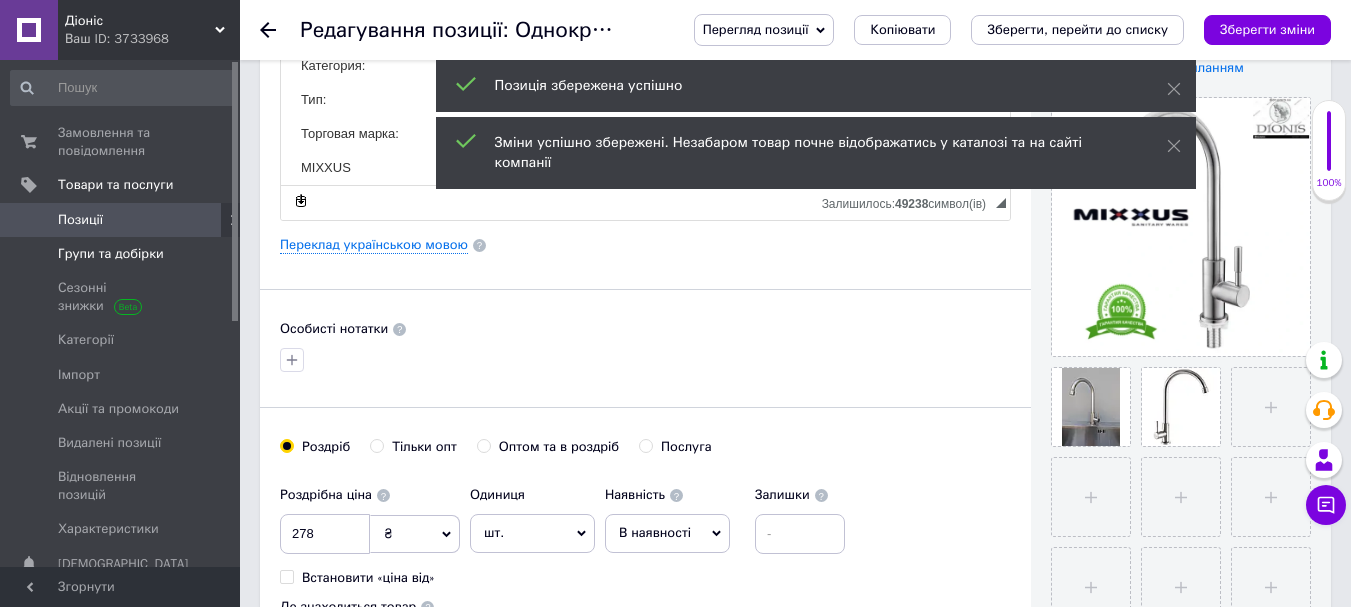 click on "Групи та добірки" at bounding box center [111, 254] 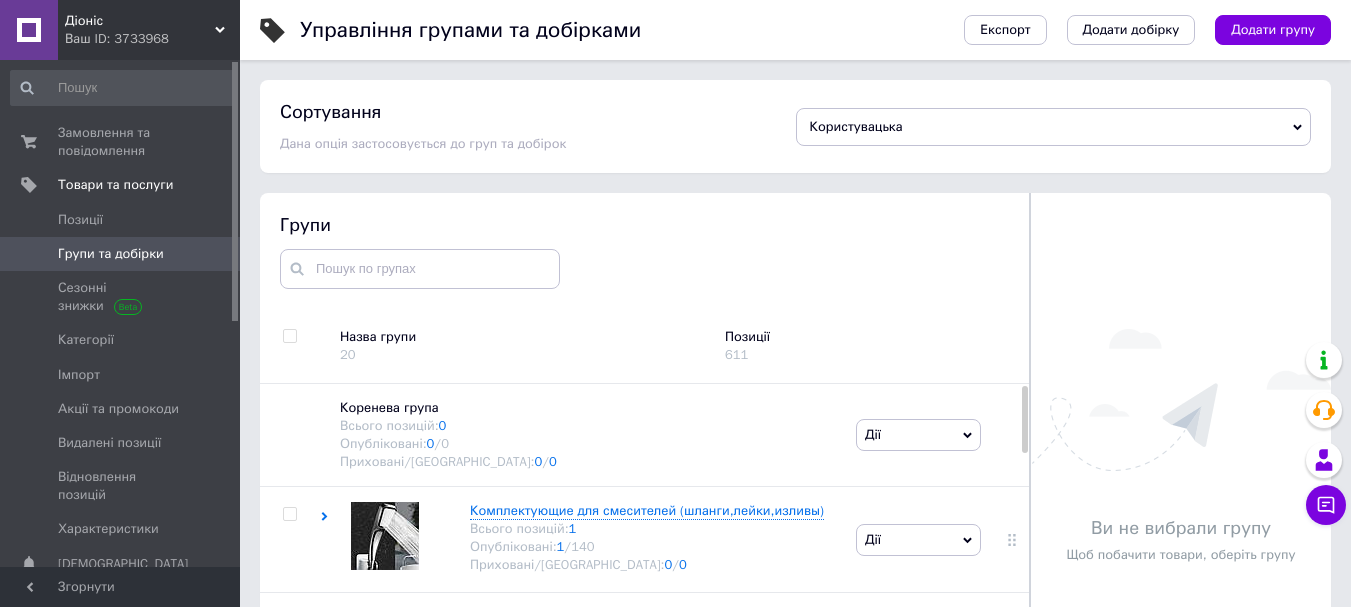 scroll, scrollTop: 86, scrollLeft: 0, axis: vertical 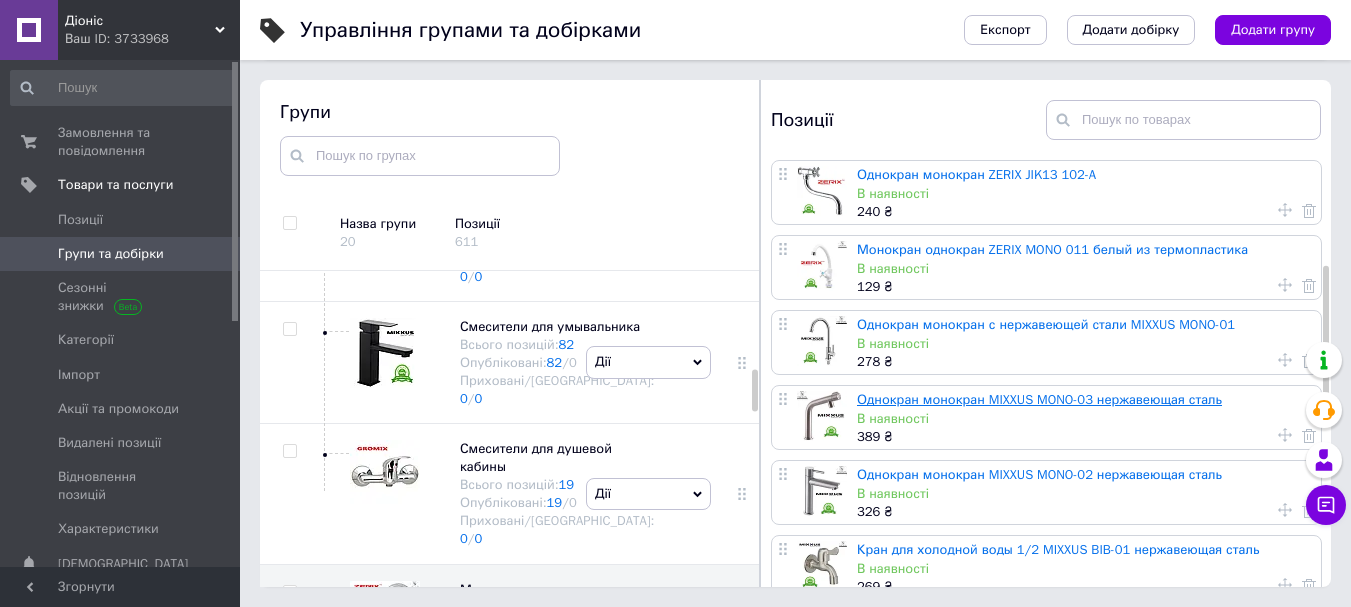 click on "Однокран монокран MIXXUS MONO-03 нержавеющая сталь" at bounding box center (1039, 399) 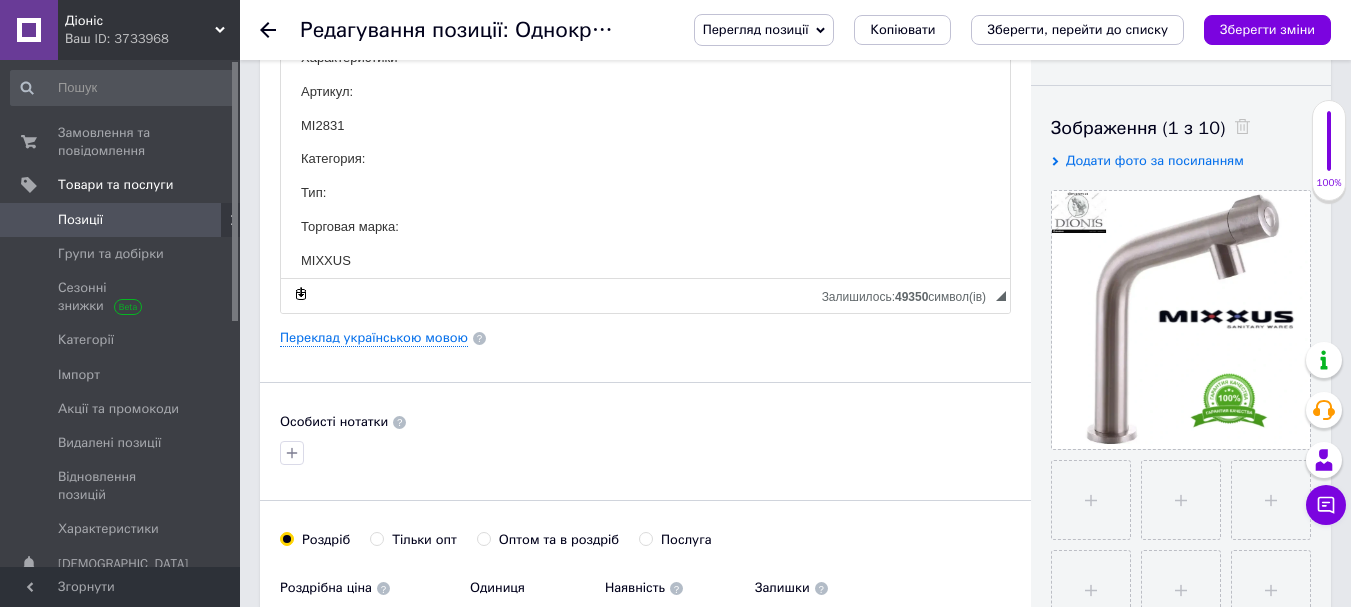 scroll, scrollTop: 400, scrollLeft: 0, axis: vertical 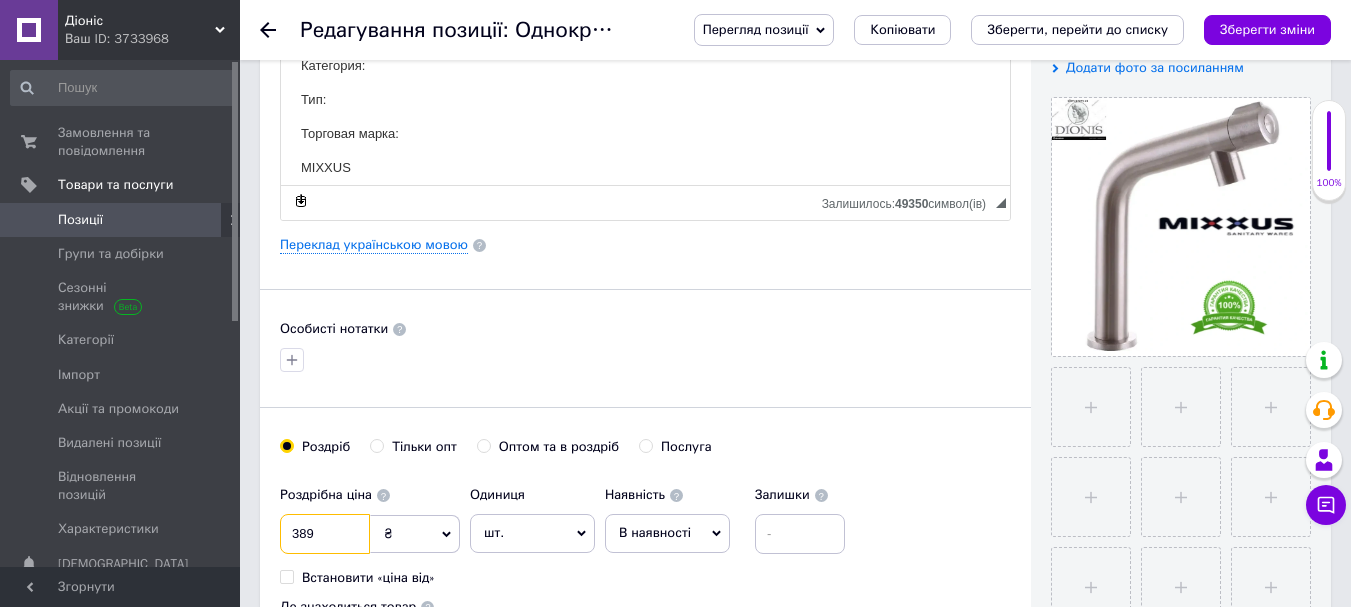 click on "389" at bounding box center [325, 534] 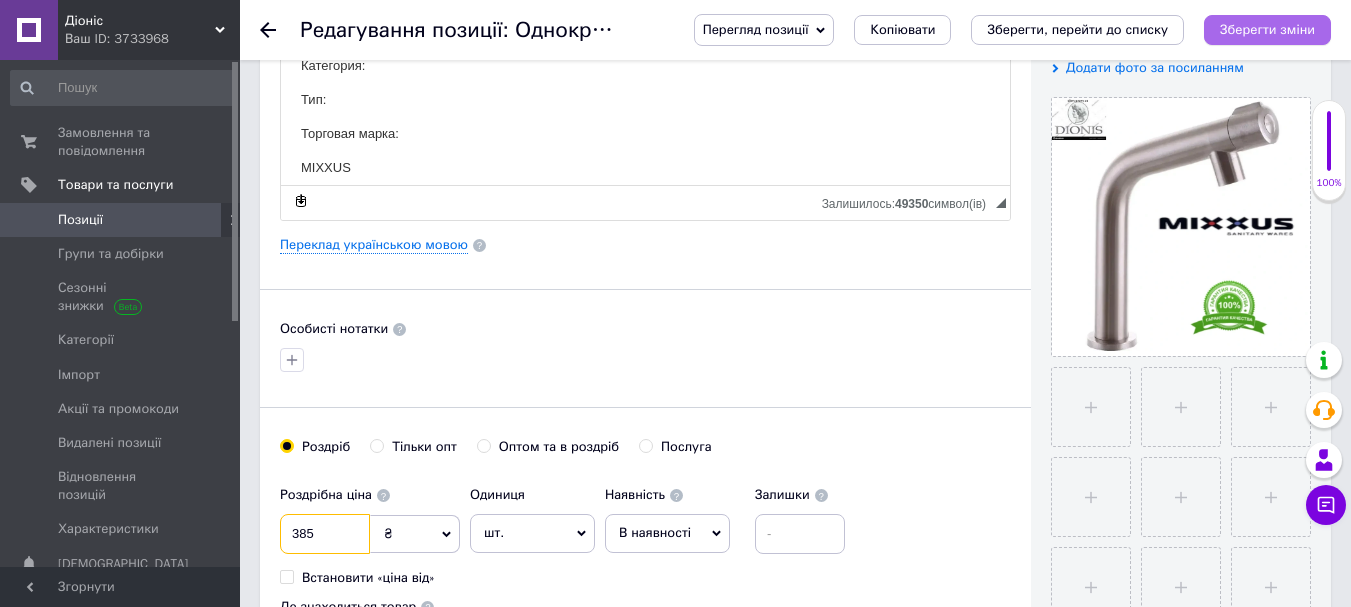type on "385" 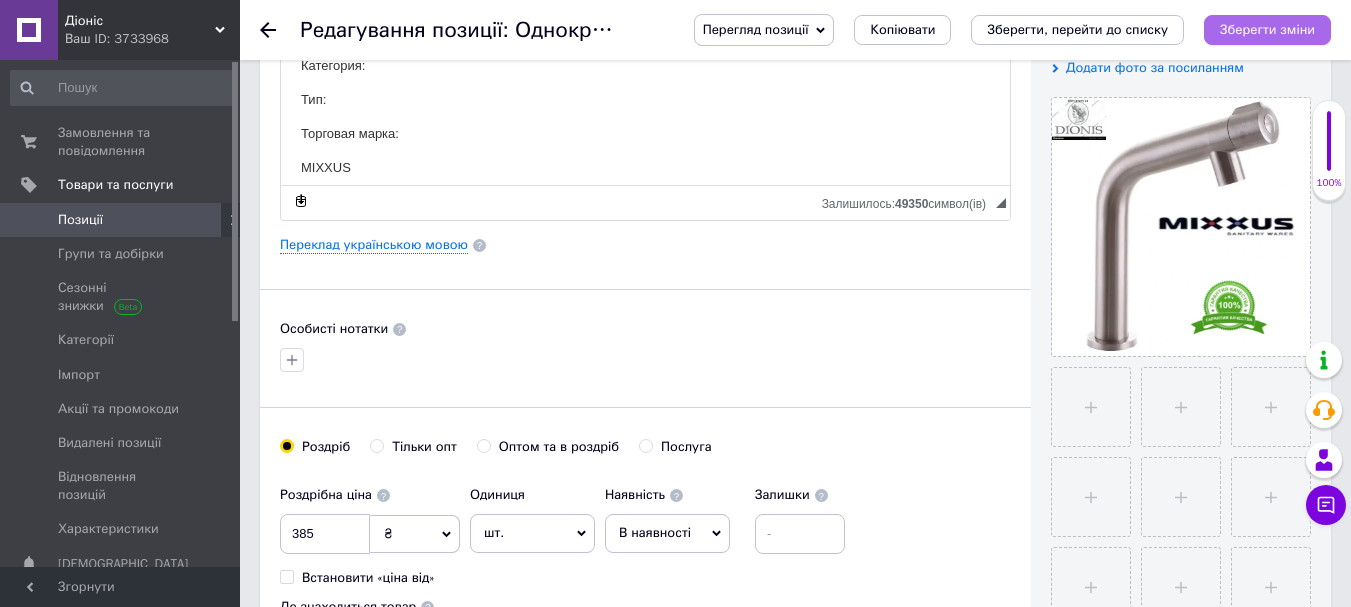 click on "Зберегти зміни" at bounding box center (1267, 29) 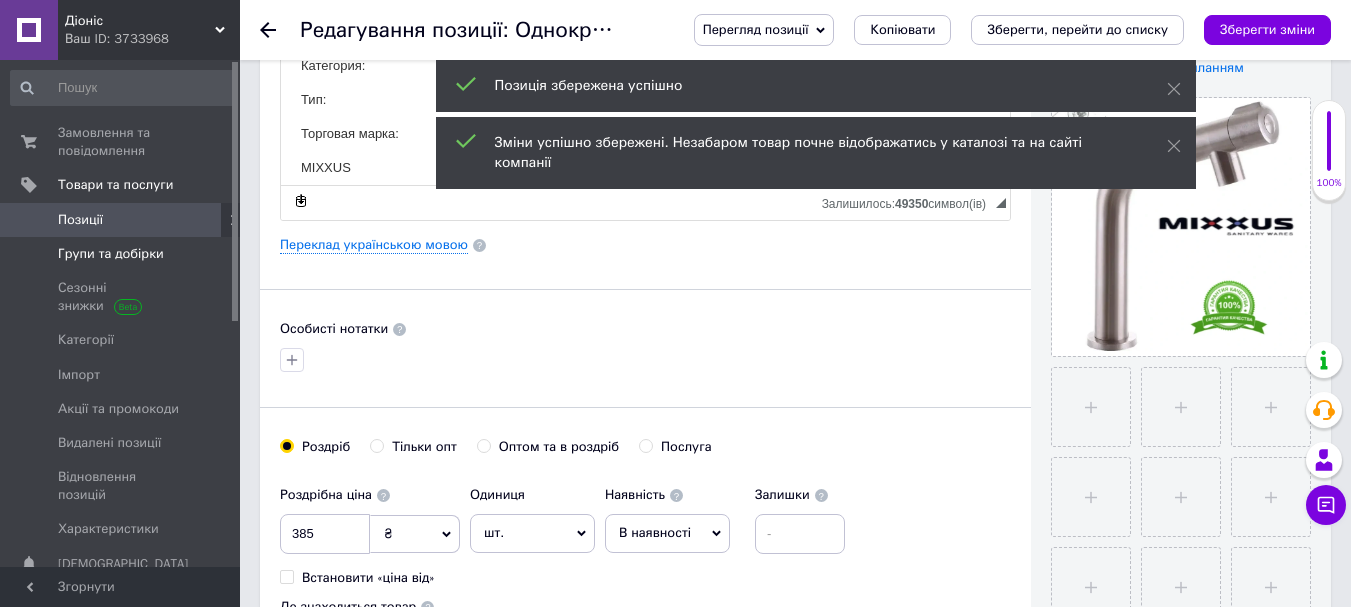 click on "Групи та добірки" at bounding box center (123, 254) 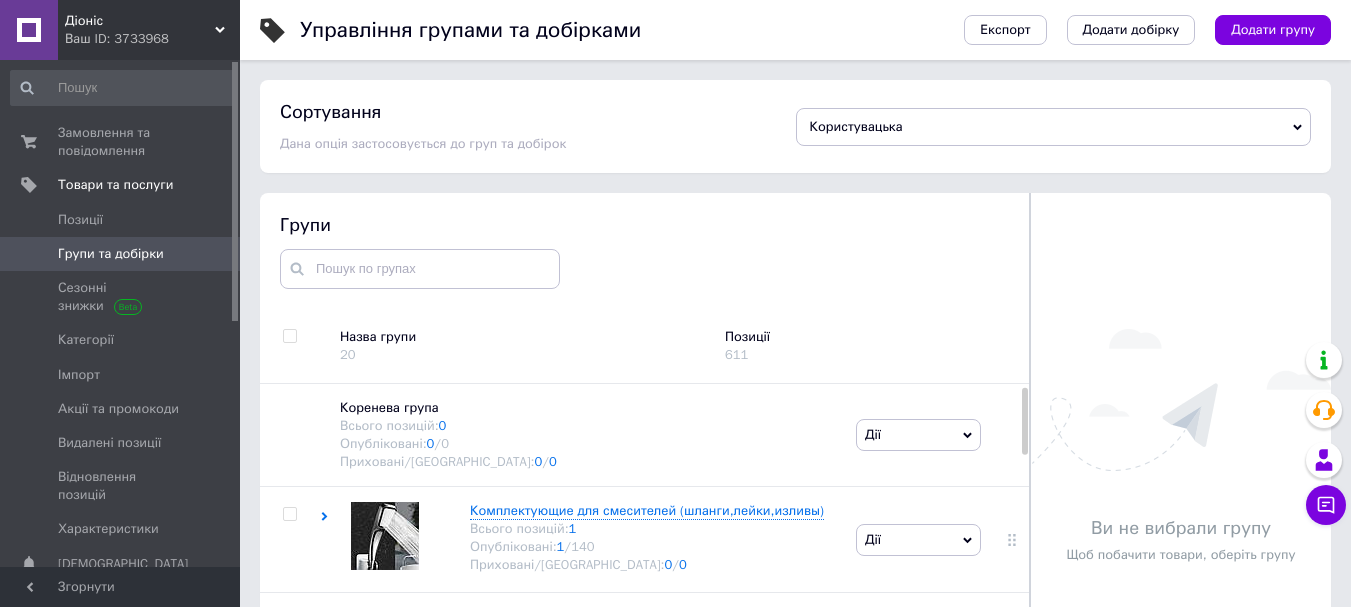 scroll, scrollTop: 113, scrollLeft: 0, axis: vertical 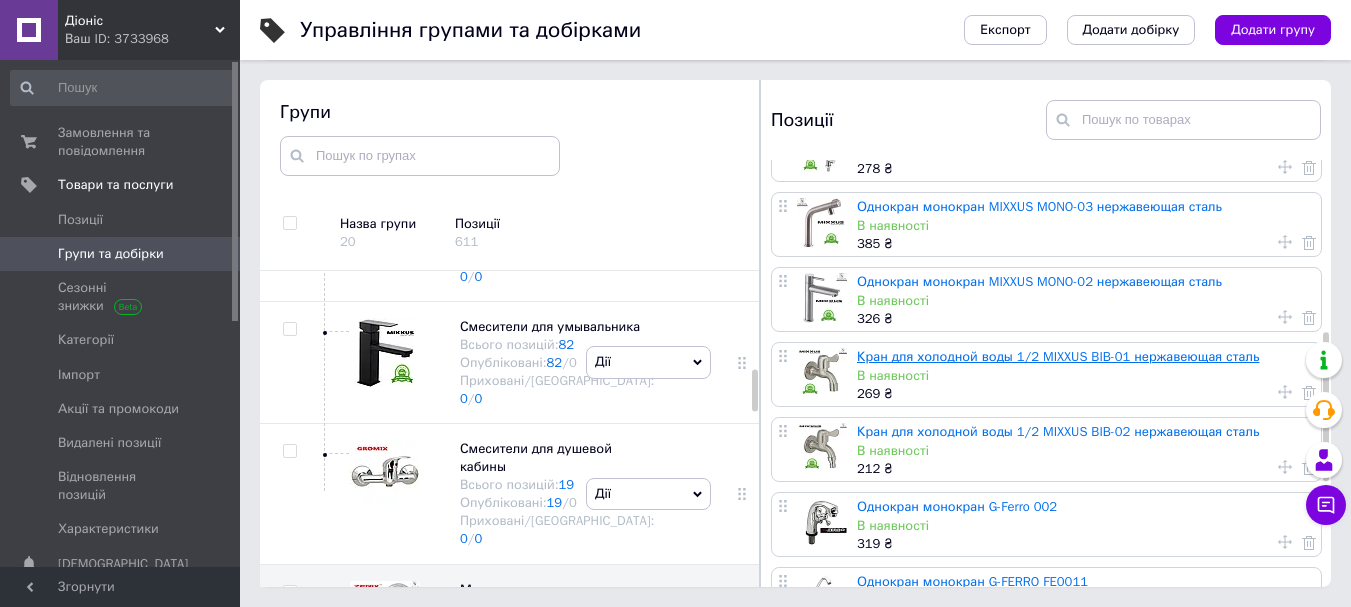 click on "Кран для холодной воды 1/2 MIXXUS BIB-01 нержавеющая сталь" at bounding box center (1058, 356) 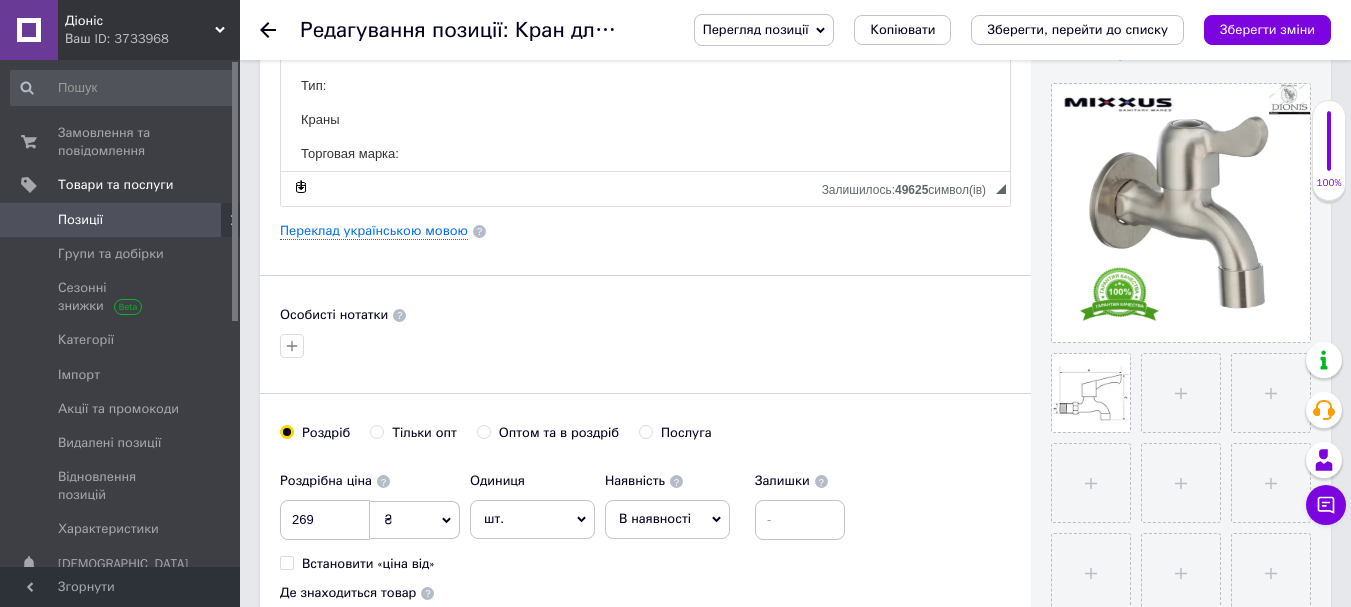 scroll, scrollTop: 500, scrollLeft: 0, axis: vertical 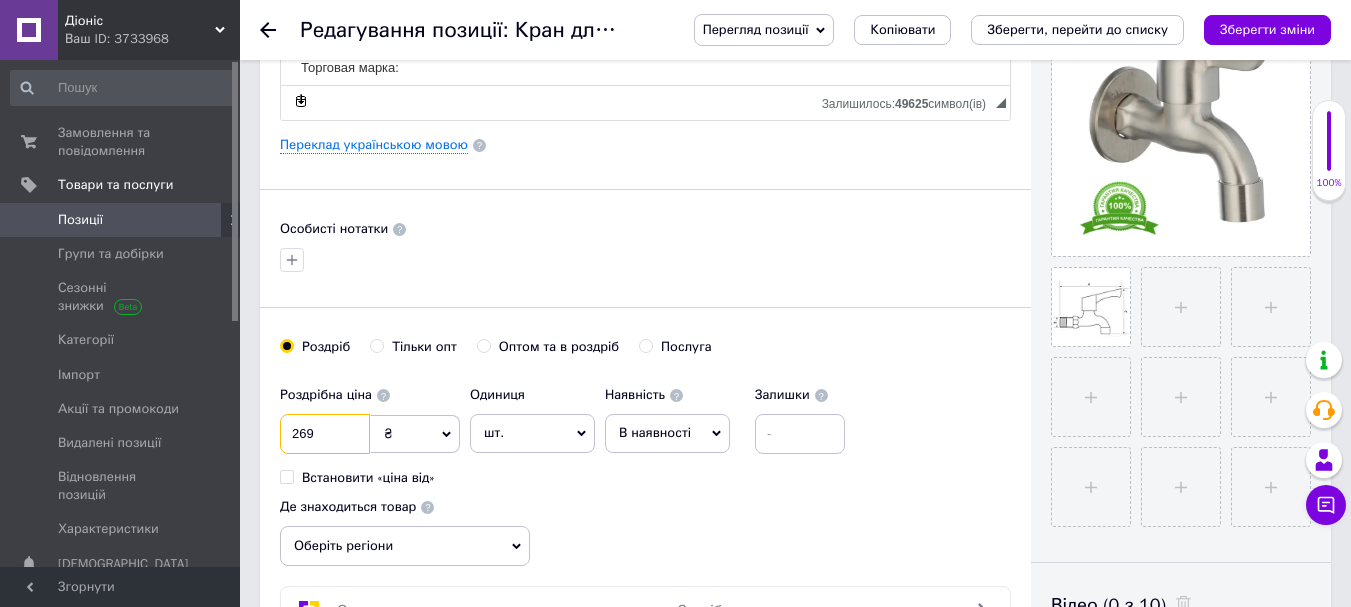 drag, startPoint x: 332, startPoint y: 439, endPoint x: 390, endPoint y: 440, distance: 58.00862 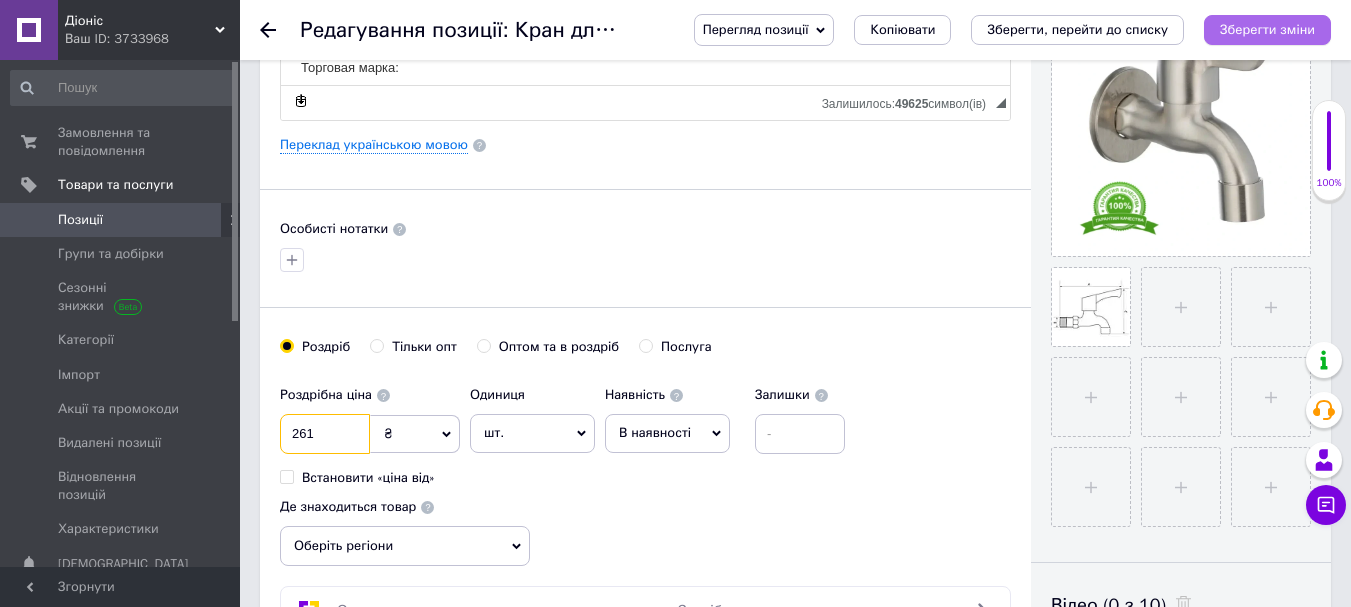 type on "261" 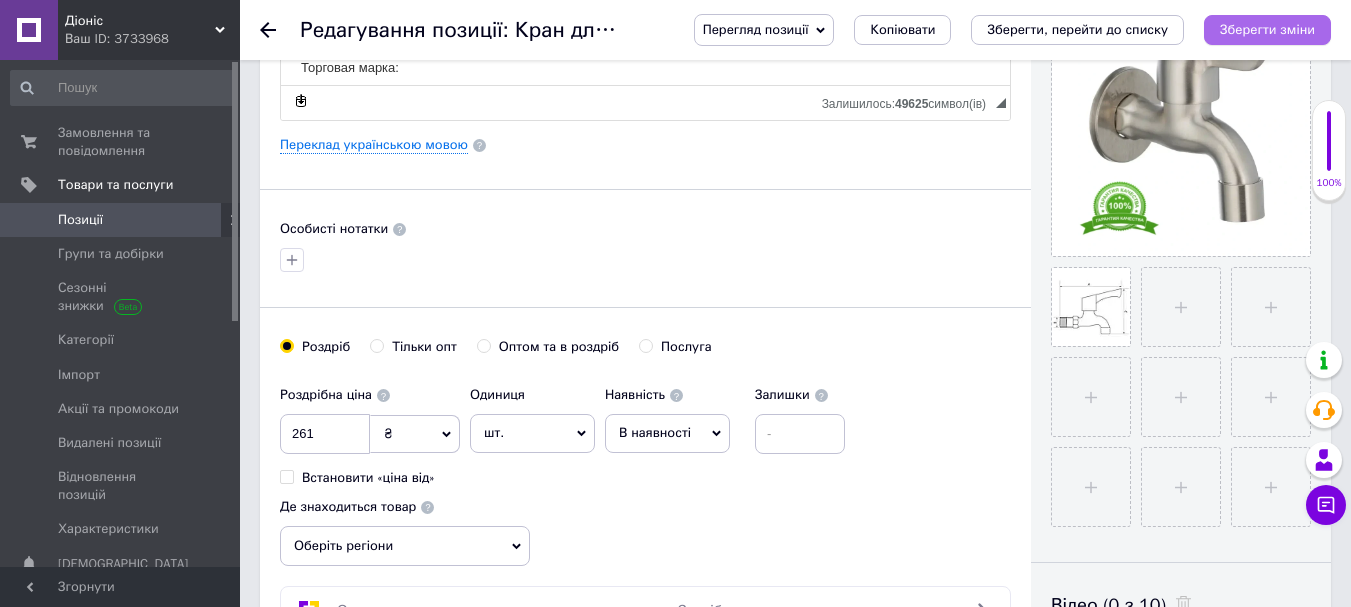 click on "Зберегти зміни" at bounding box center (1267, 29) 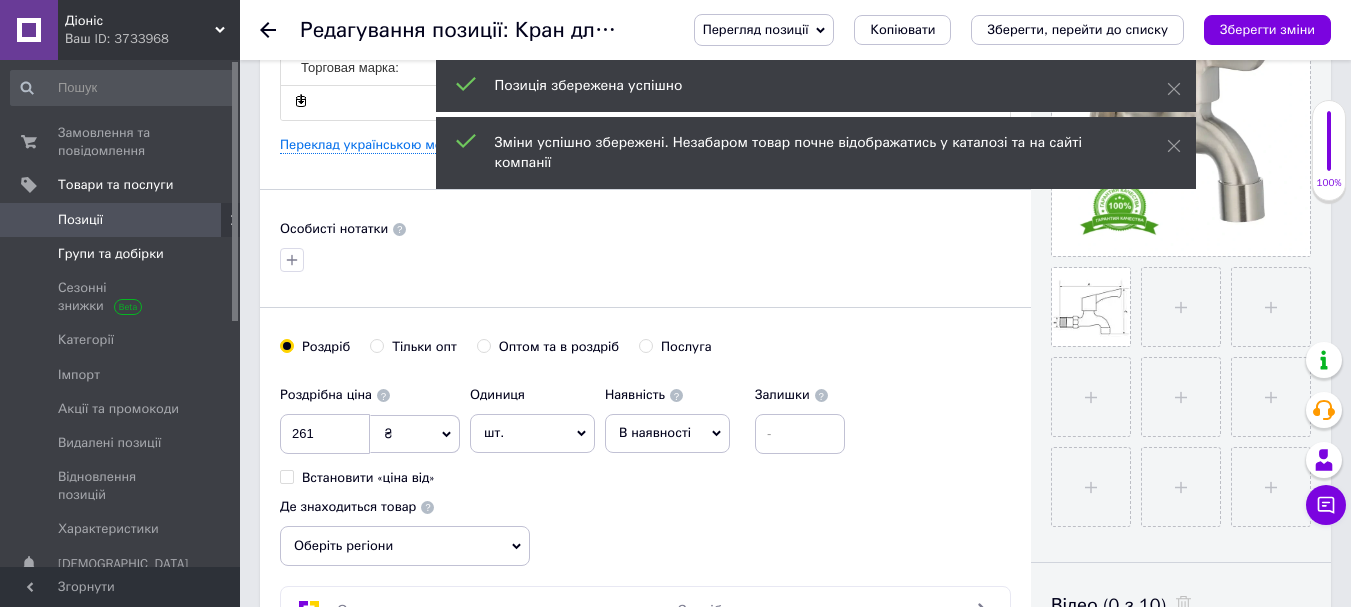click on "Групи та добірки" at bounding box center (111, 254) 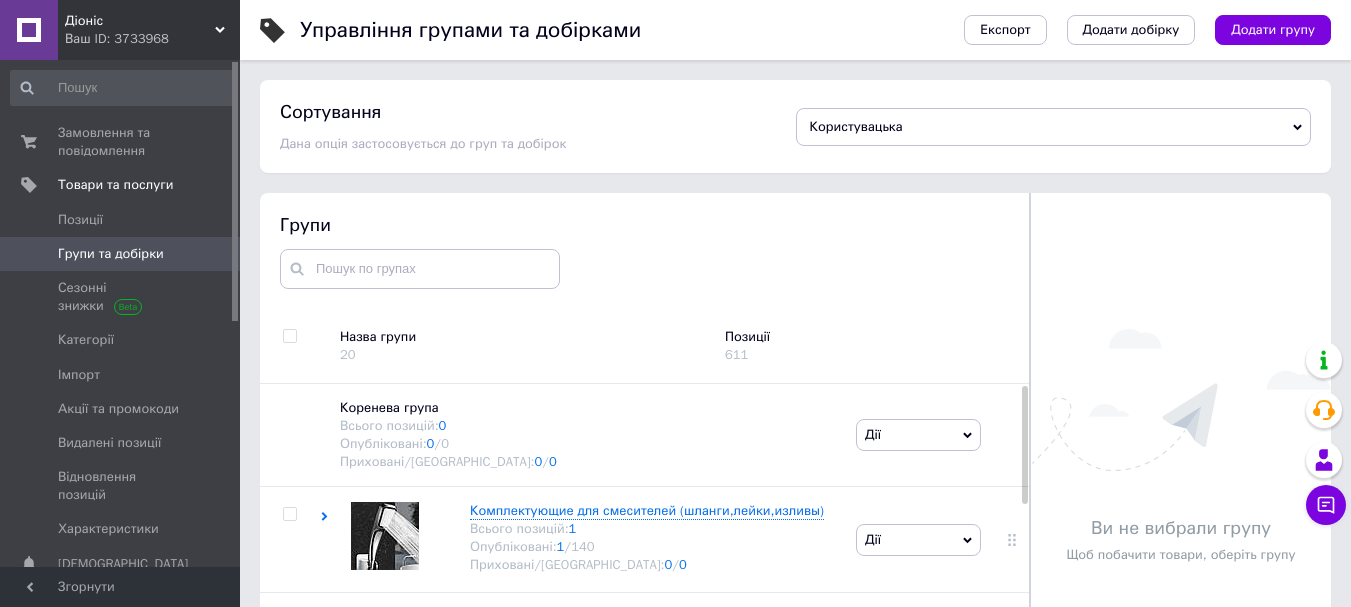 scroll, scrollTop: 86, scrollLeft: 0, axis: vertical 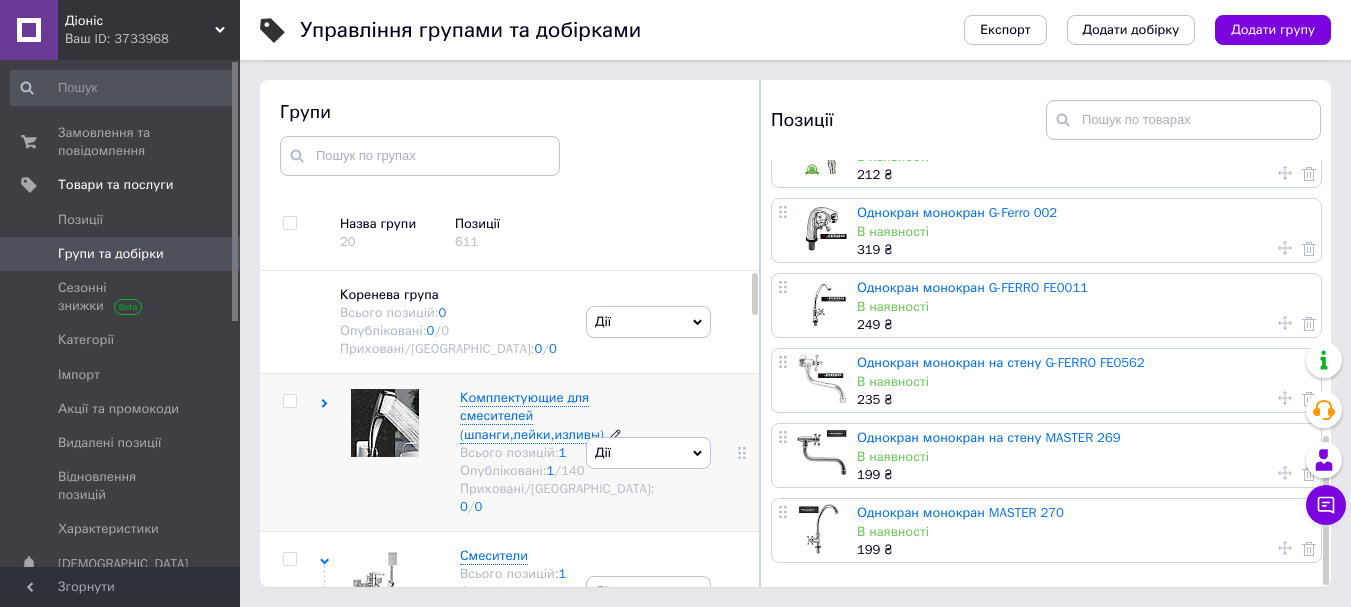 click on "Комплектующие для смесителей (шланги,лейки,изливы)" at bounding box center [532, 415] 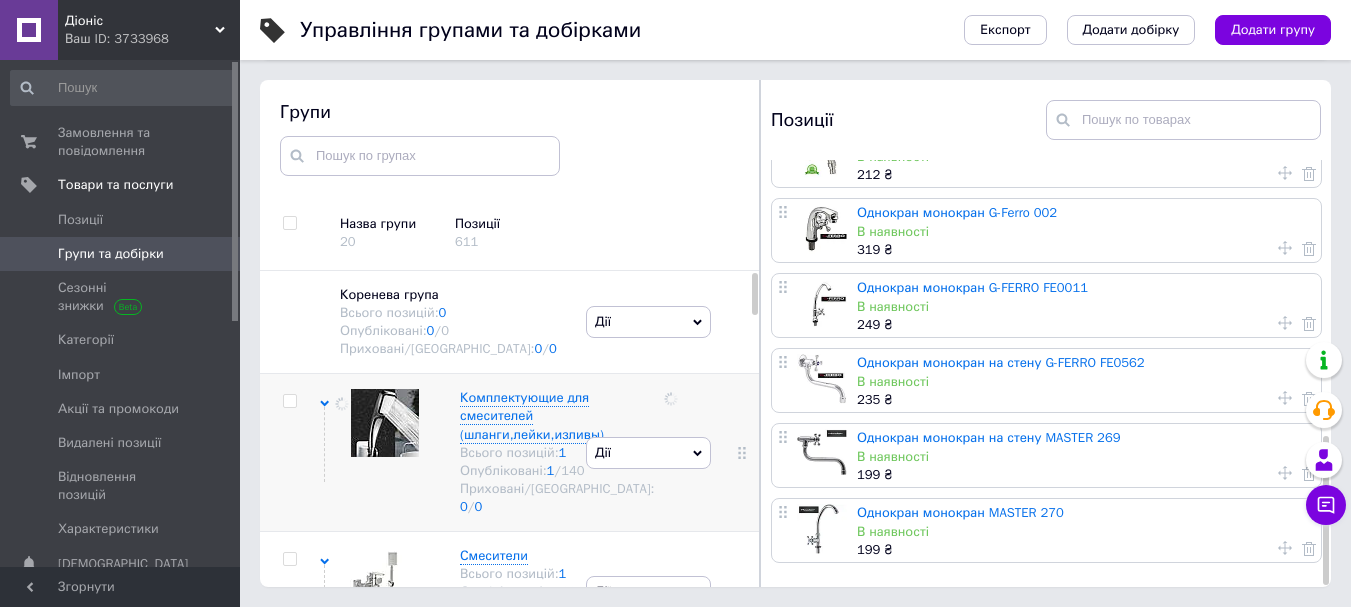 scroll, scrollTop: 0, scrollLeft: 0, axis: both 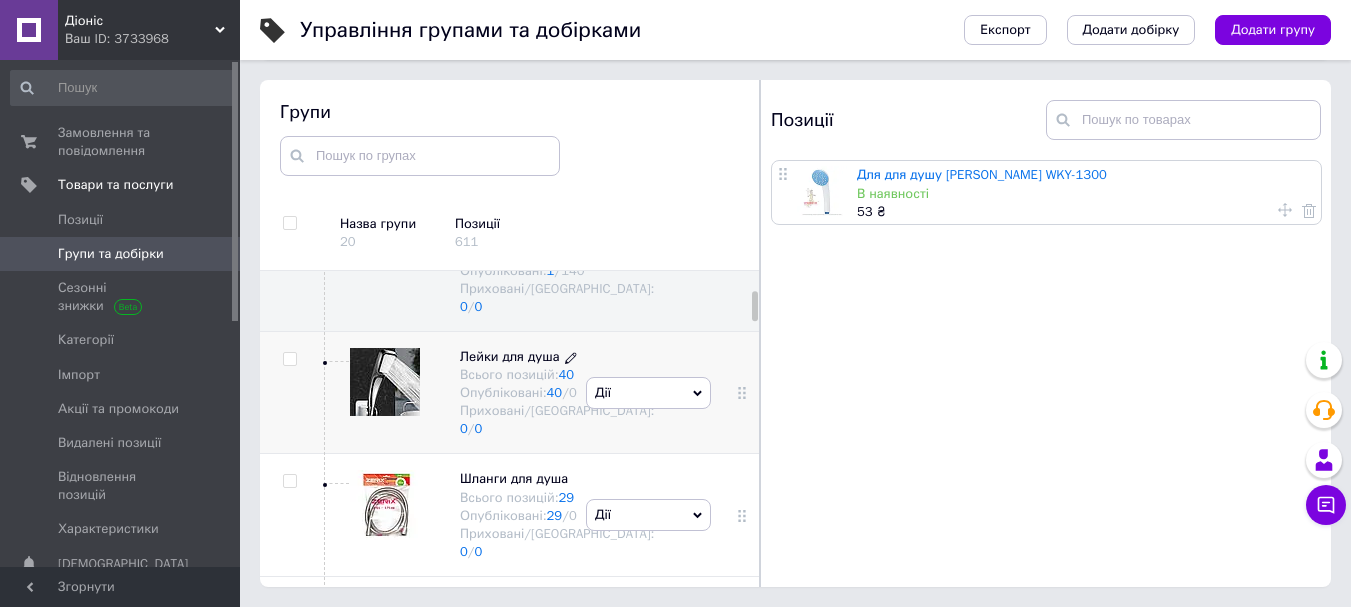 click on "Лейки для душа" at bounding box center [510, 356] 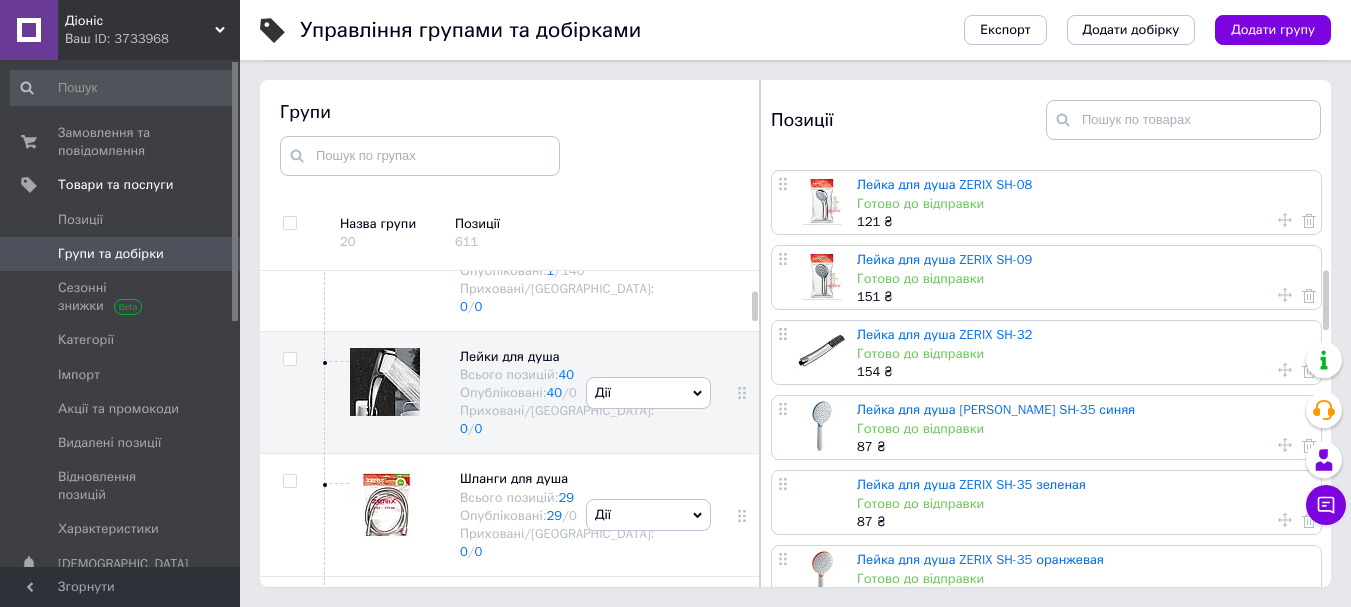 scroll, scrollTop: 900, scrollLeft: 0, axis: vertical 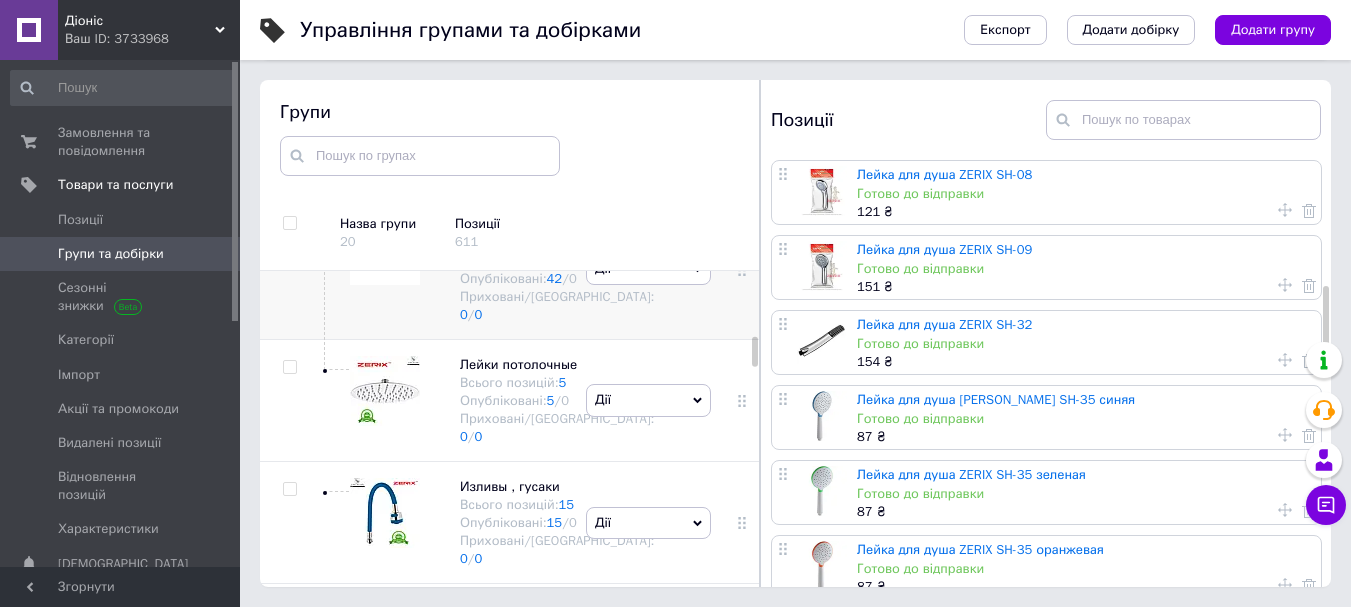 click on "Гибкие шланги для подключения воды" at bounding box center [519, 232] 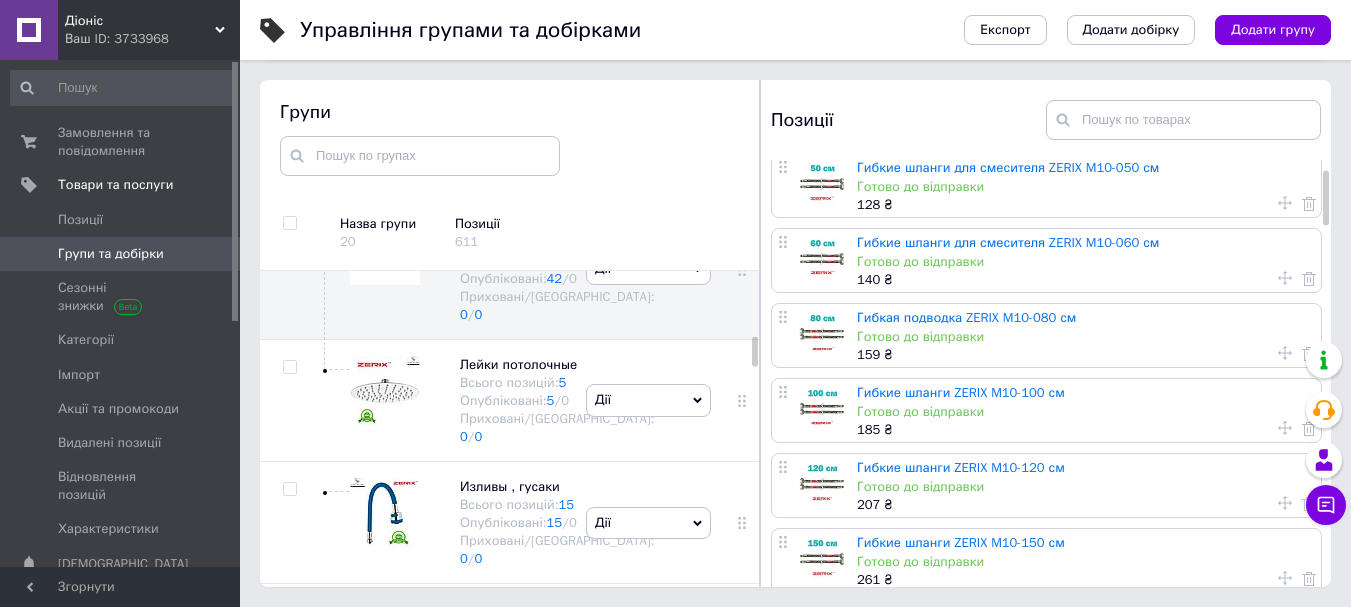 scroll, scrollTop: 200, scrollLeft: 0, axis: vertical 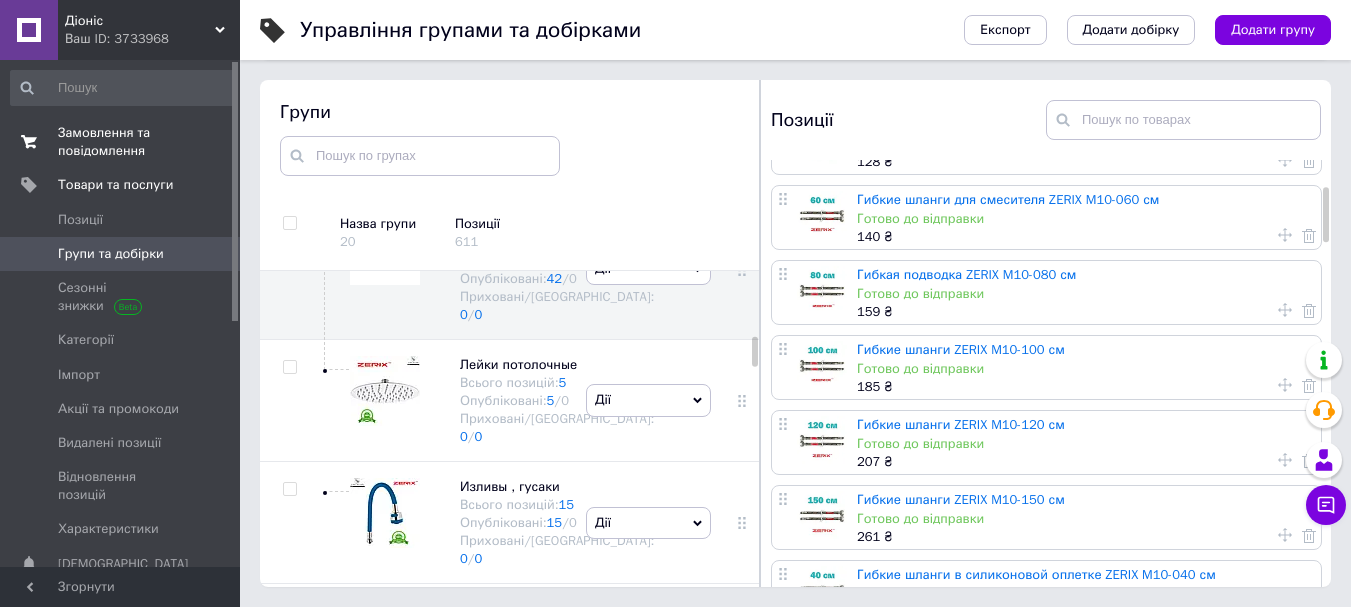 click on "Замовлення та повідомлення" at bounding box center (121, 142) 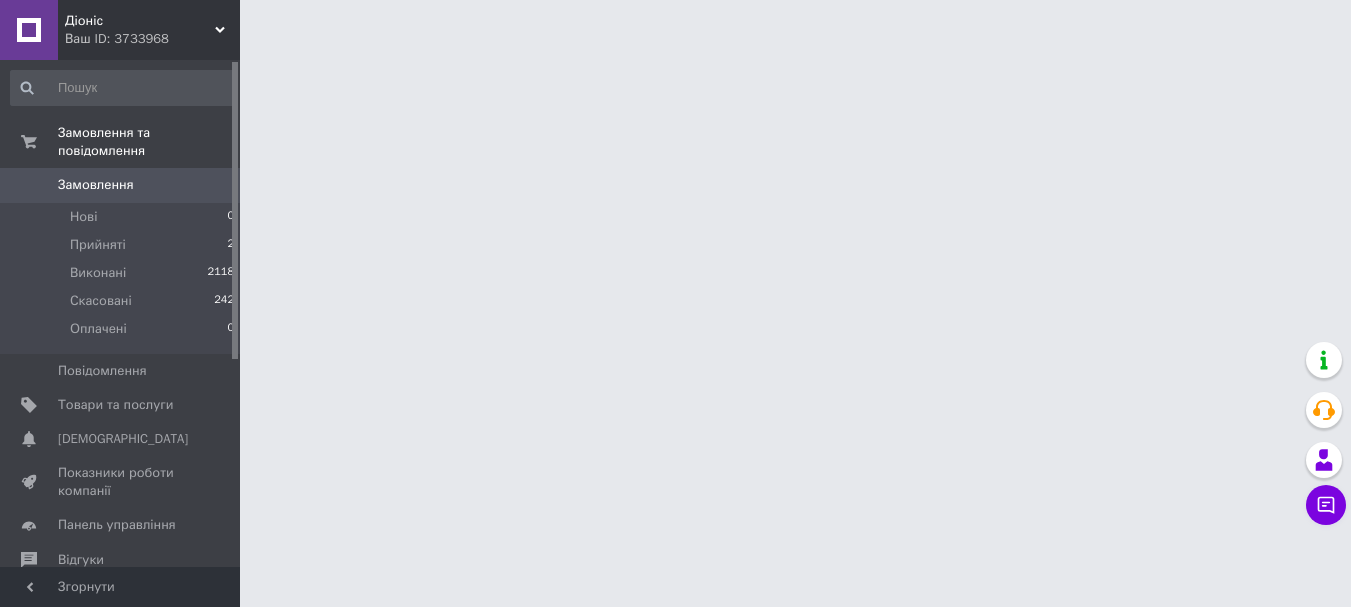 scroll, scrollTop: 0, scrollLeft: 0, axis: both 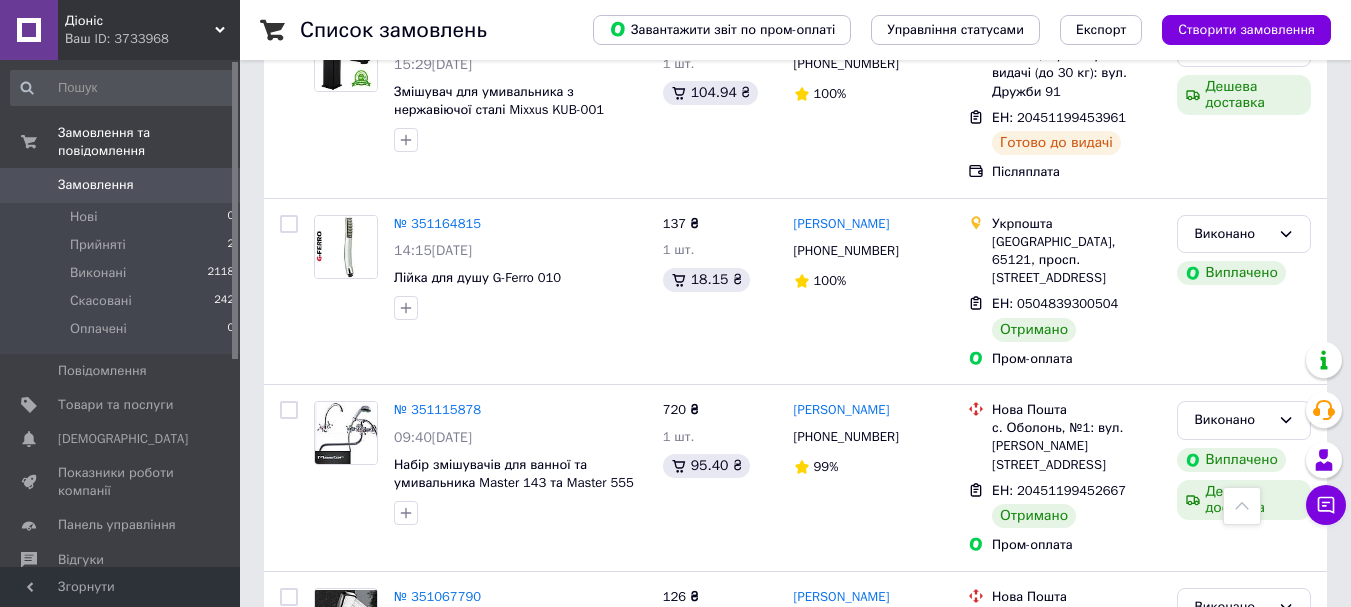 click on "2" at bounding box center (327, 857) 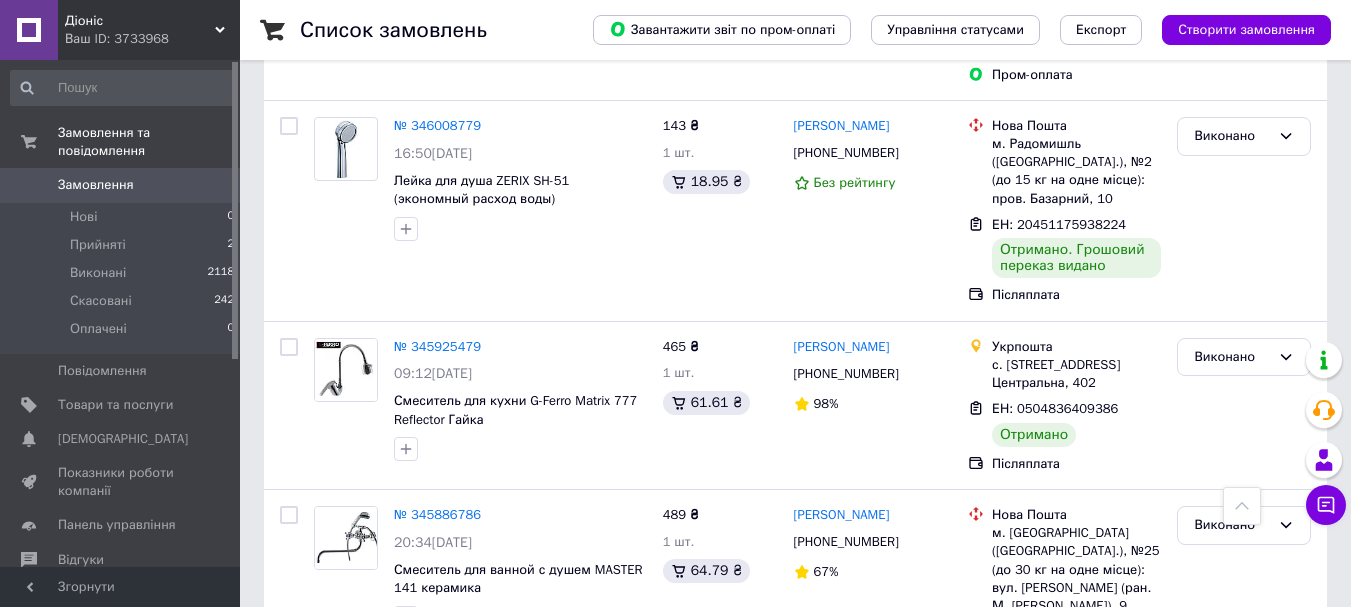 scroll, scrollTop: 3766, scrollLeft: 0, axis: vertical 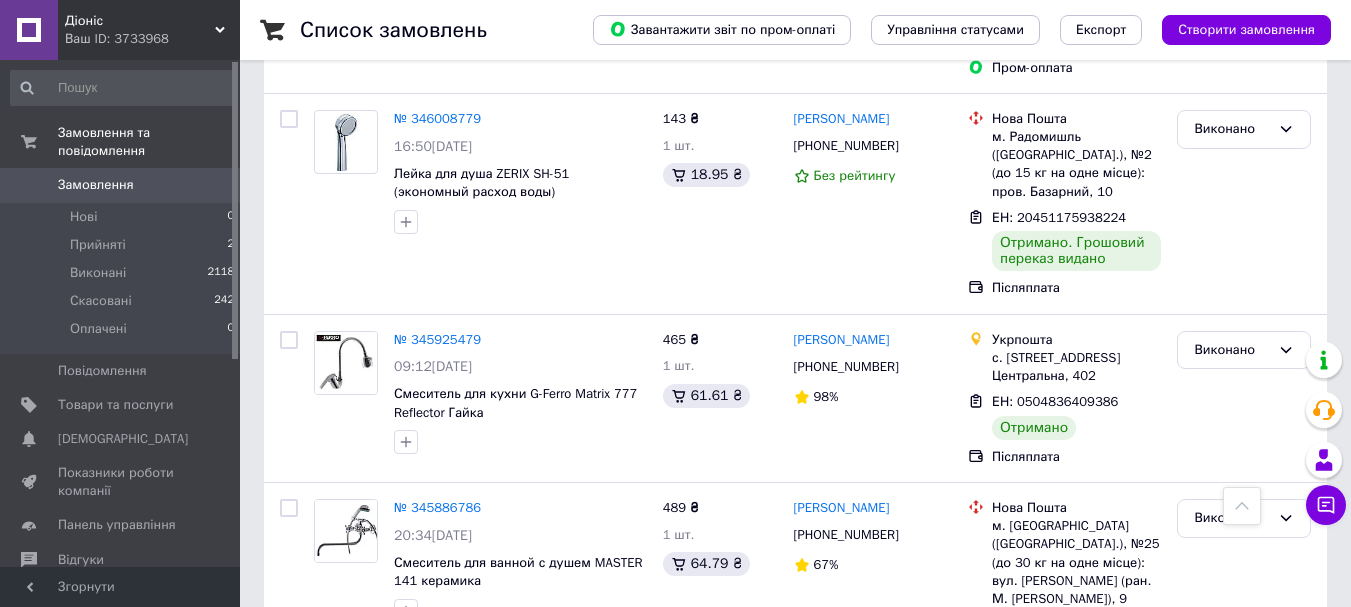 click on "1" at bounding box center (404, 766) 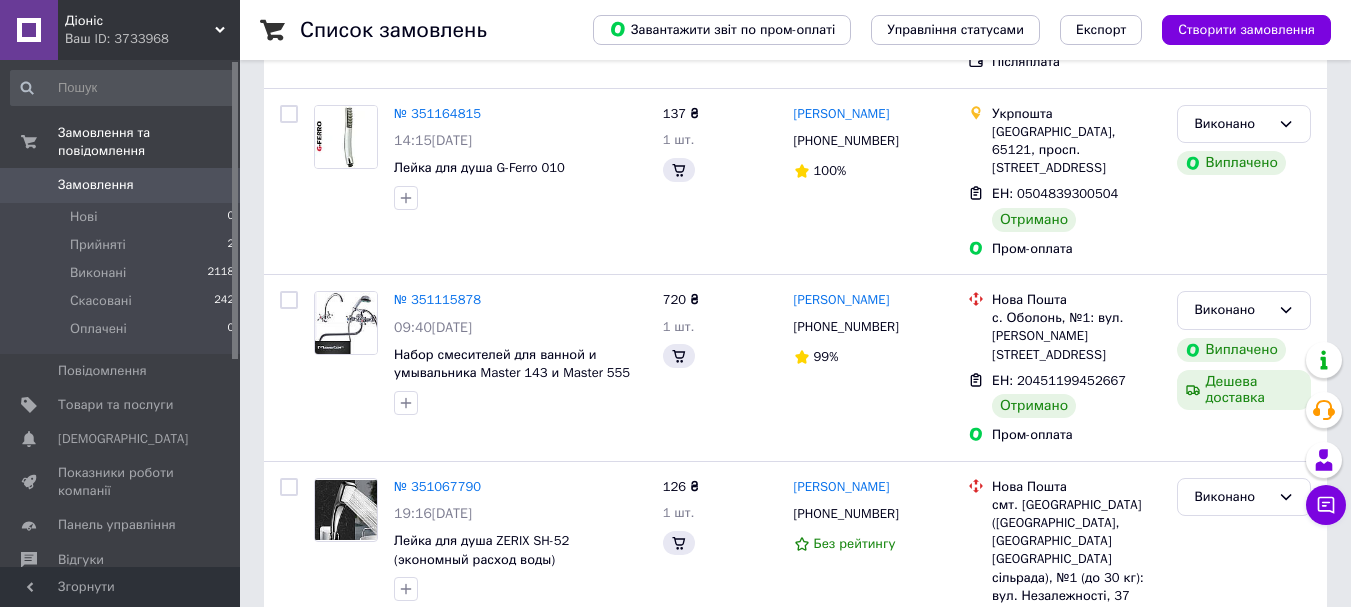 scroll, scrollTop: 0, scrollLeft: 0, axis: both 